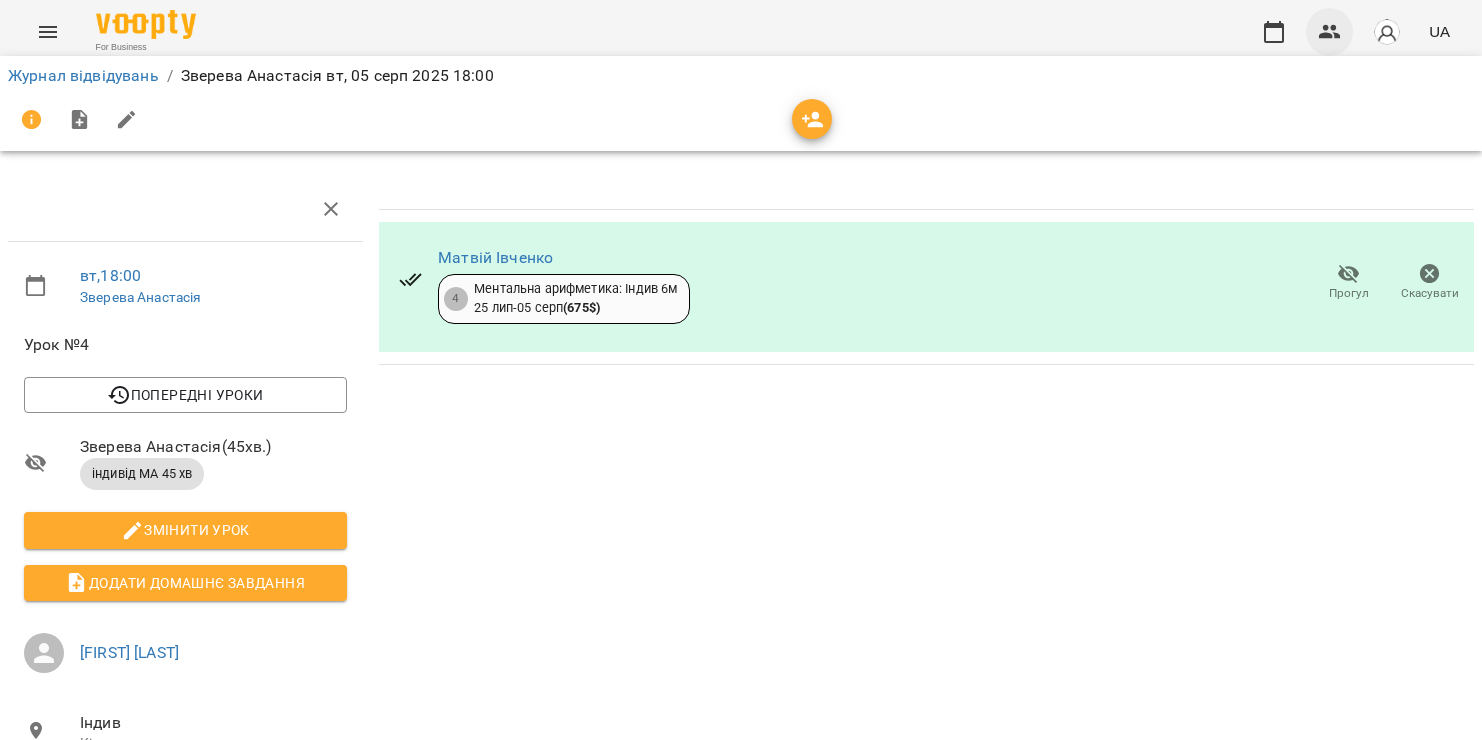 scroll, scrollTop: 0, scrollLeft: 0, axis: both 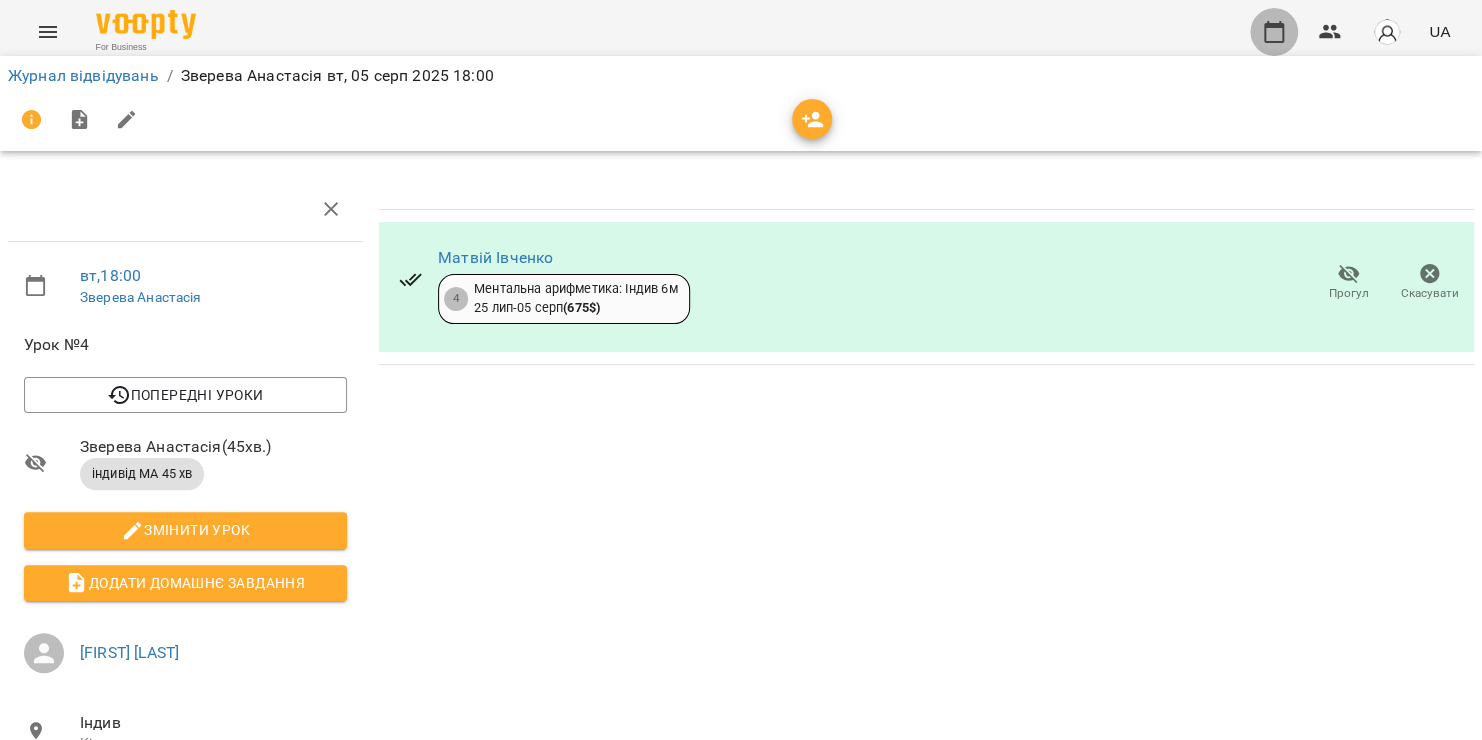 click 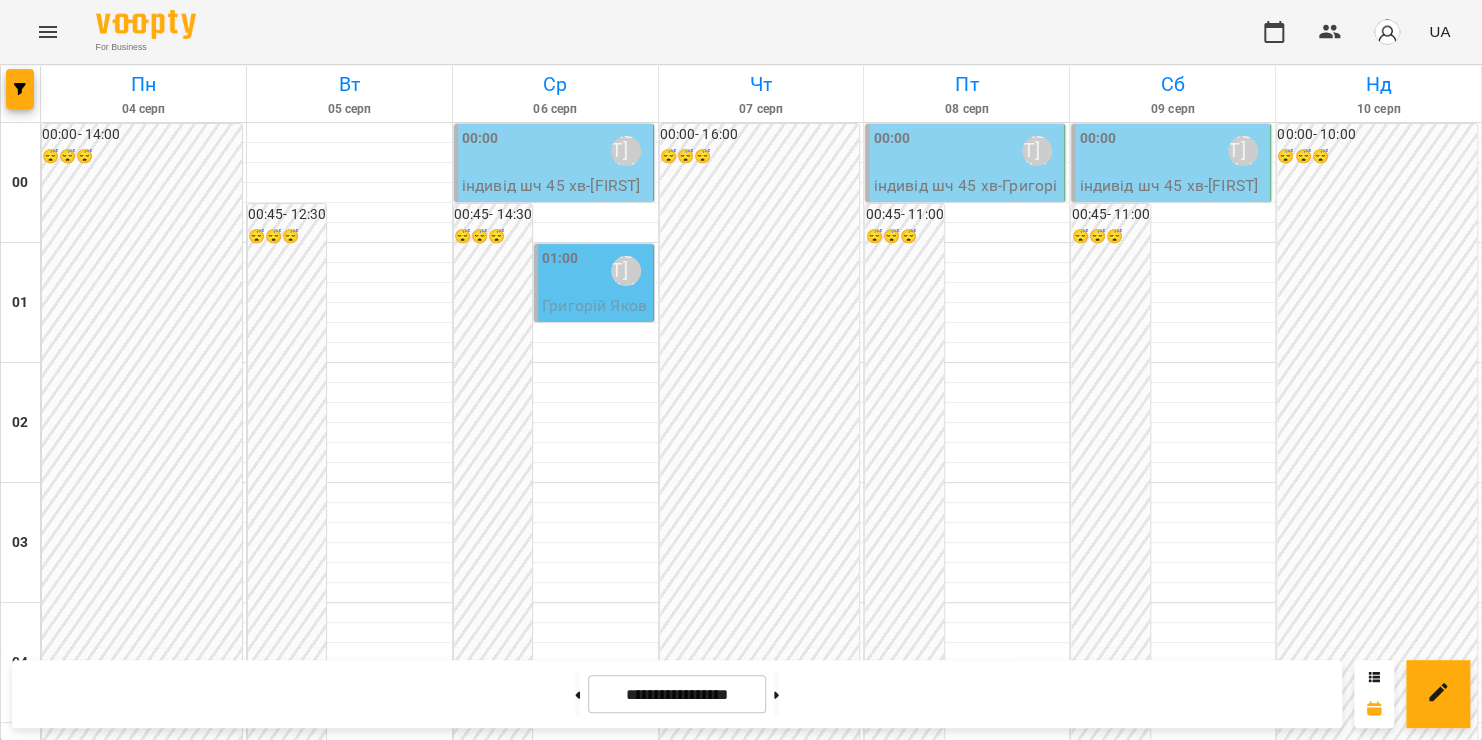 scroll, scrollTop: 2098, scrollLeft: 0, axis: vertical 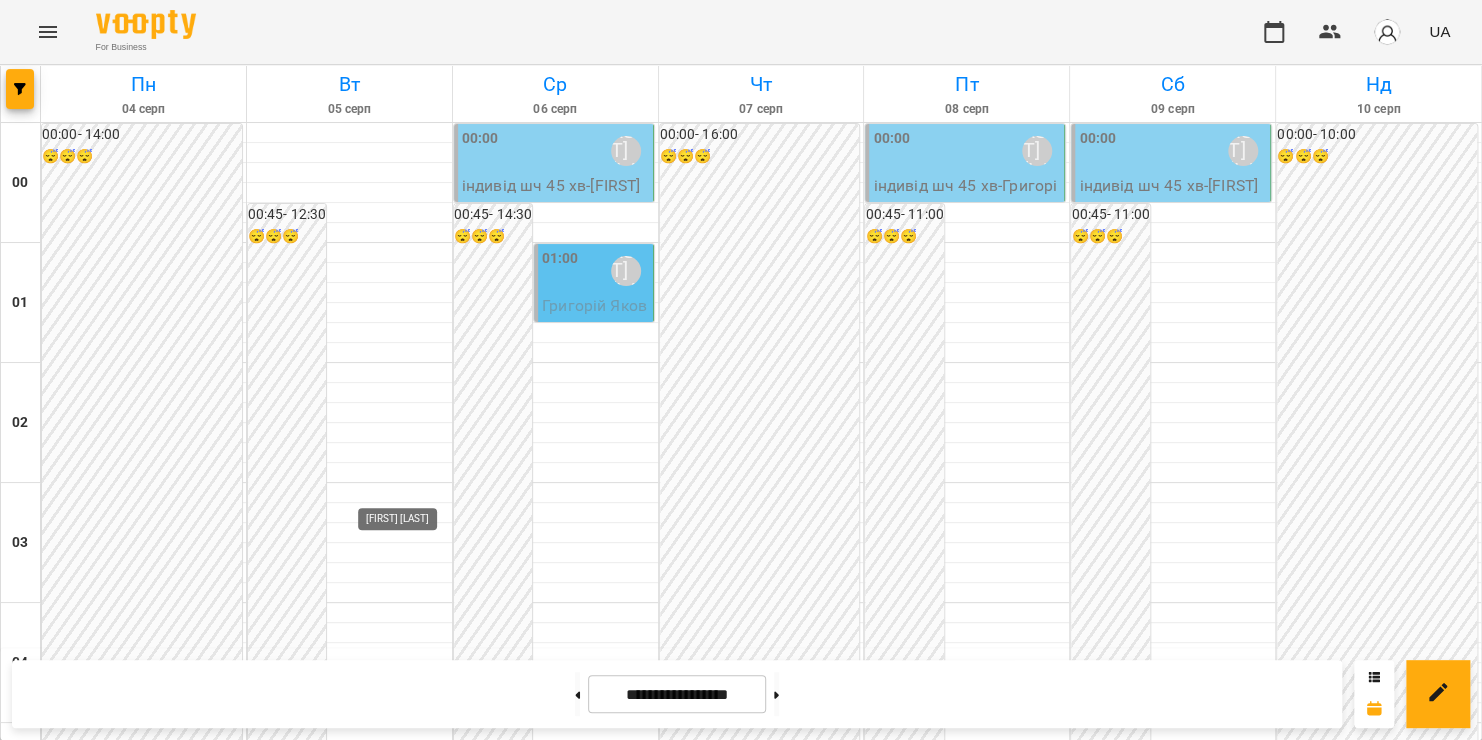 click on "[FIRST] [LAST]" at bounding box center (413, 2578) 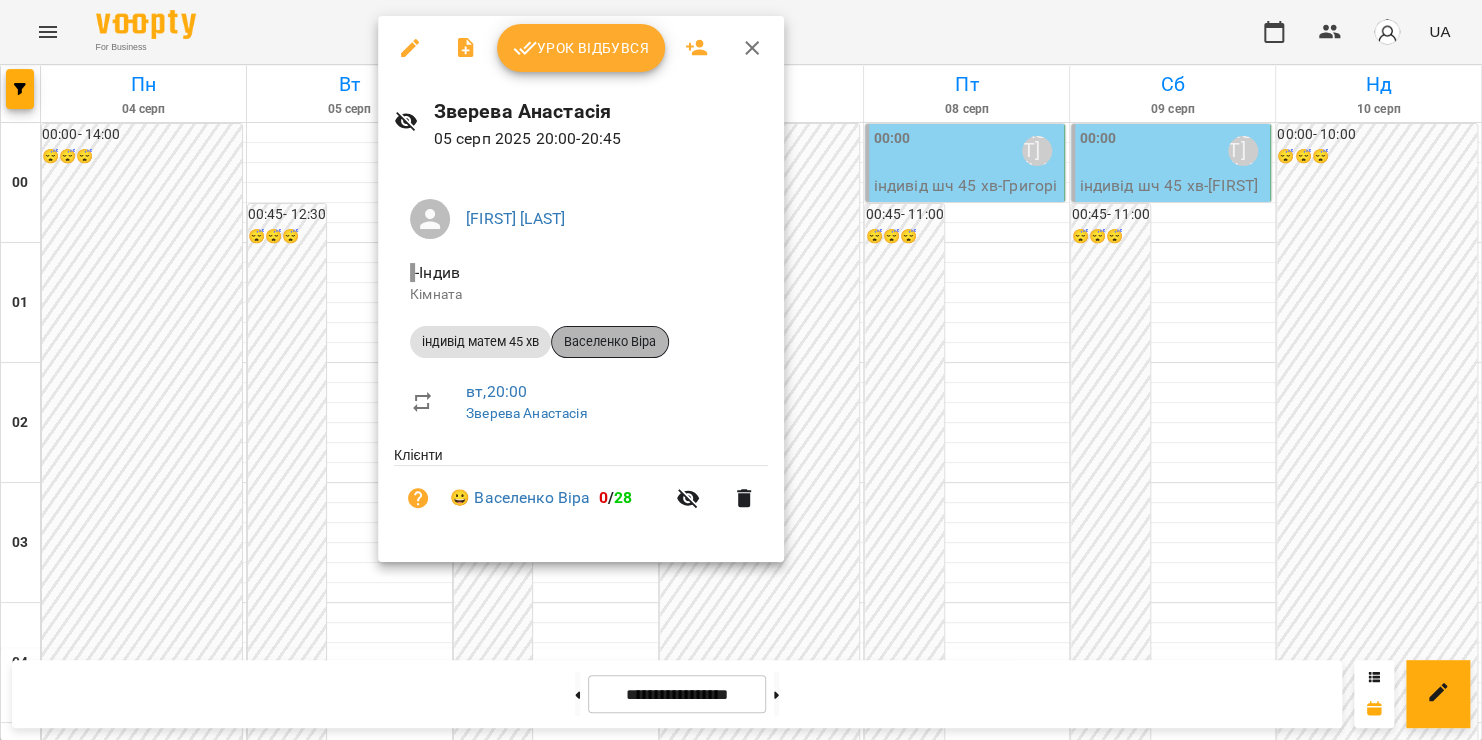 click on "Васеленко Віра" at bounding box center [610, 342] 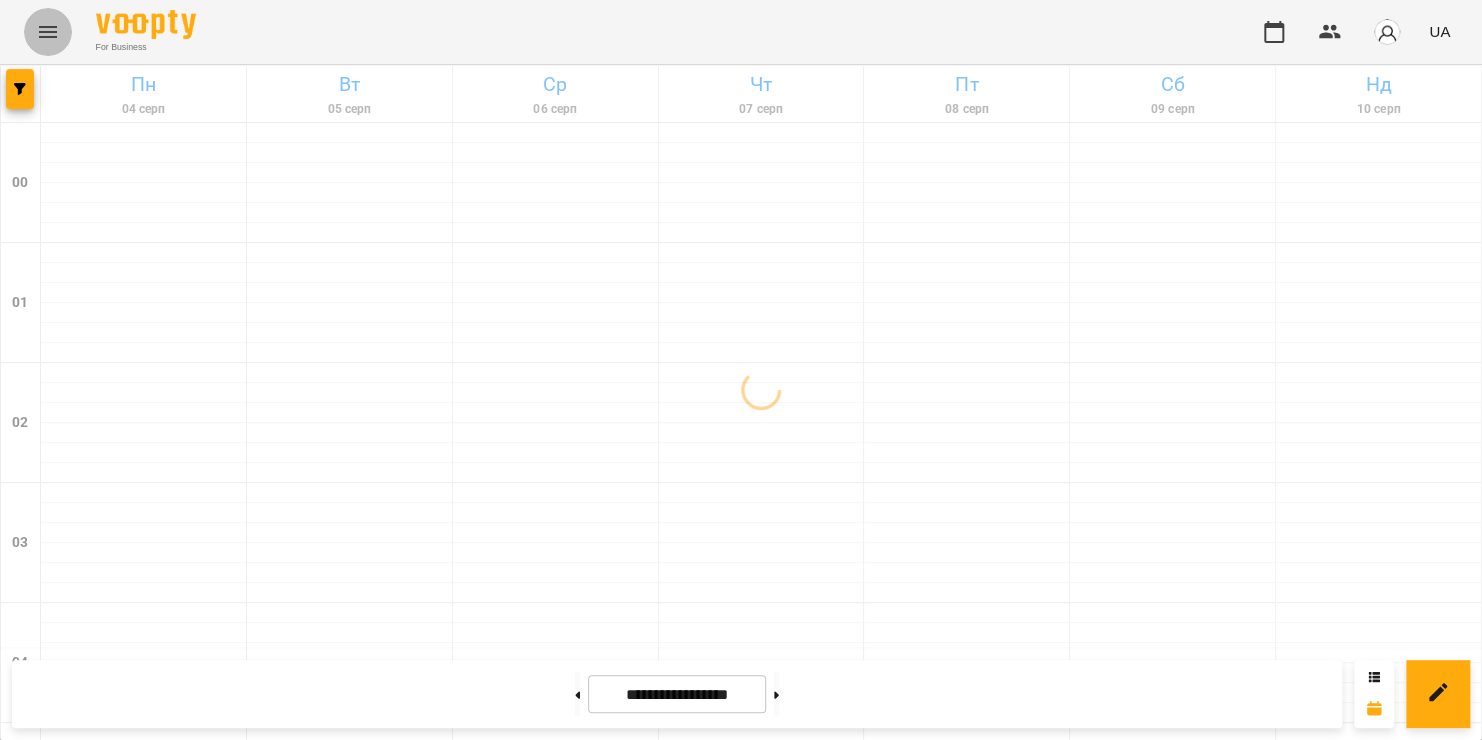 click 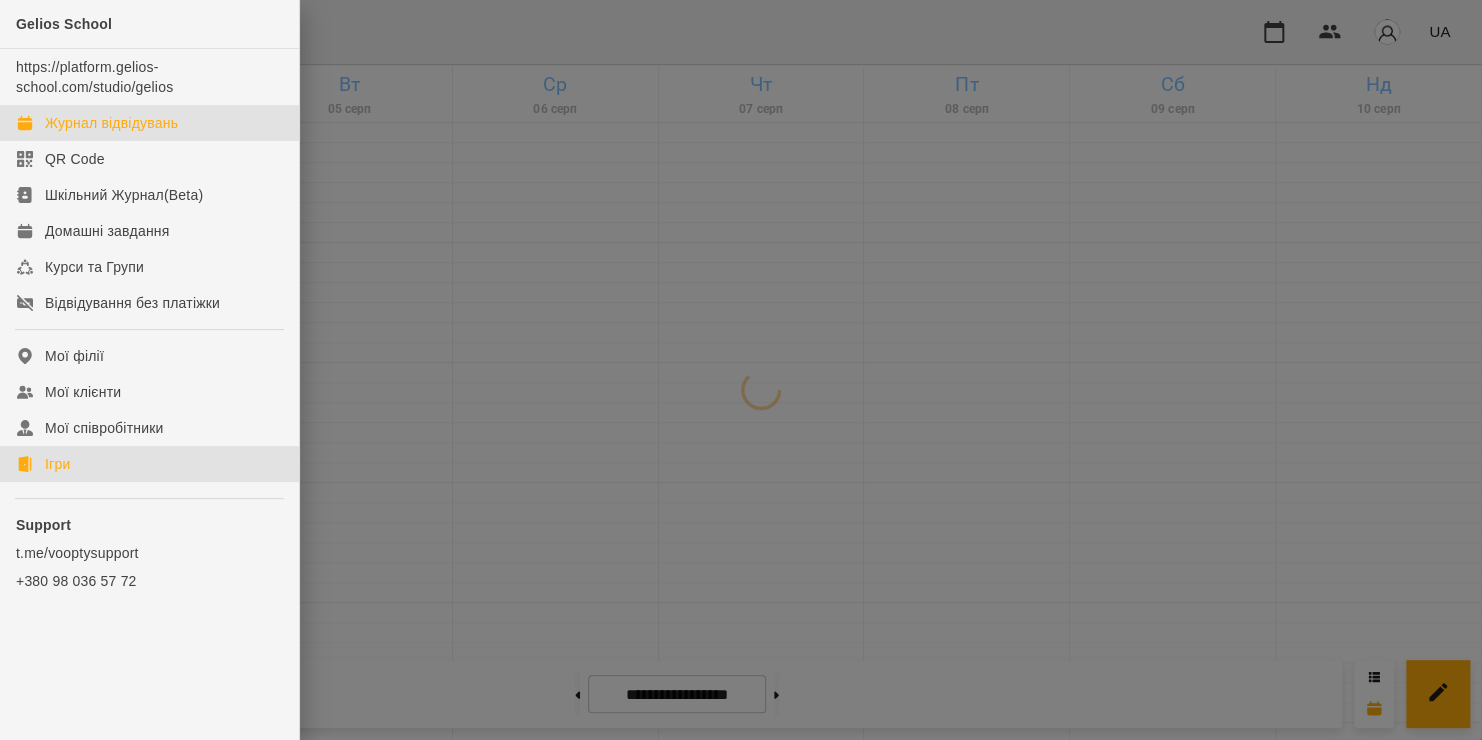 click on "Ігри" at bounding box center (57, 464) 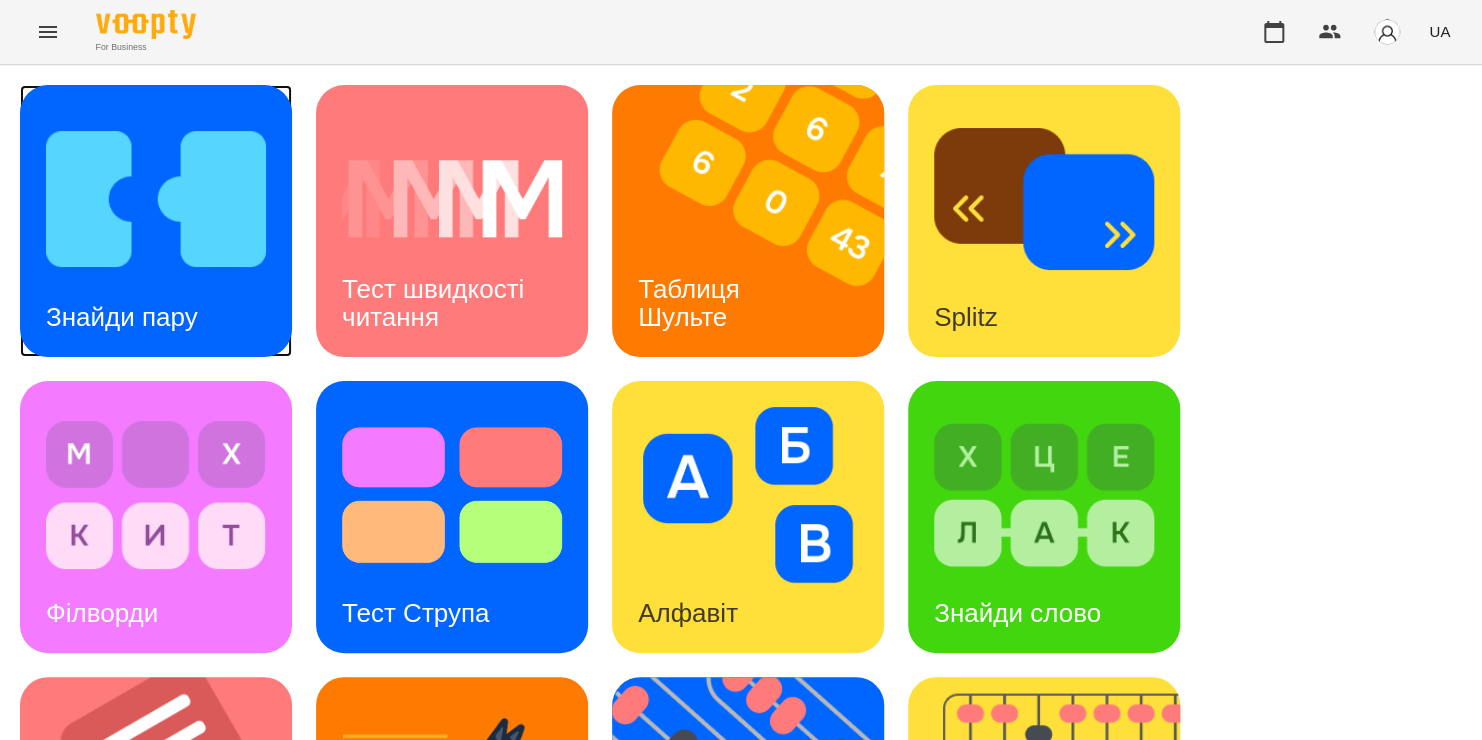 click at bounding box center [156, 199] 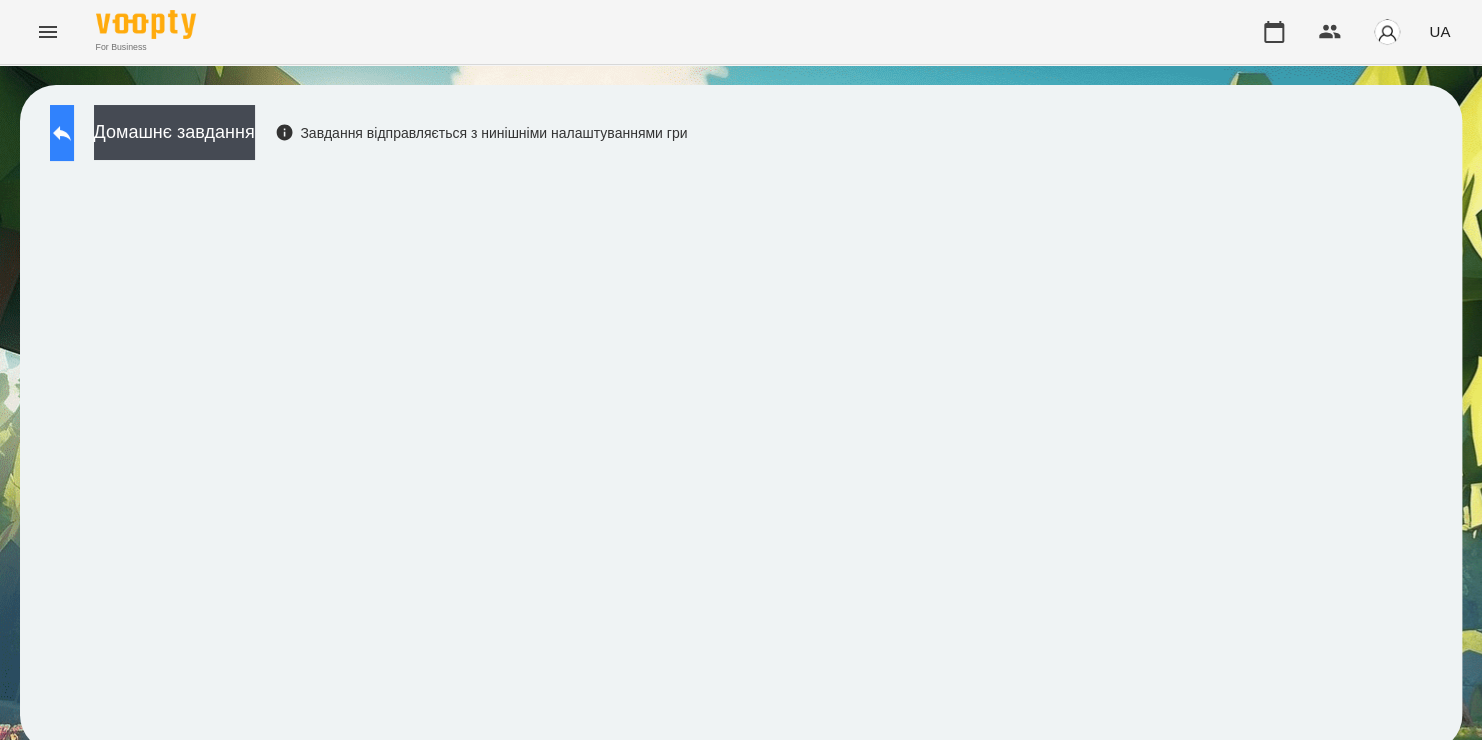 click at bounding box center [62, 133] 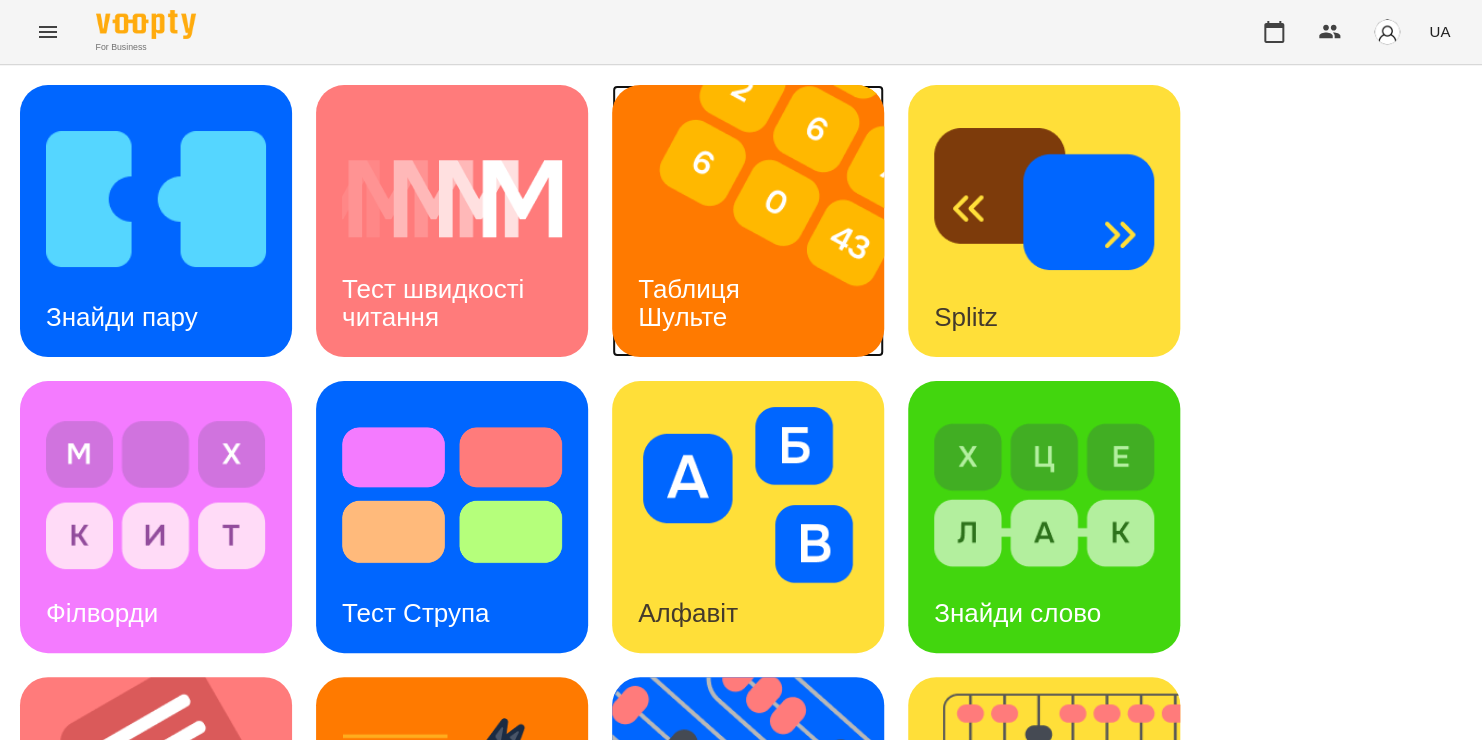 click at bounding box center (760, 221) 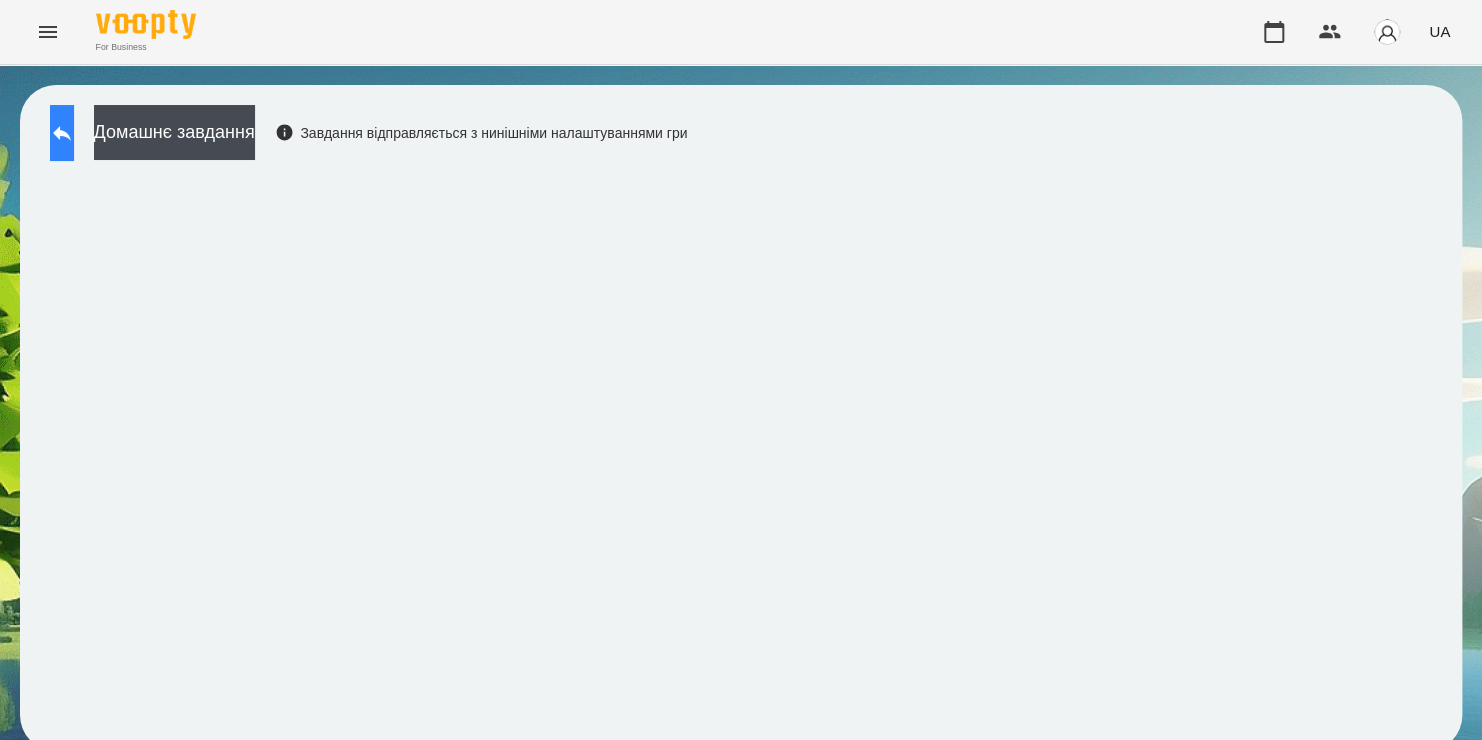 click at bounding box center (62, 133) 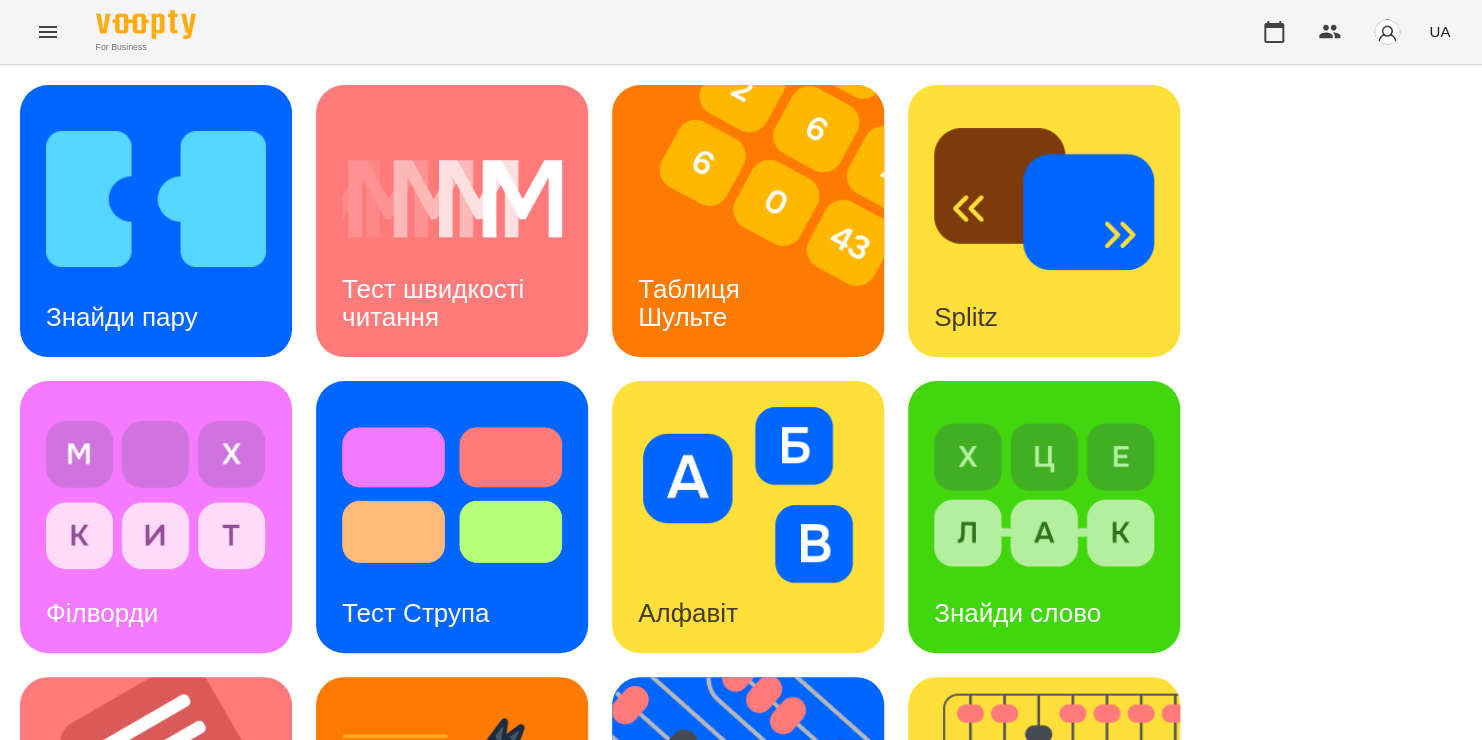 scroll, scrollTop: 556, scrollLeft: 0, axis: vertical 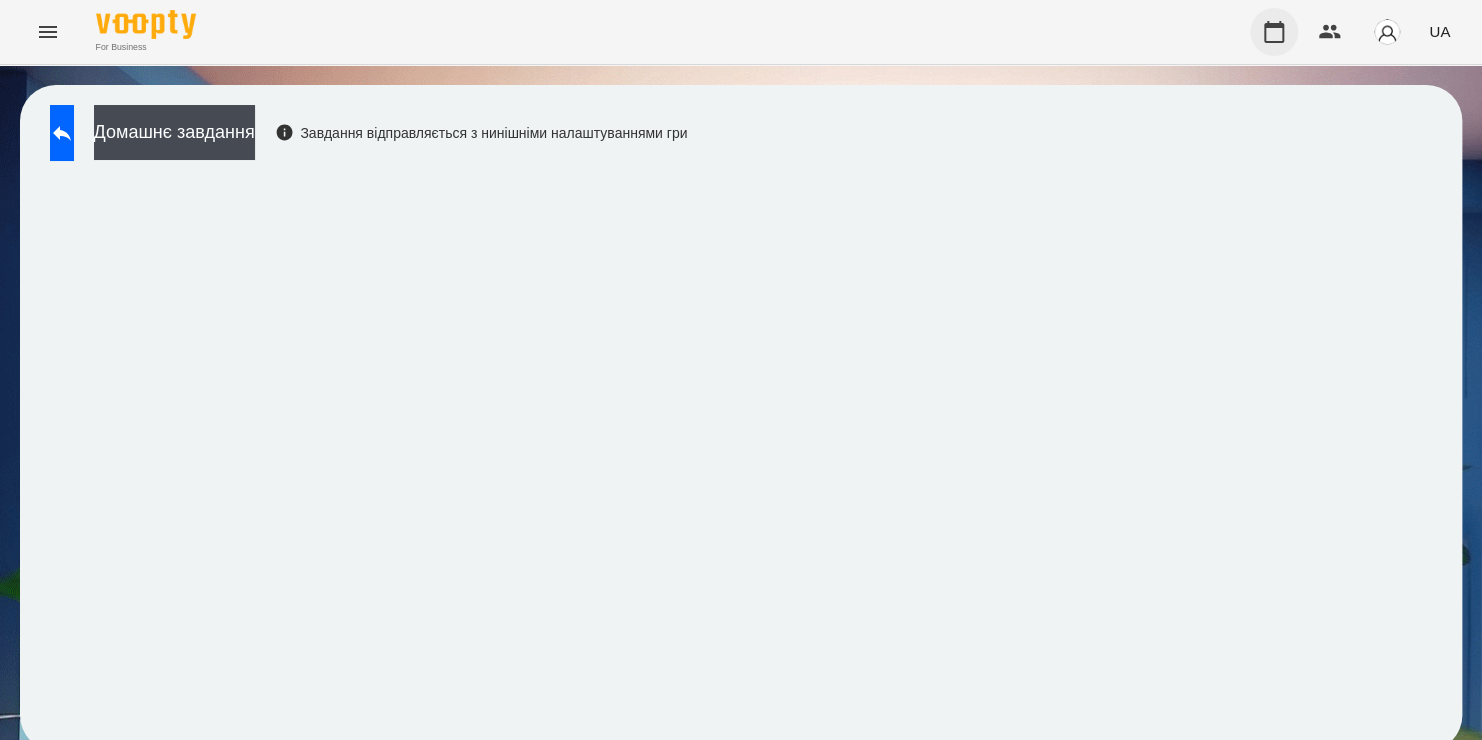 click 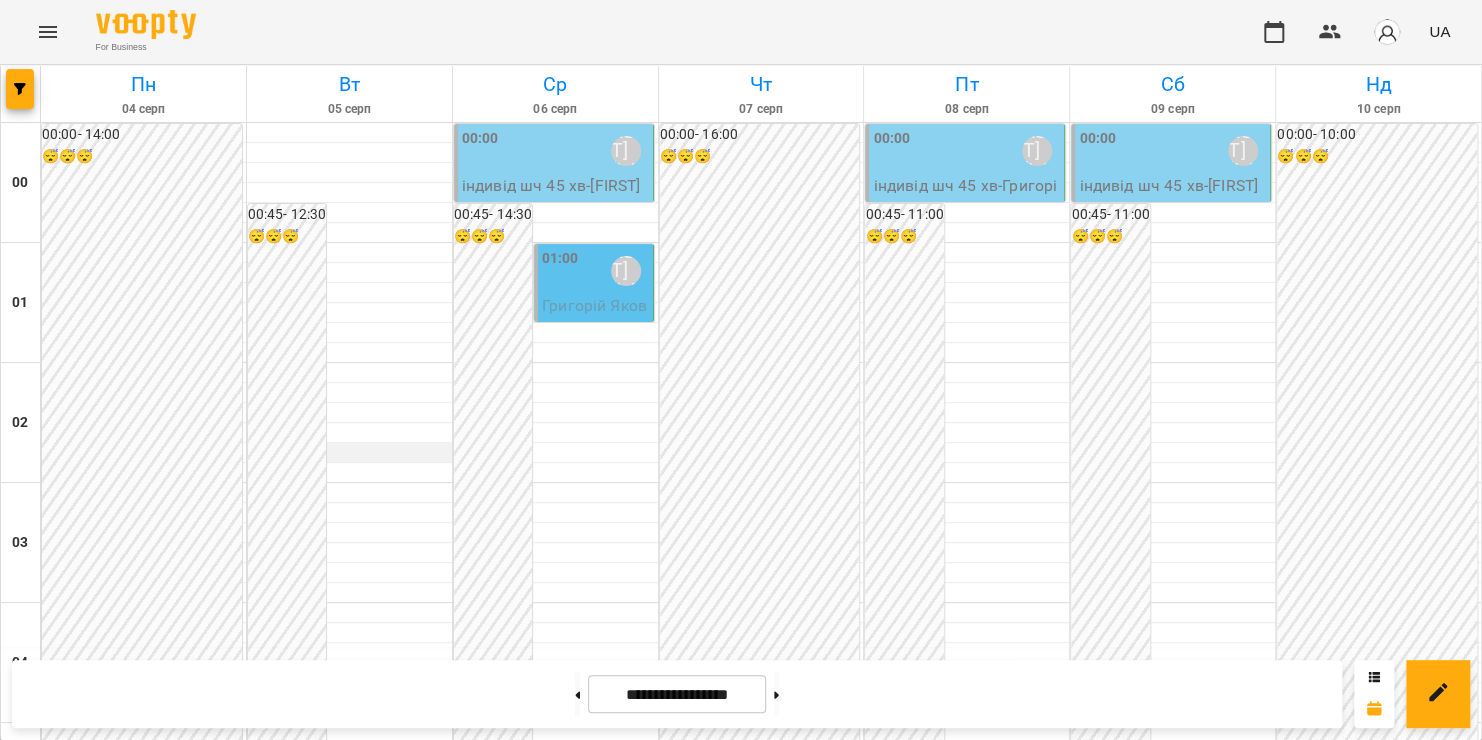 scroll, scrollTop: 2052, scrollLeft: 0, axis: vertical 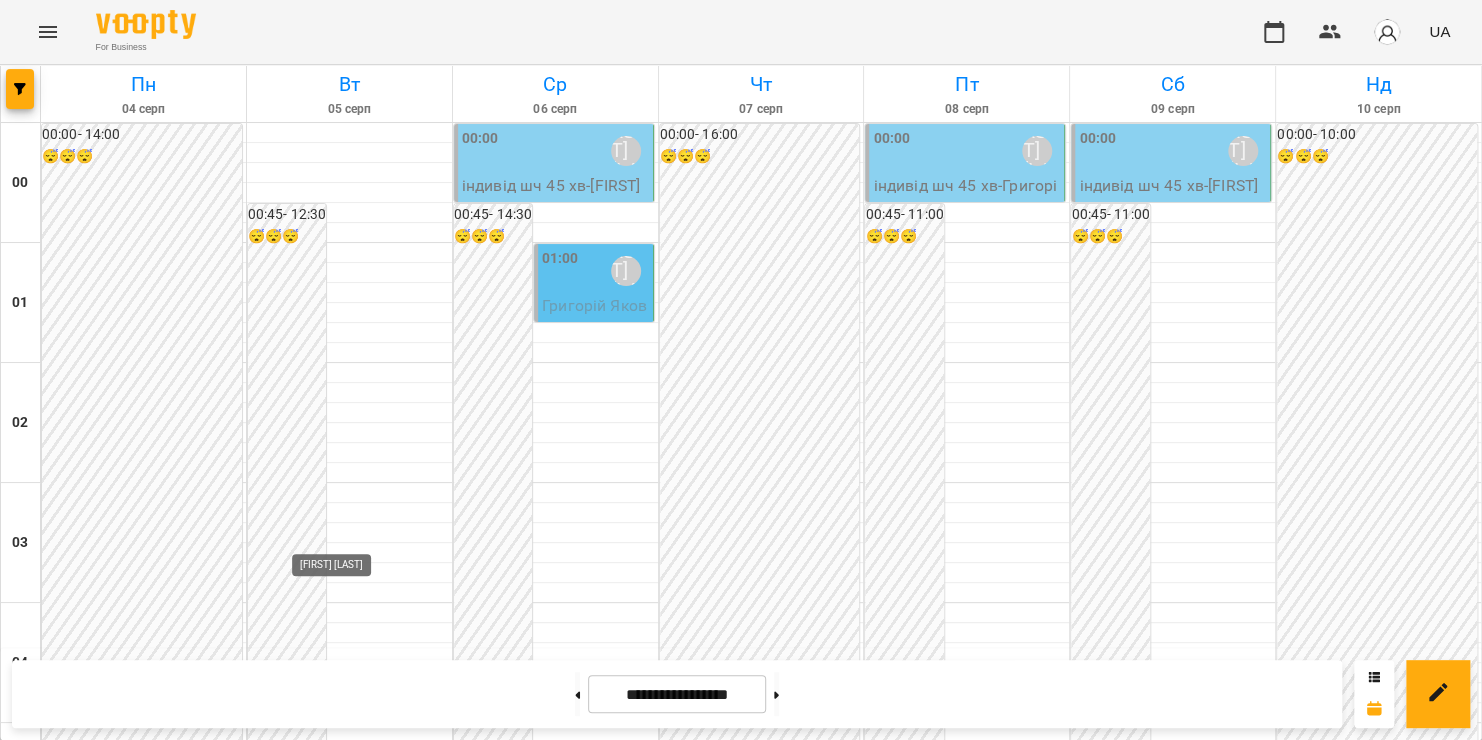 click on "[FIRST] [LAST]" at bounding box center [346, 2578] 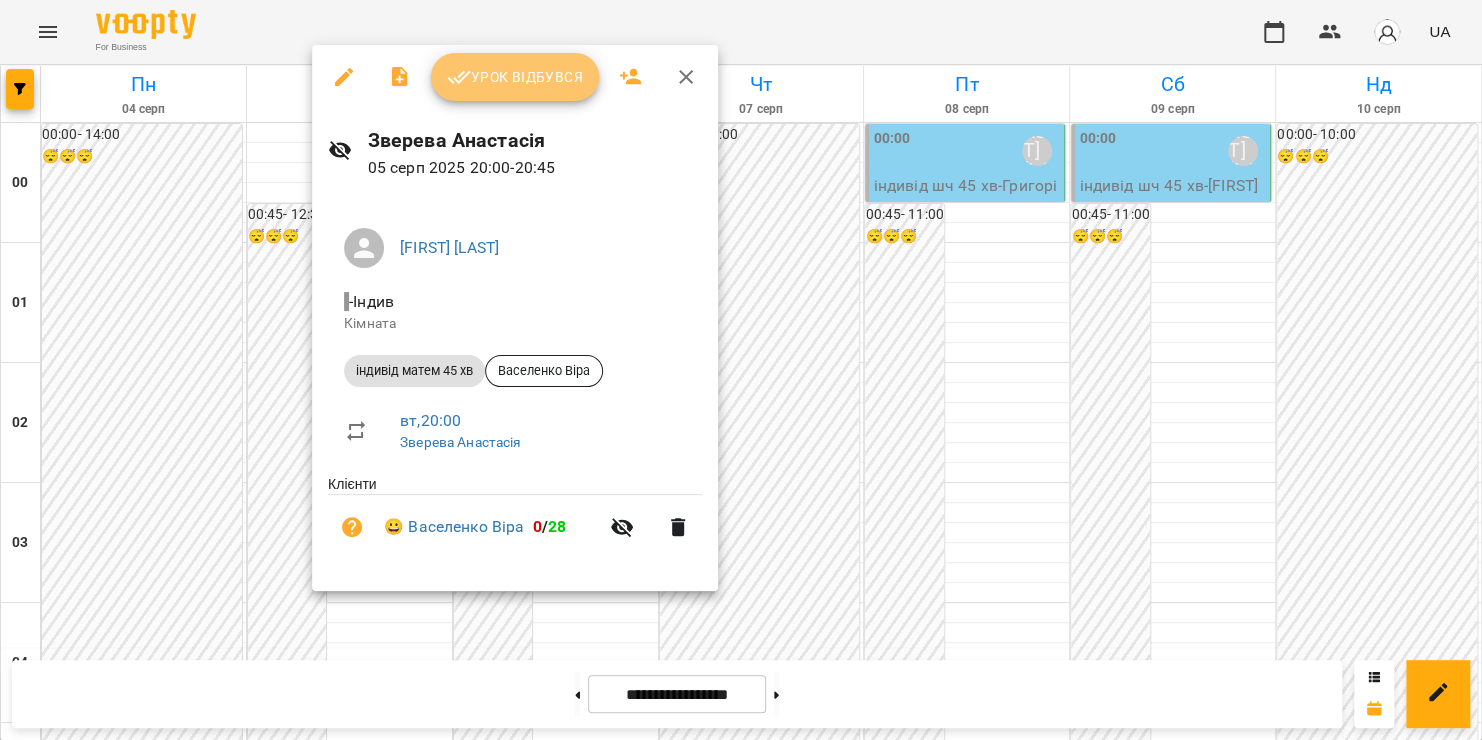 click on "Урок відбувся" at bounding box center [515, 77] 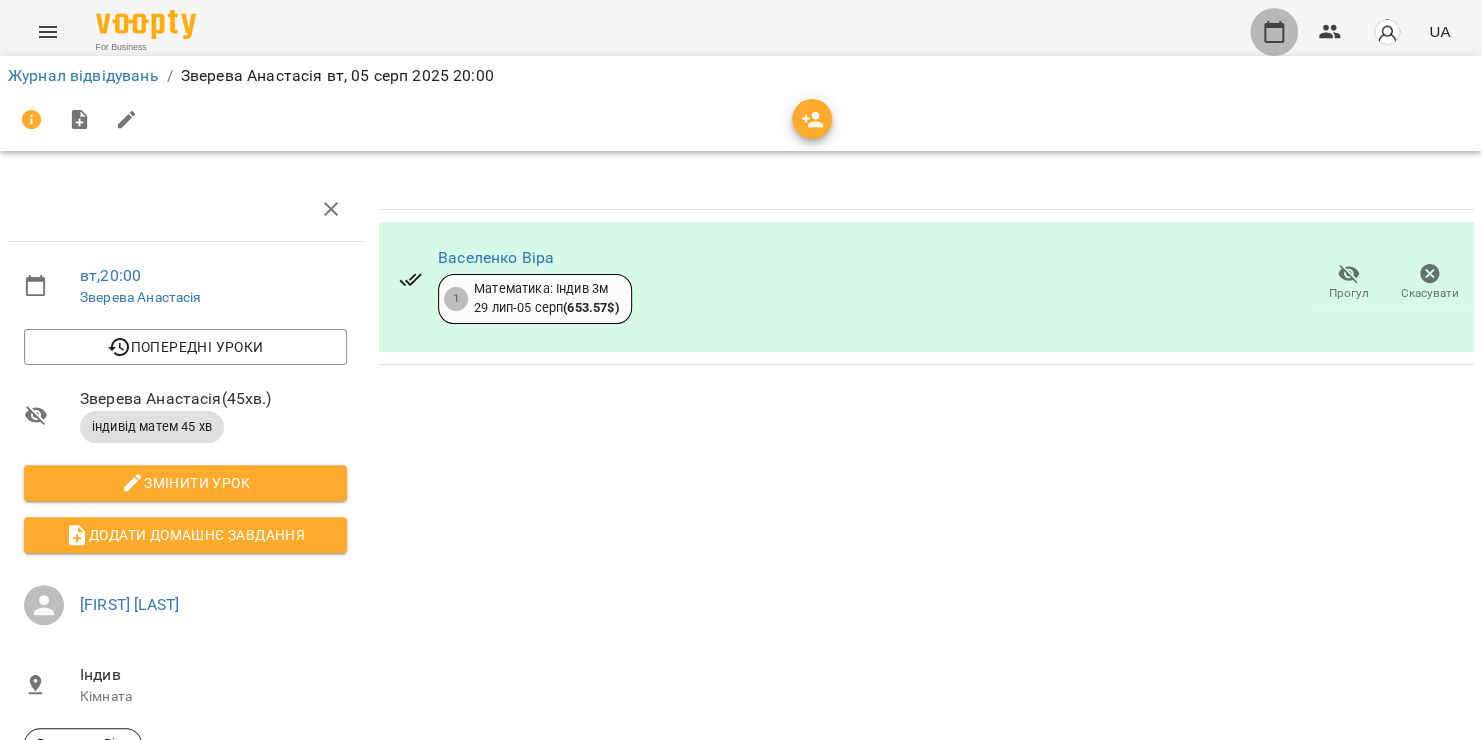 click 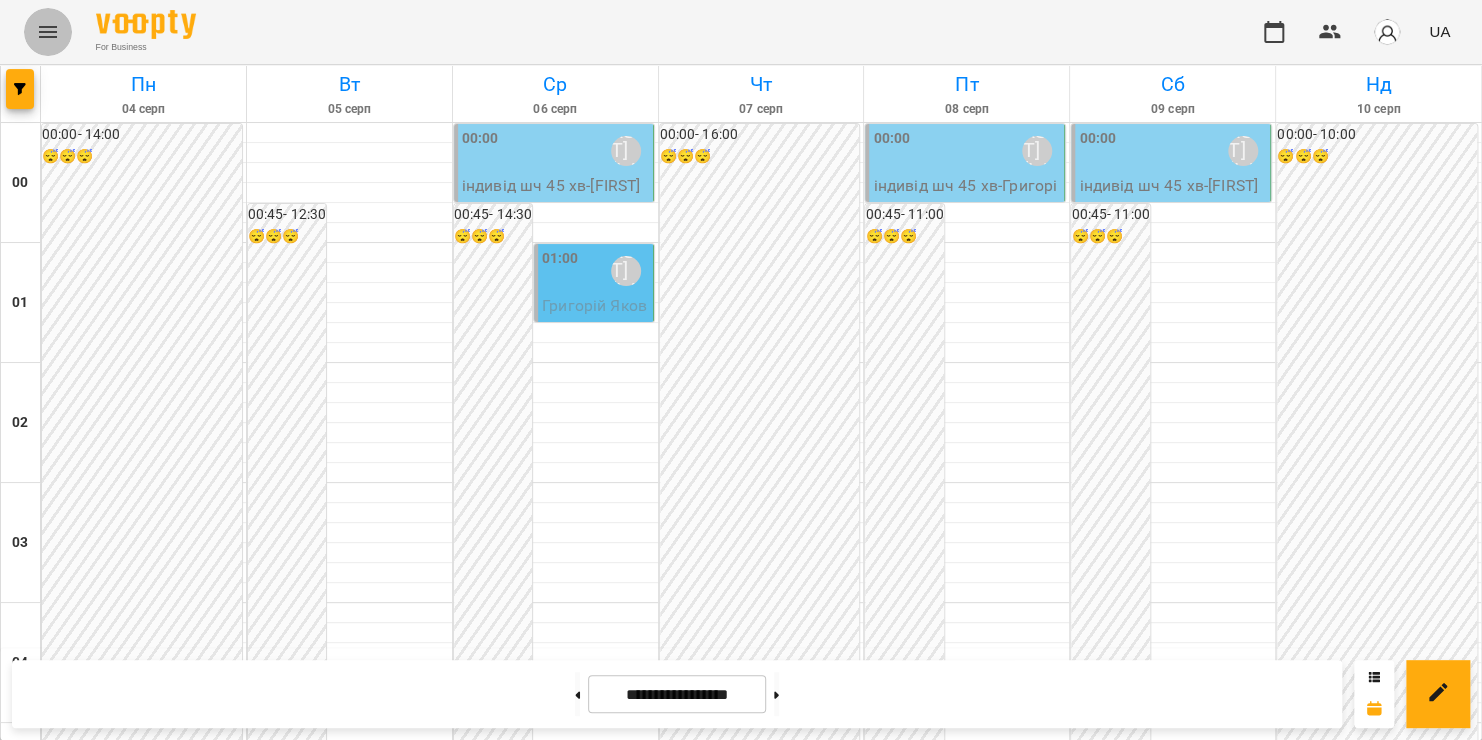 click 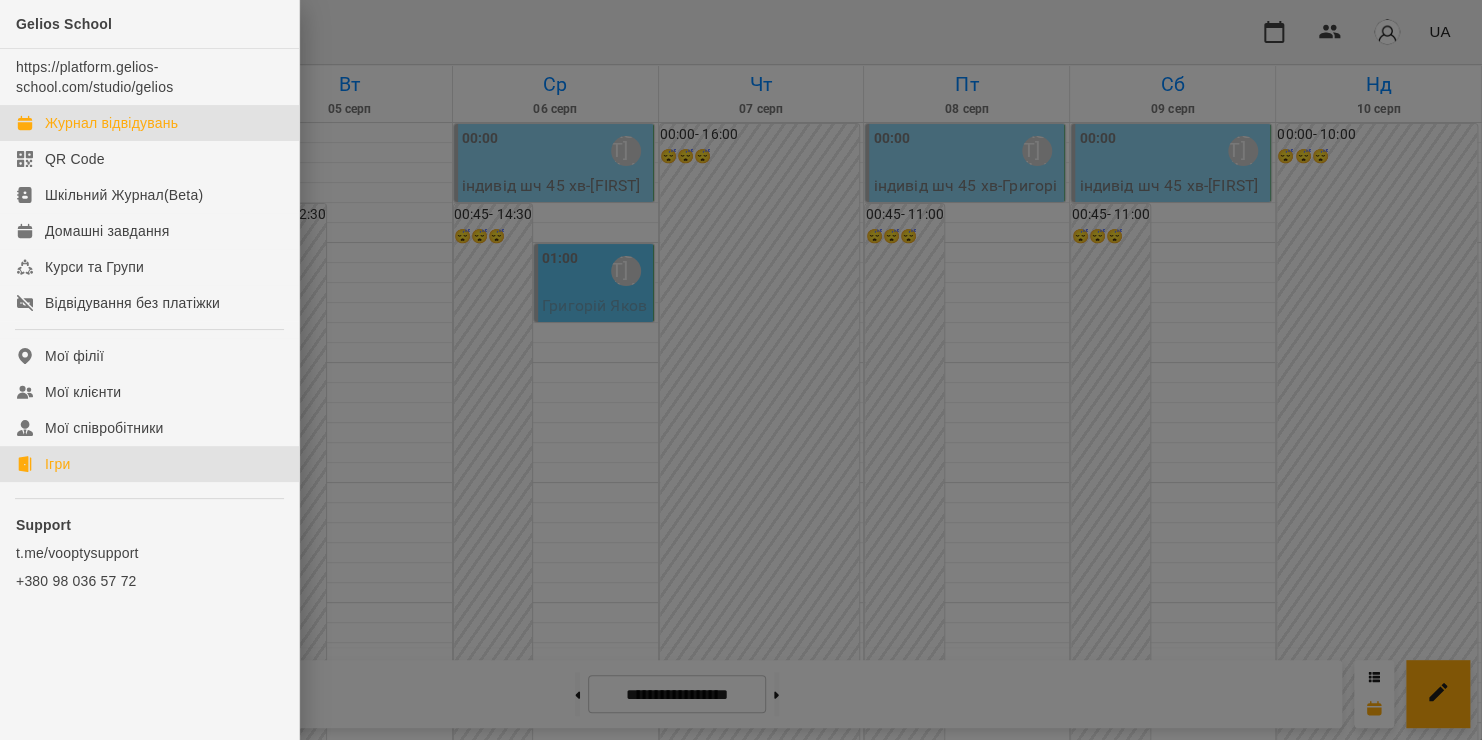 click on "Ігри" 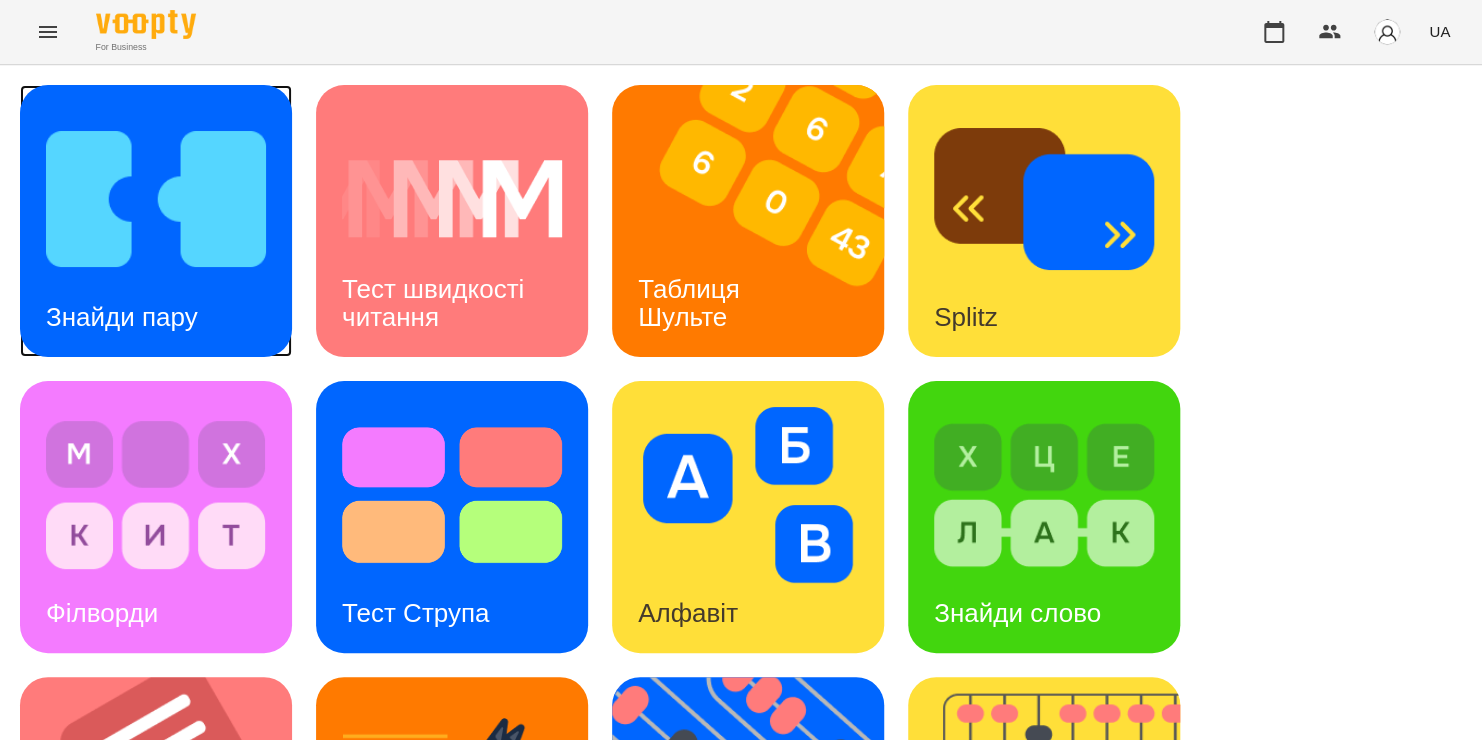 click at bounding box center (156, 199) 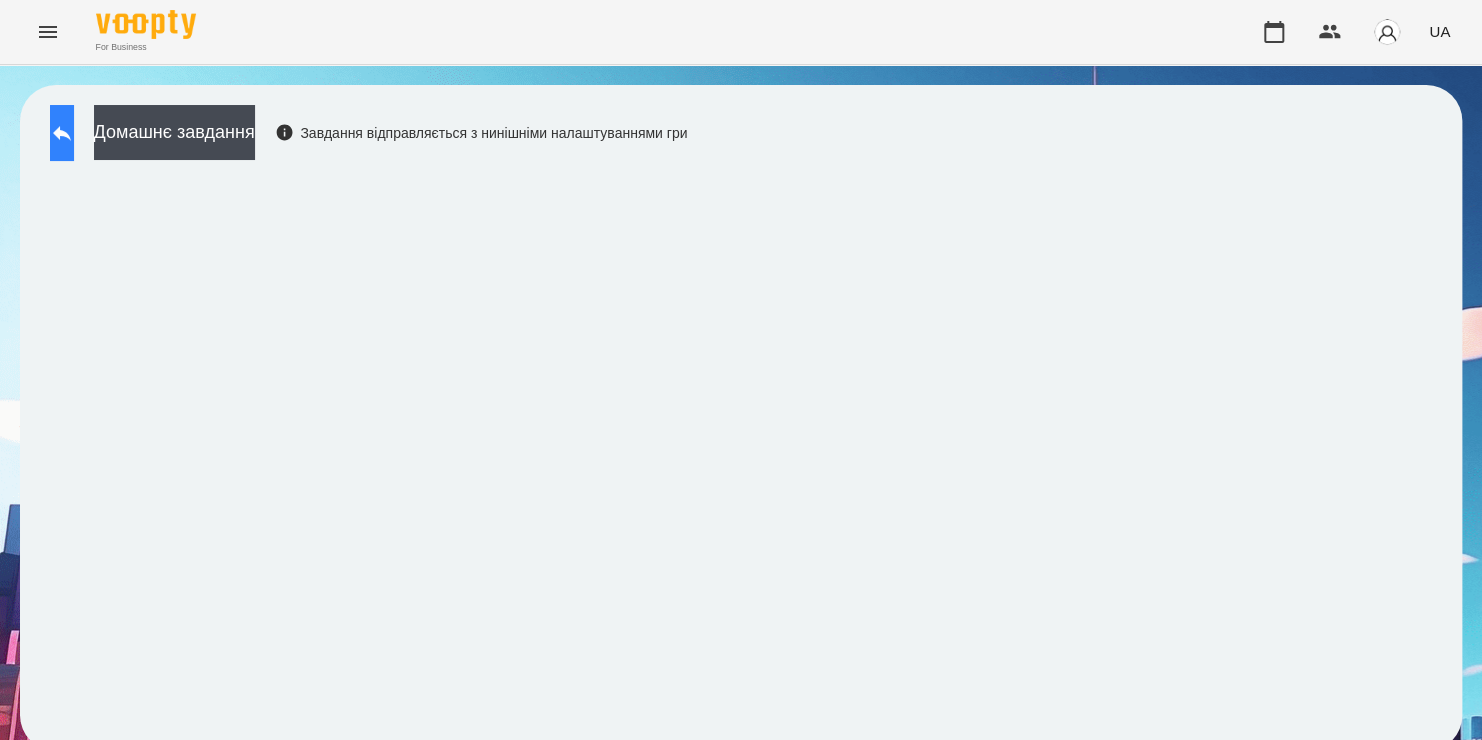 click at bounding box center (62, 133) 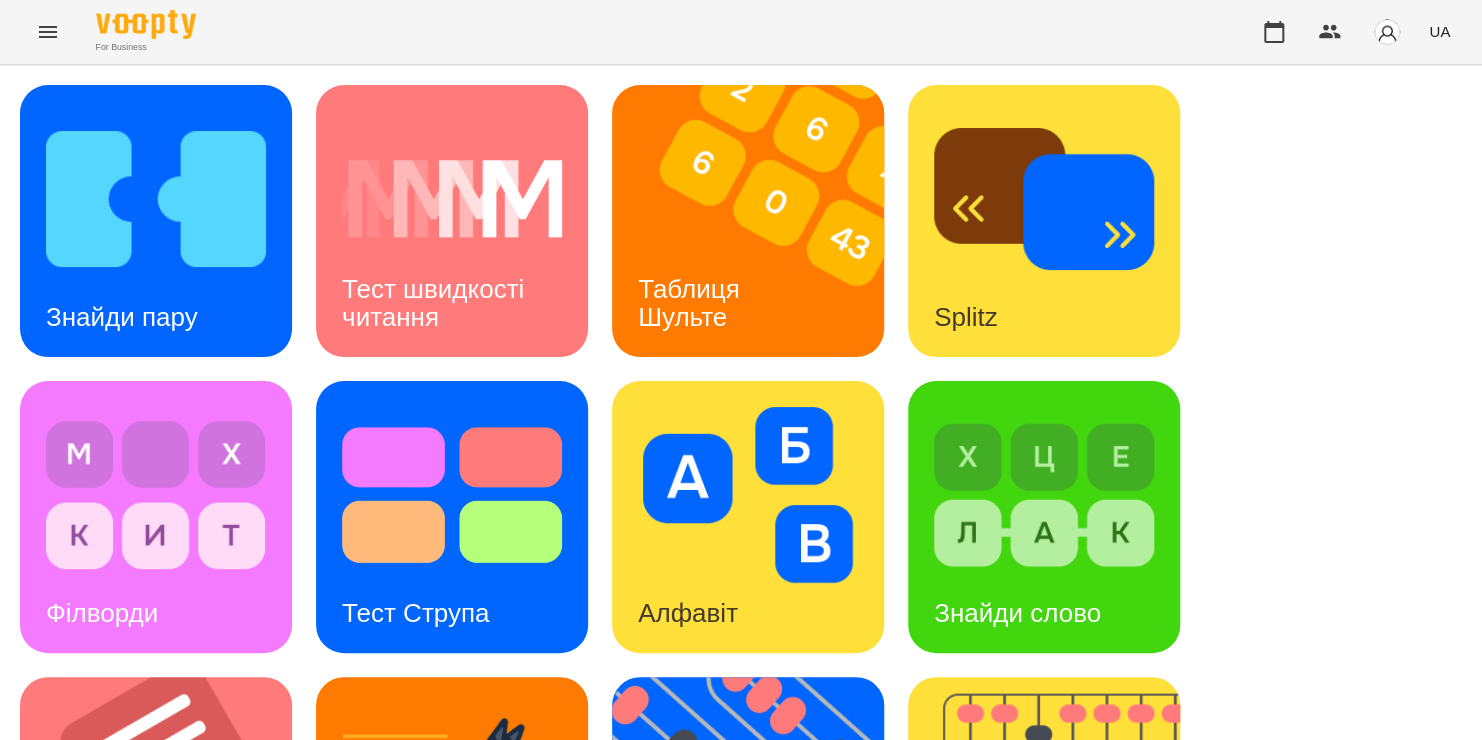 scroll, scrollTop: 0, scrollLeft: 0, axis: both 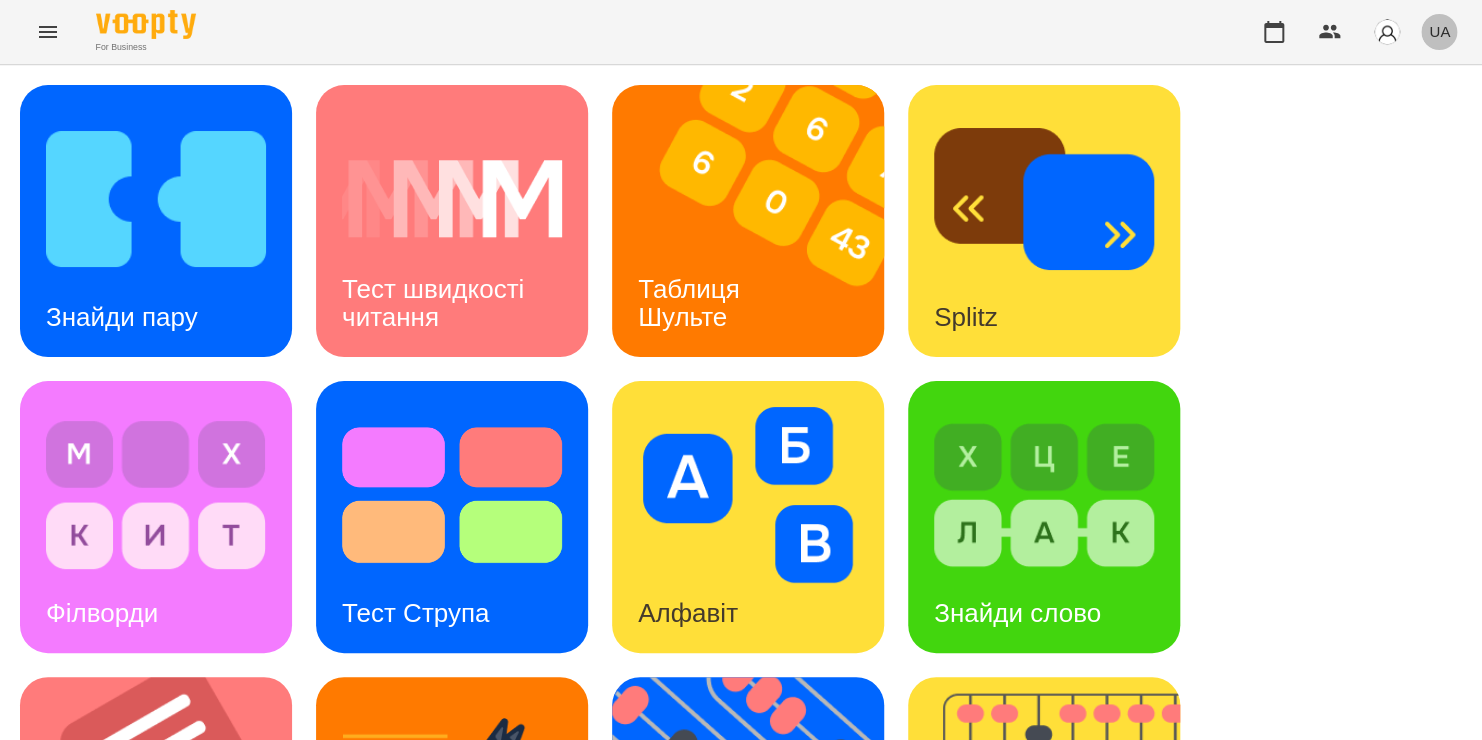 click on "UA" at bounding box center (1439, 31) 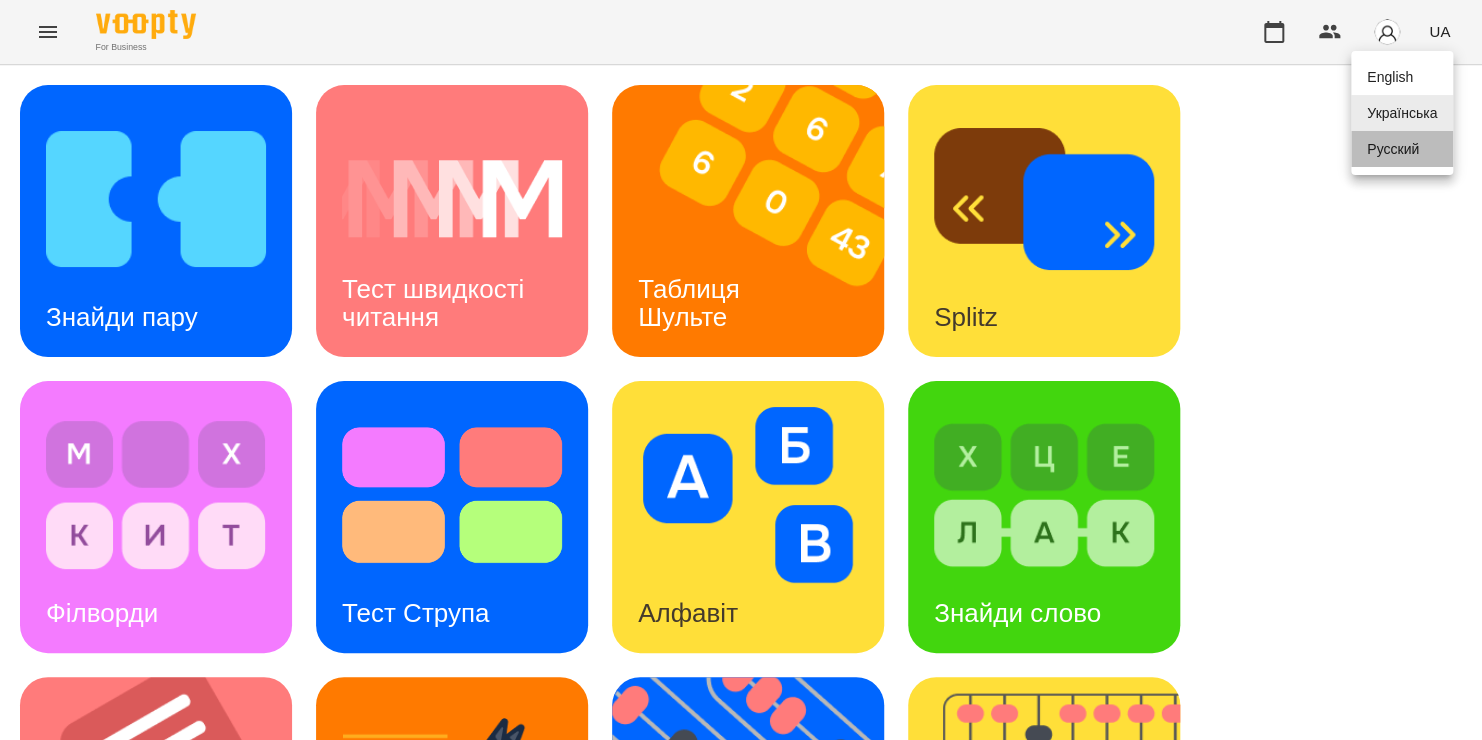 click on "Русский" at bounding box center (1402, 149) 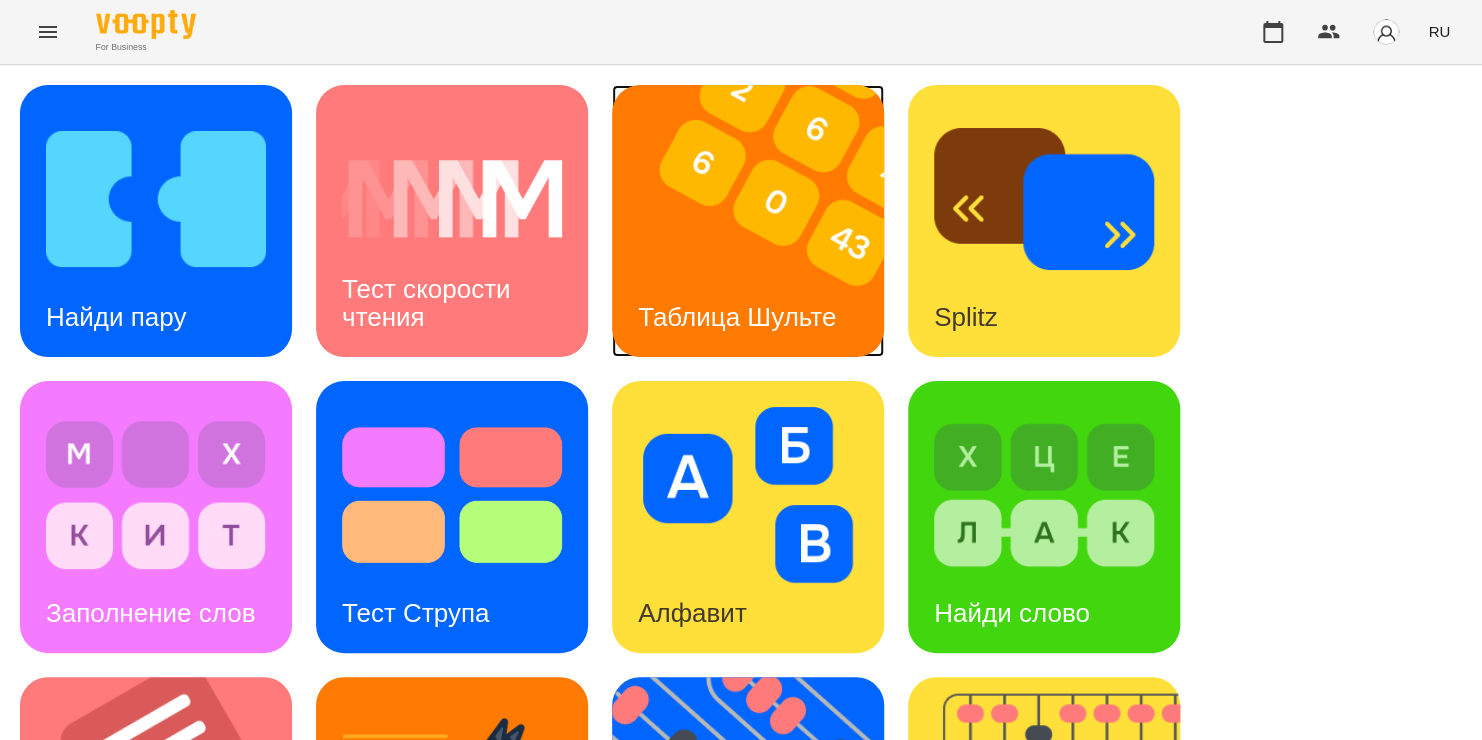 click at bounding box center [760, 221] 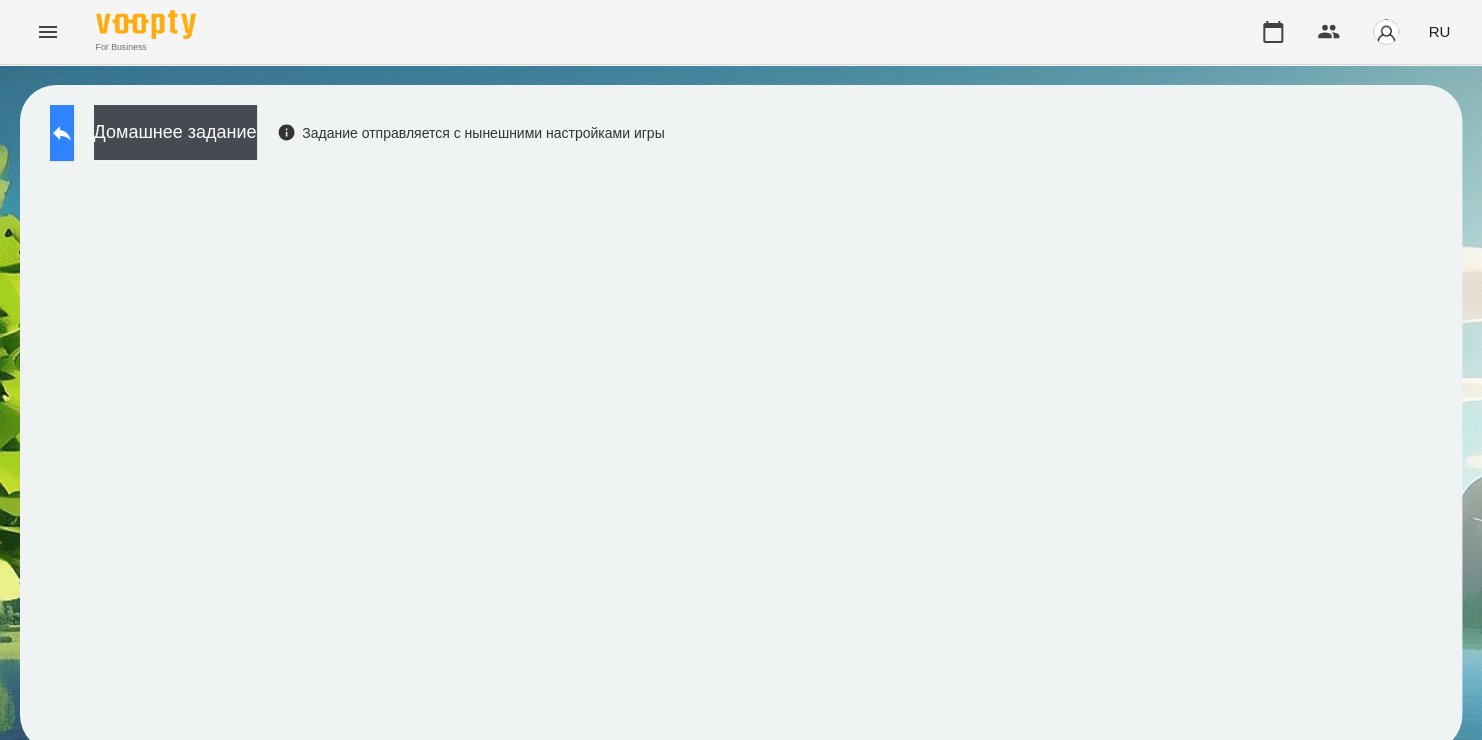 click at bounding box center (62, 133) 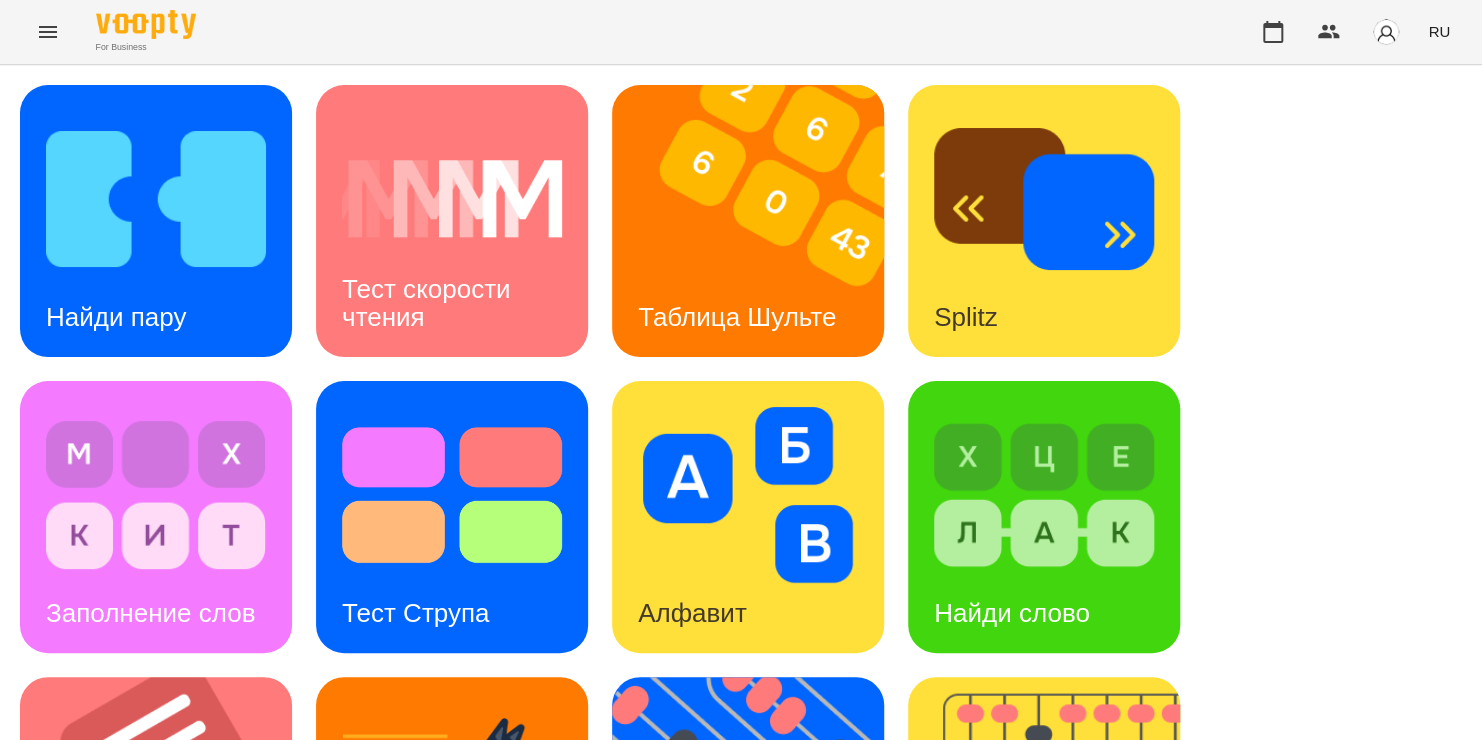 scroll, scrollTop: 371, scrollLeft: 0, axis: vertical 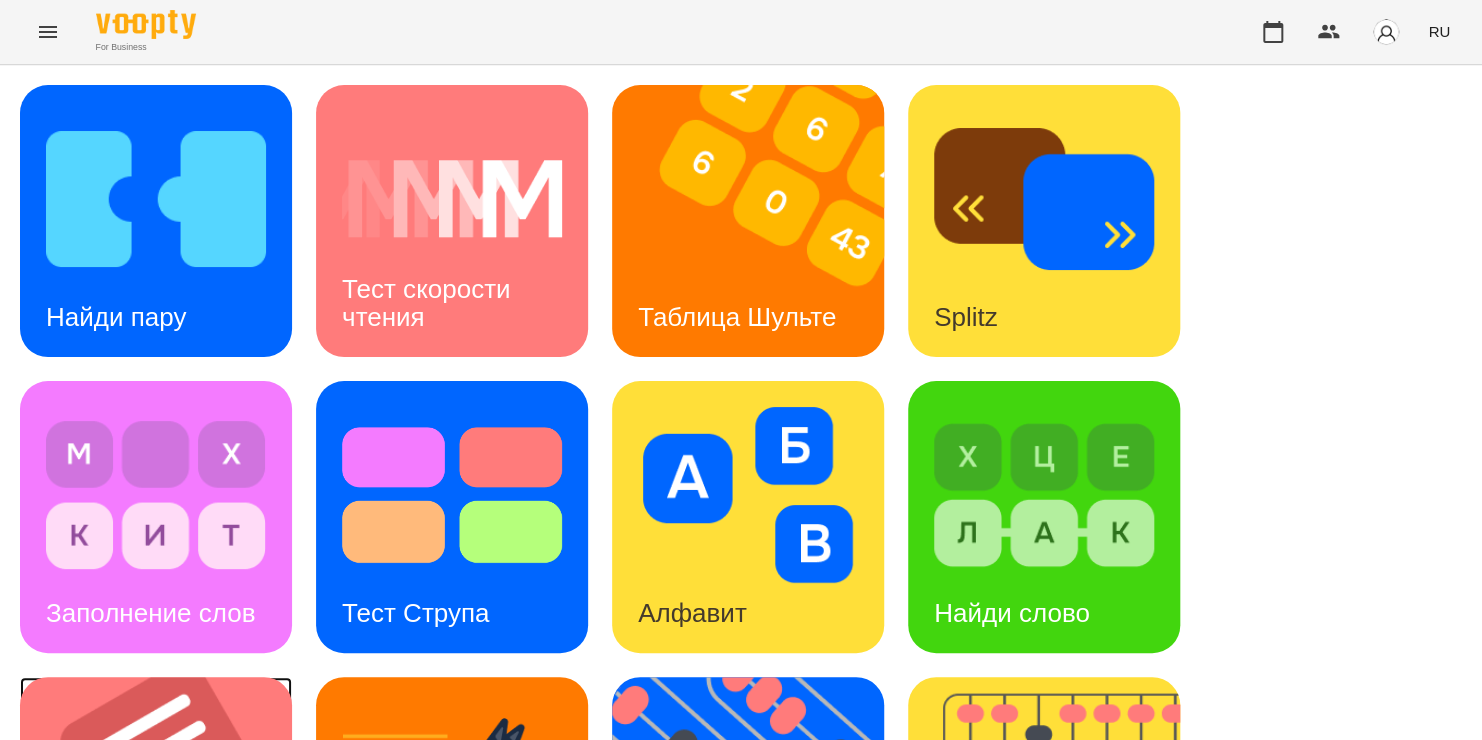 click at bounding box center (168, 813) 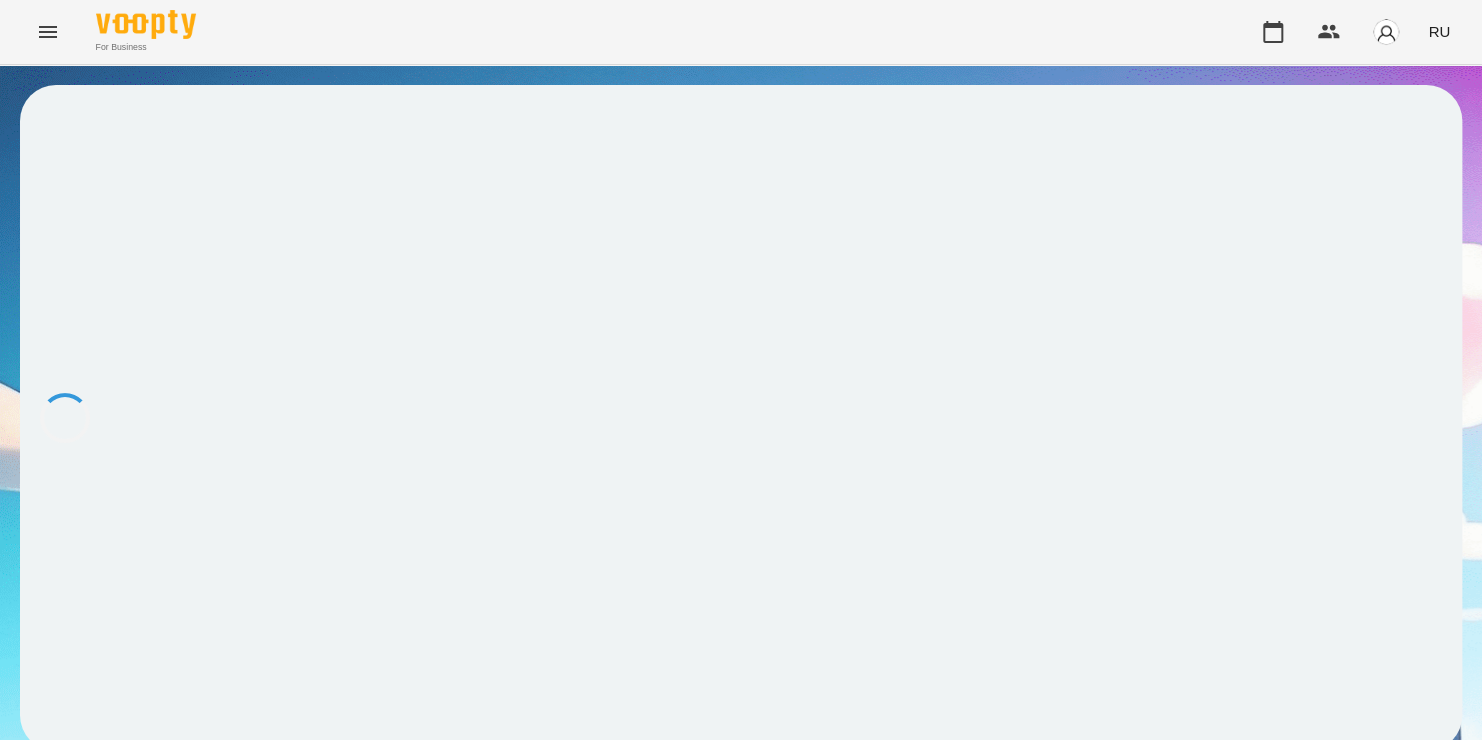 scroll, scrollTop: 0, scrollLeft: 0, axis: both 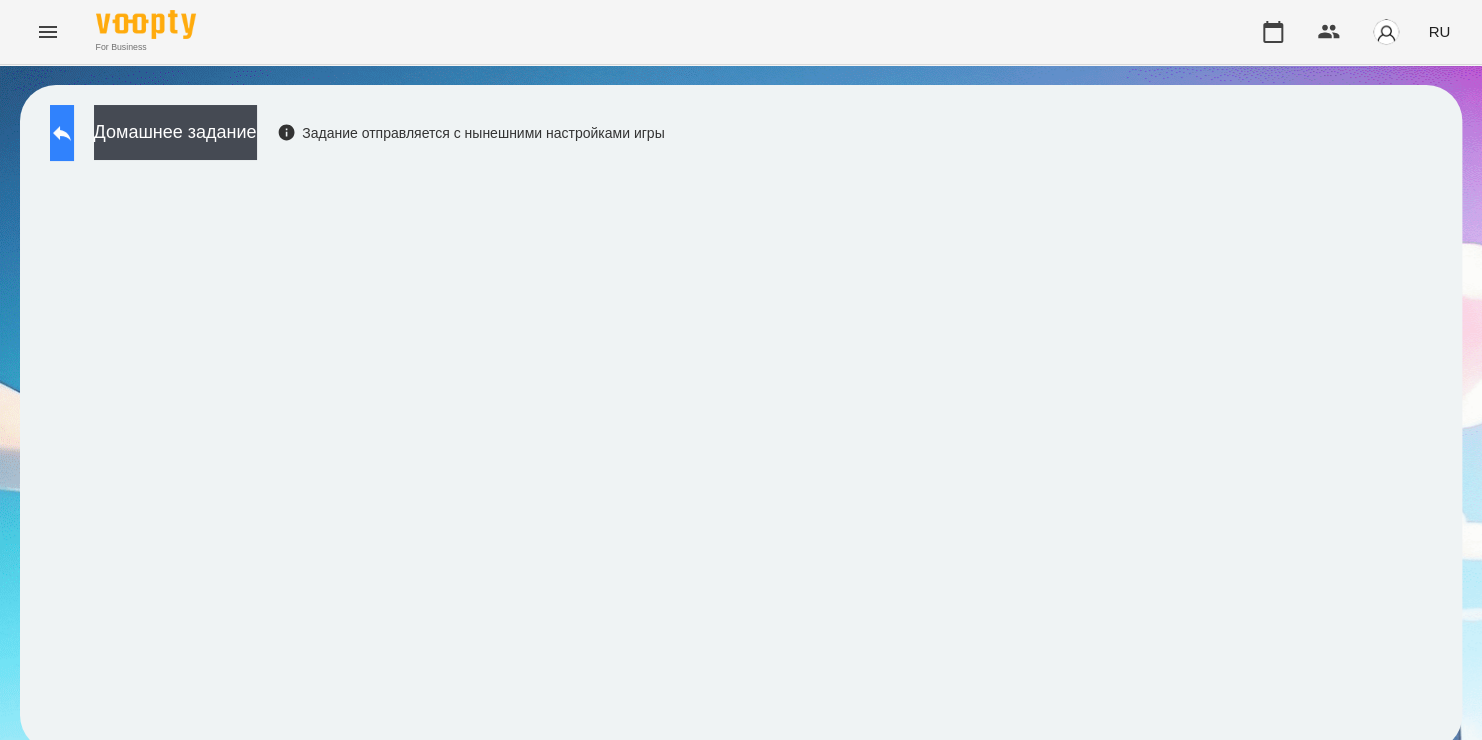 click at bounding box center (62, 133) 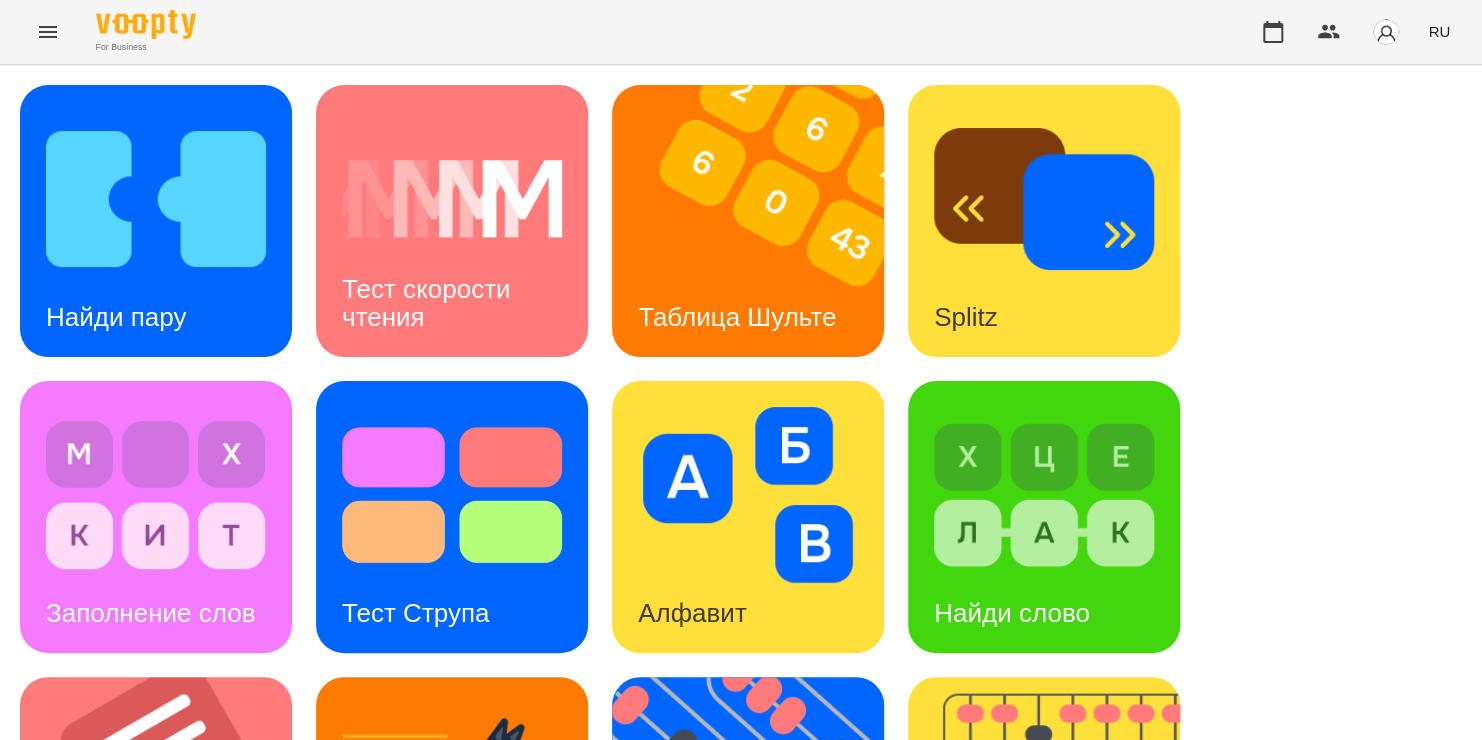 scroll, scrollTop: 820, scrollLeft: 0, axis: vertical 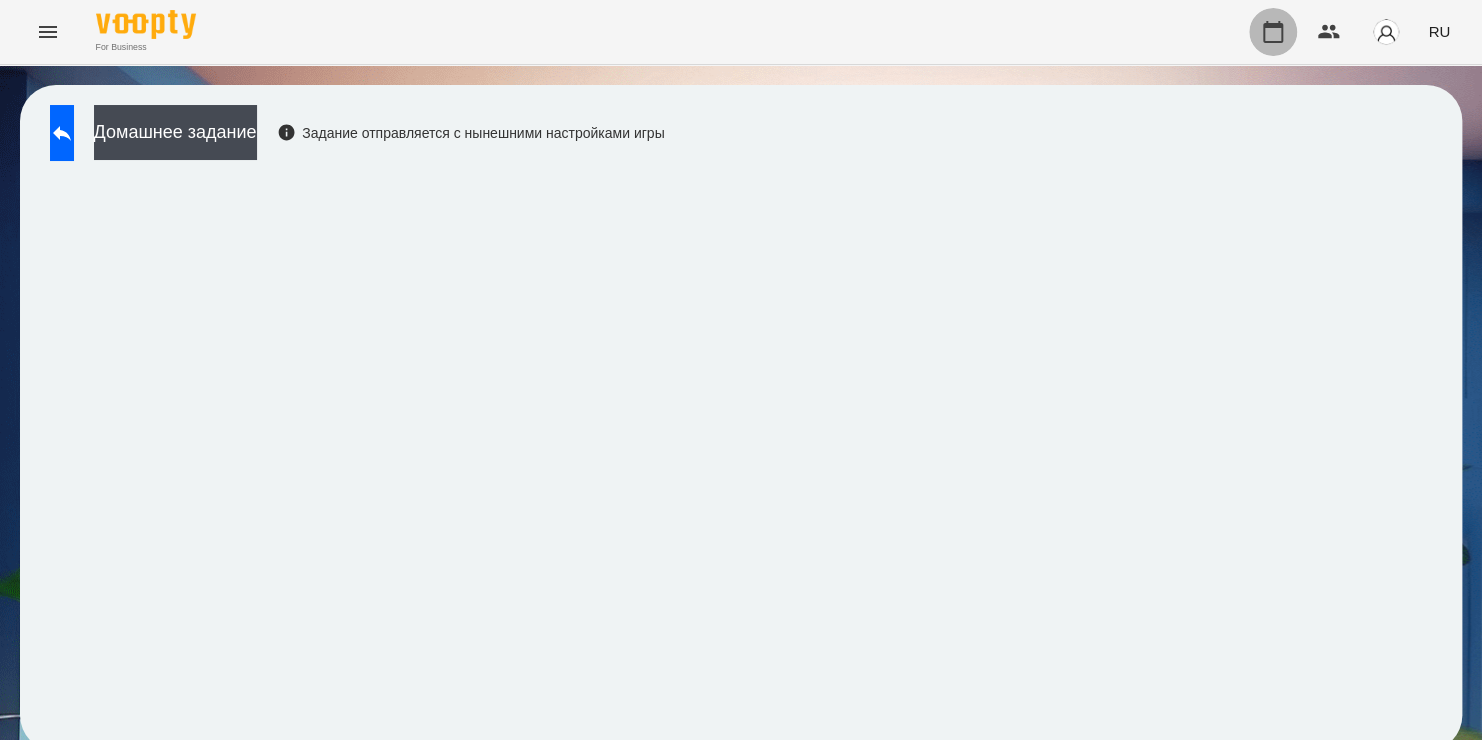 click 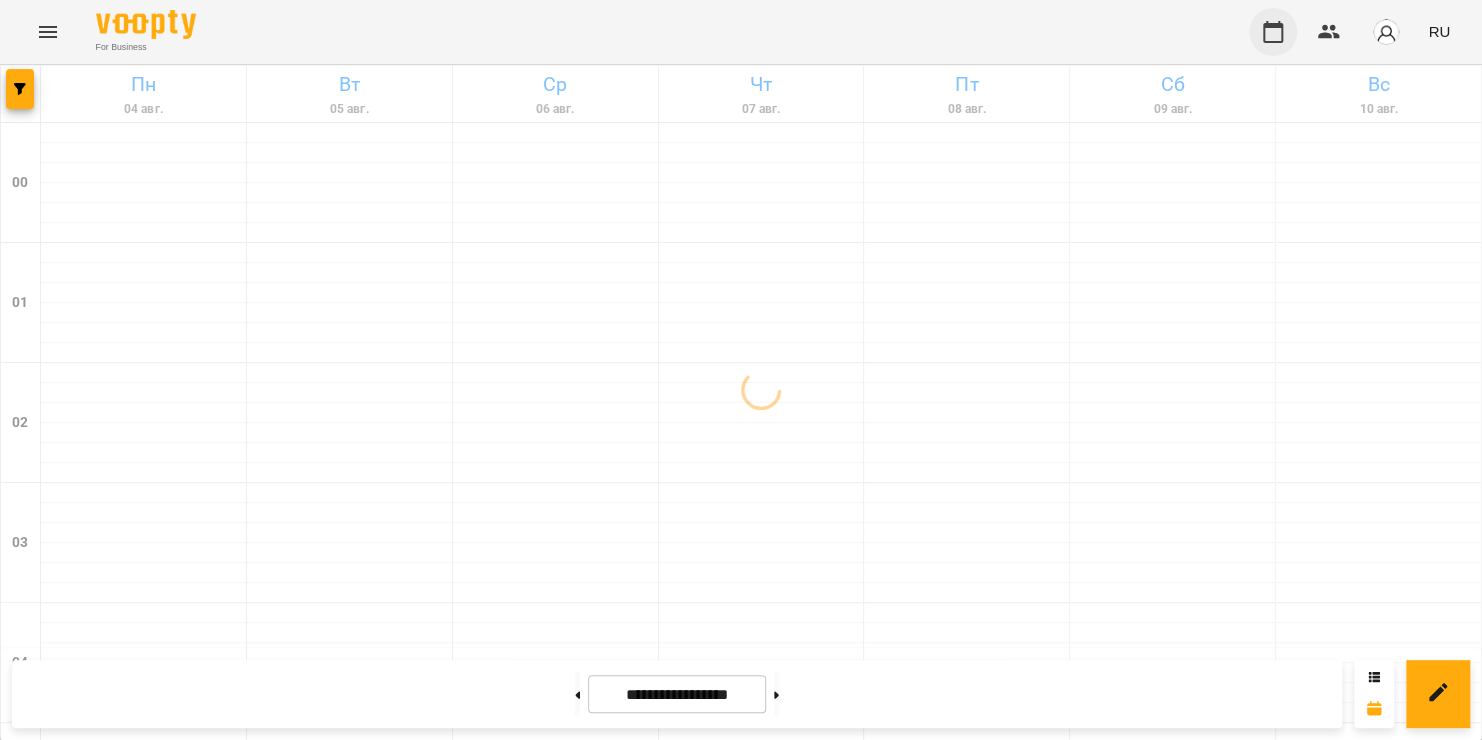 type 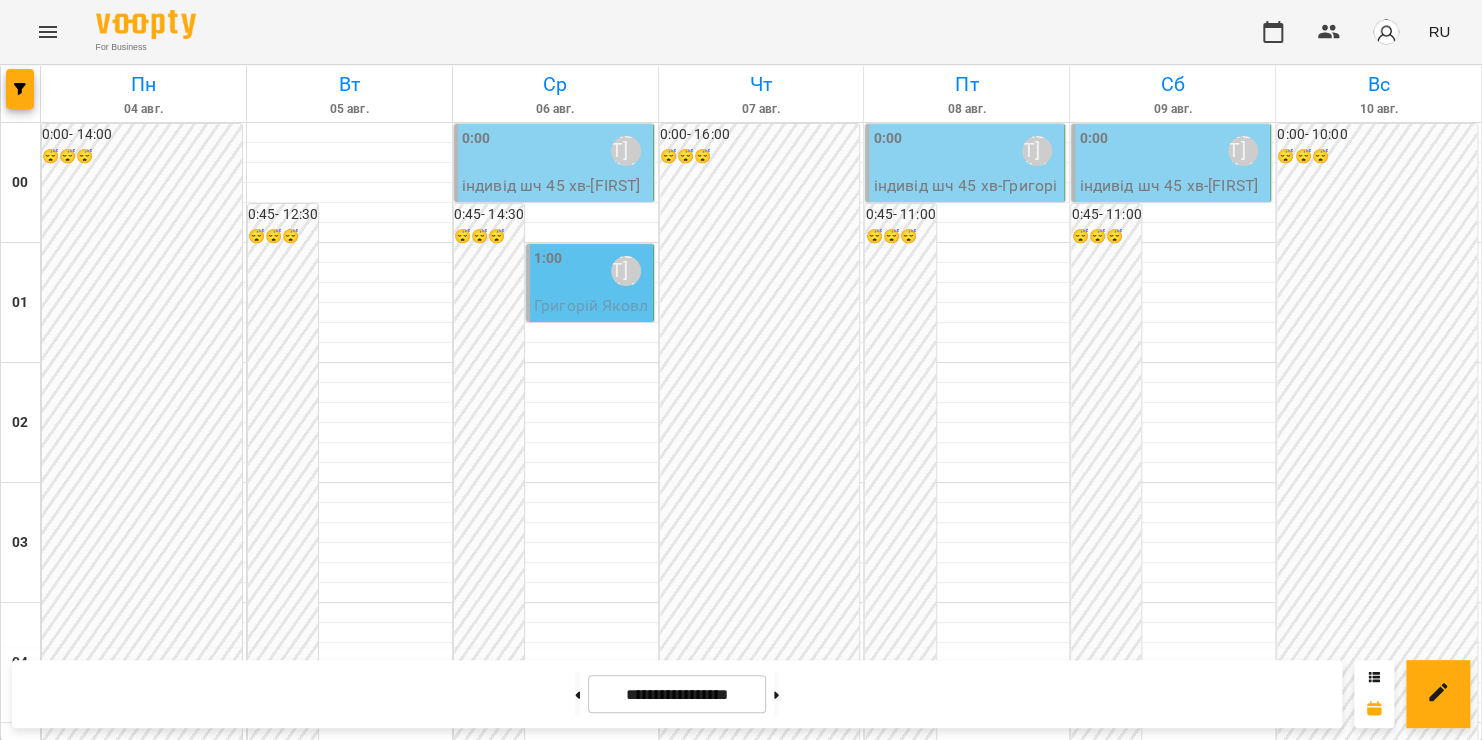 scroll, scrollTop: 2335, scrollLeft: 0, axis: vertical 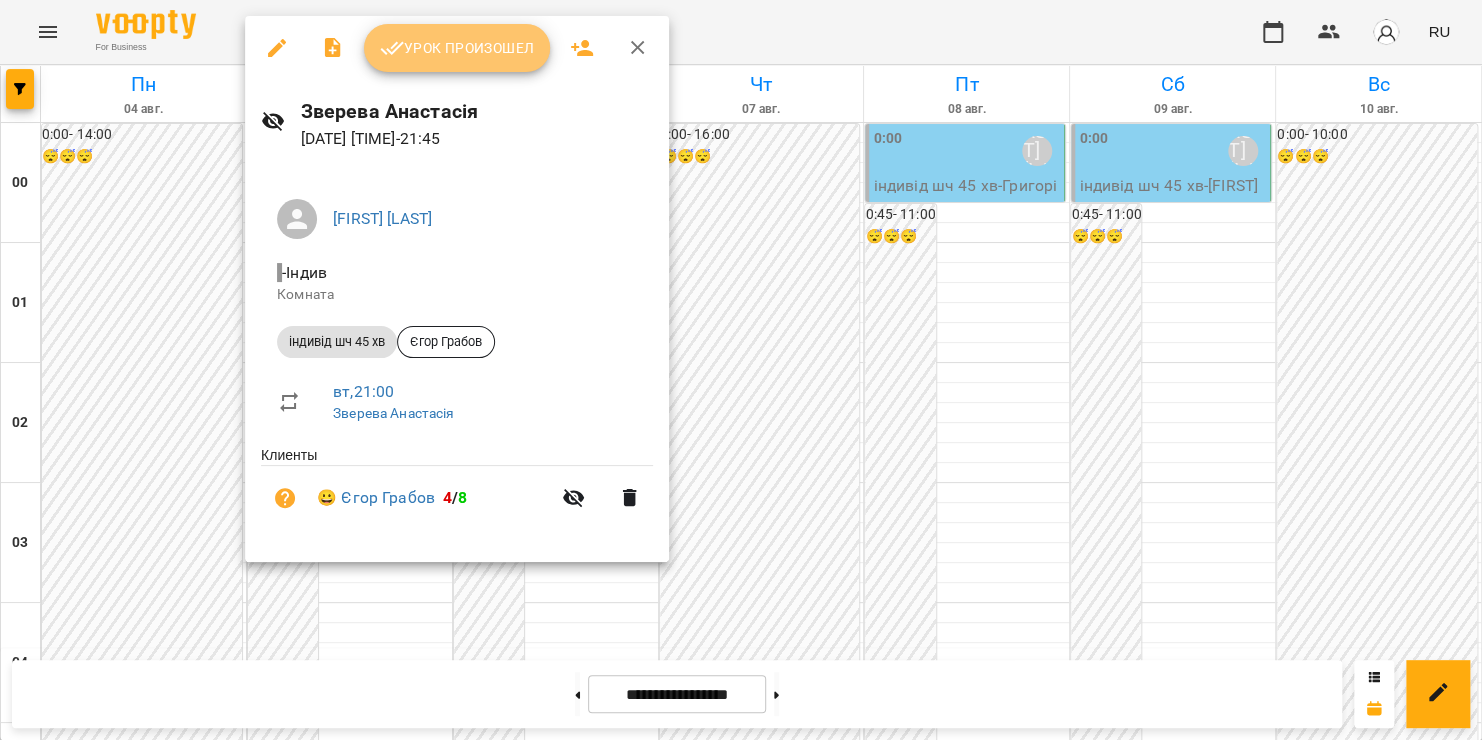 click on "Урок произошел" at bounding box center [457, 48] 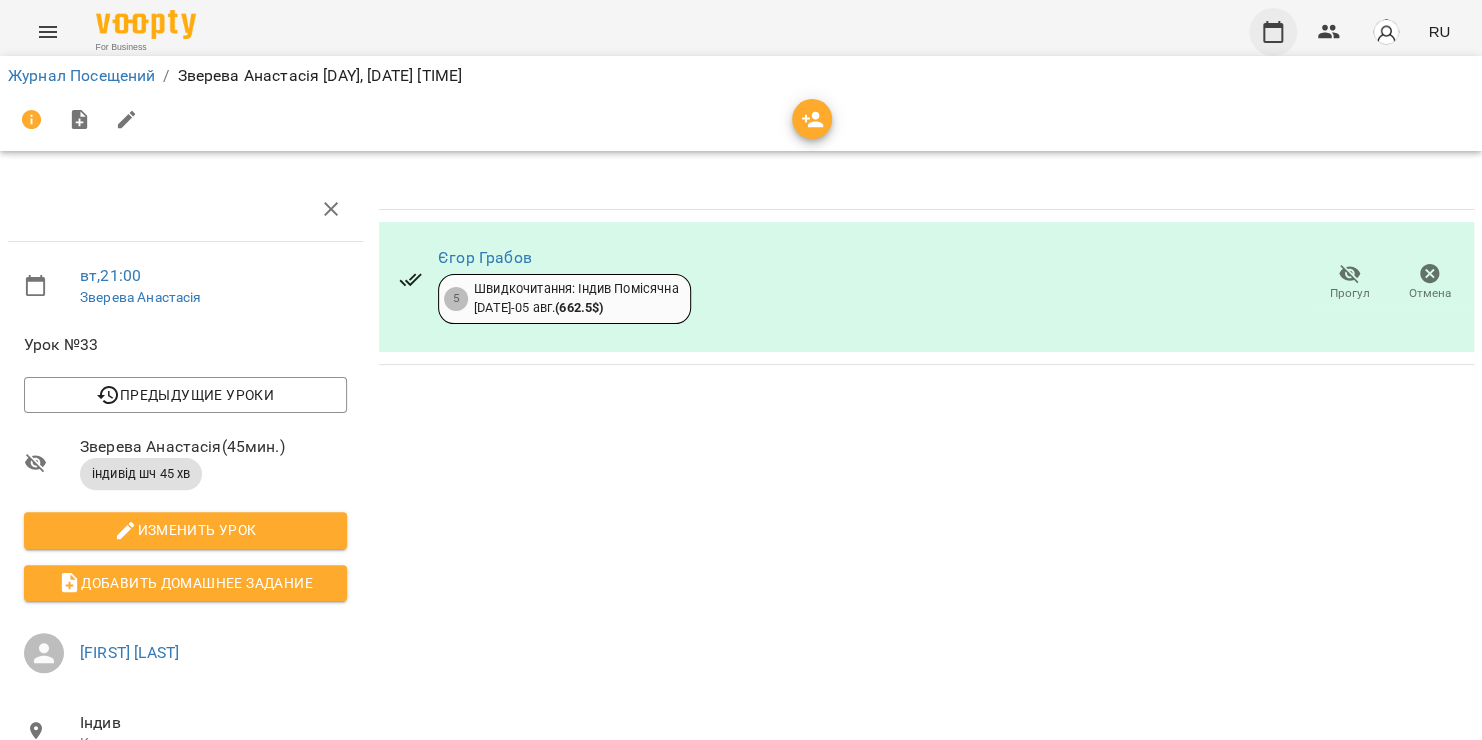 click 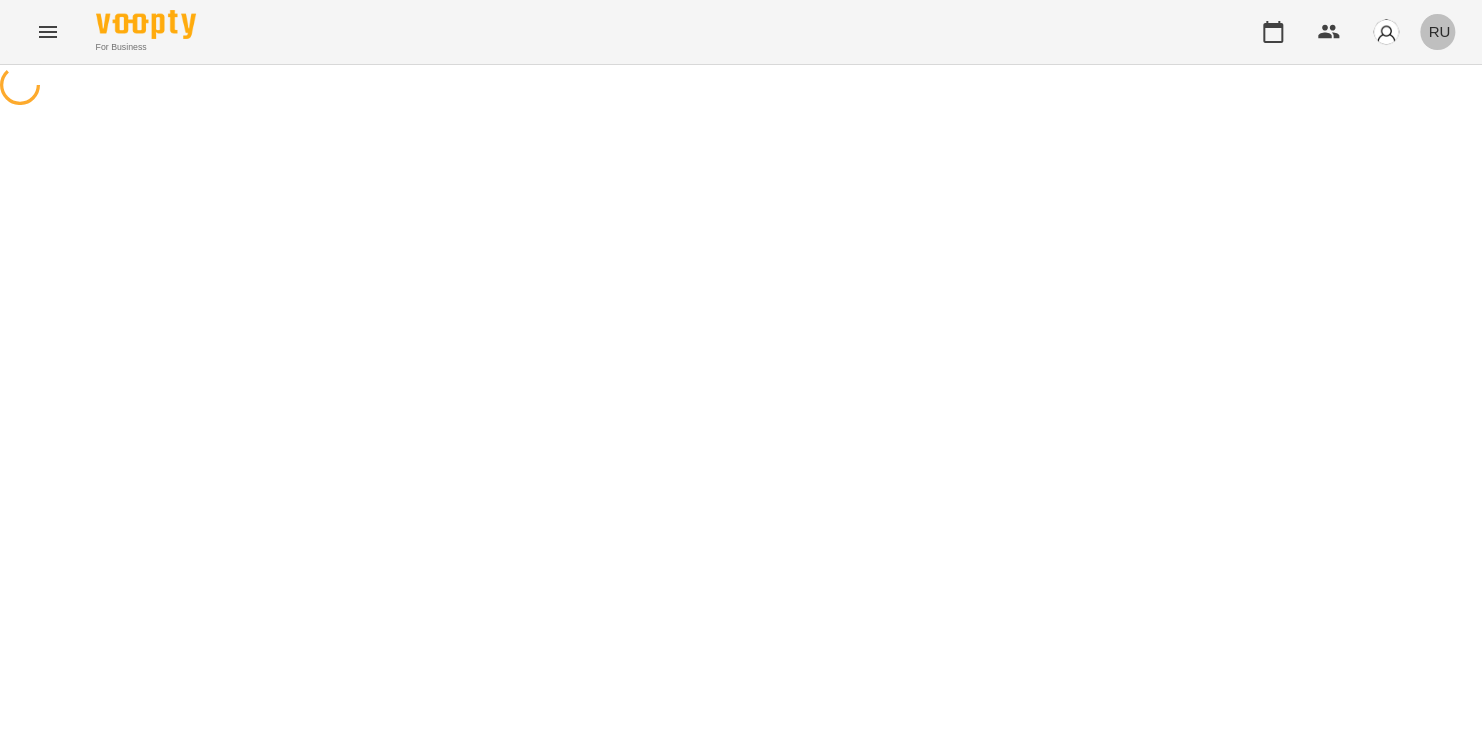 click on "RU" at bounding box center (1439, 31) 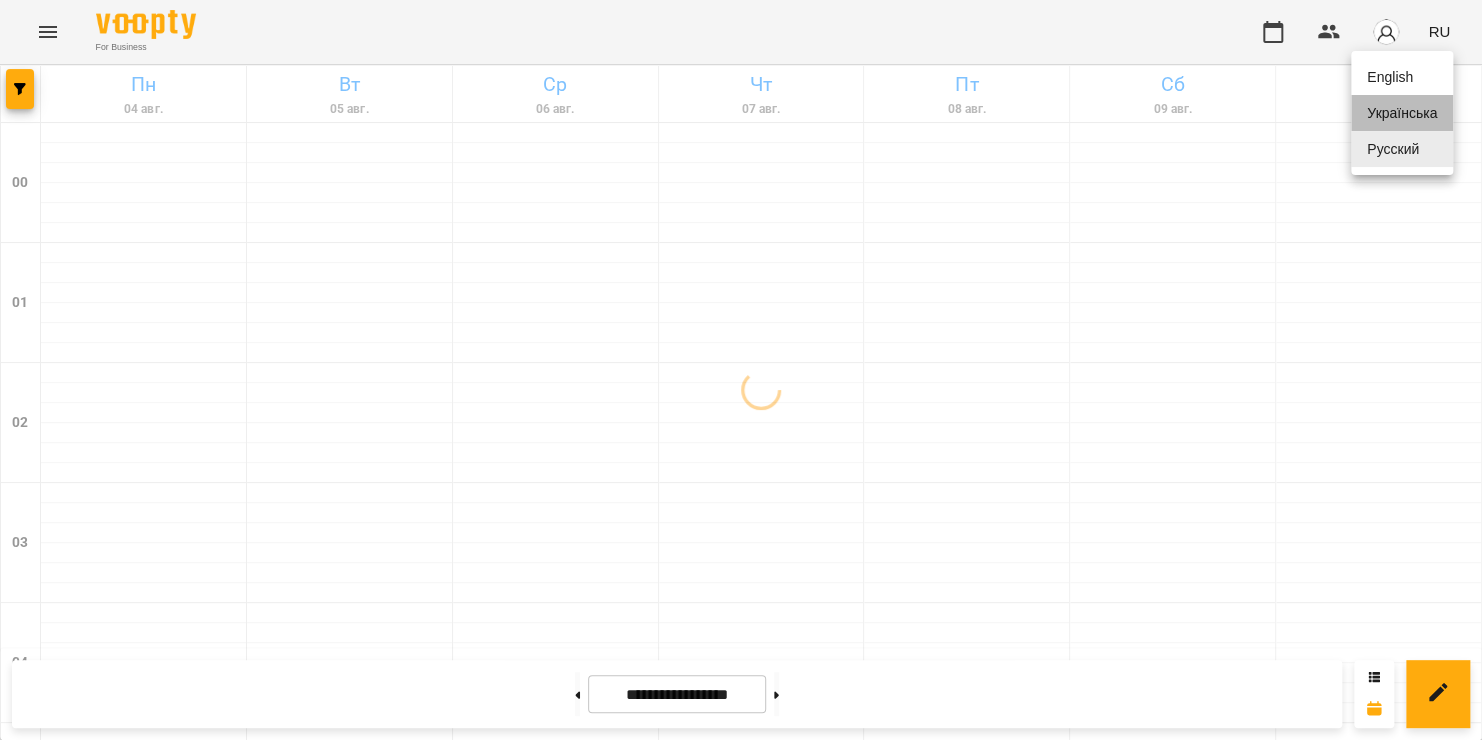 click on "Українська" at bounding box center (1402, 113) 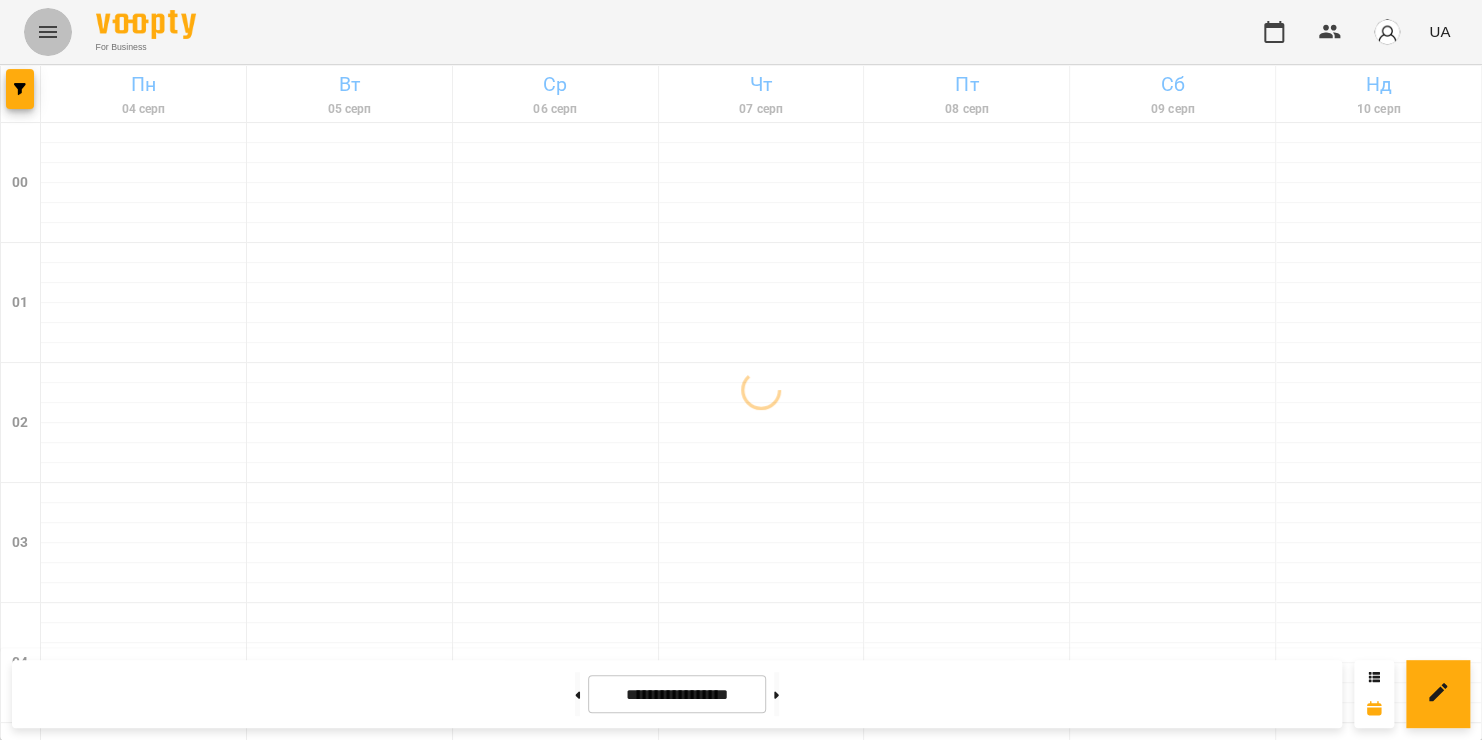 click 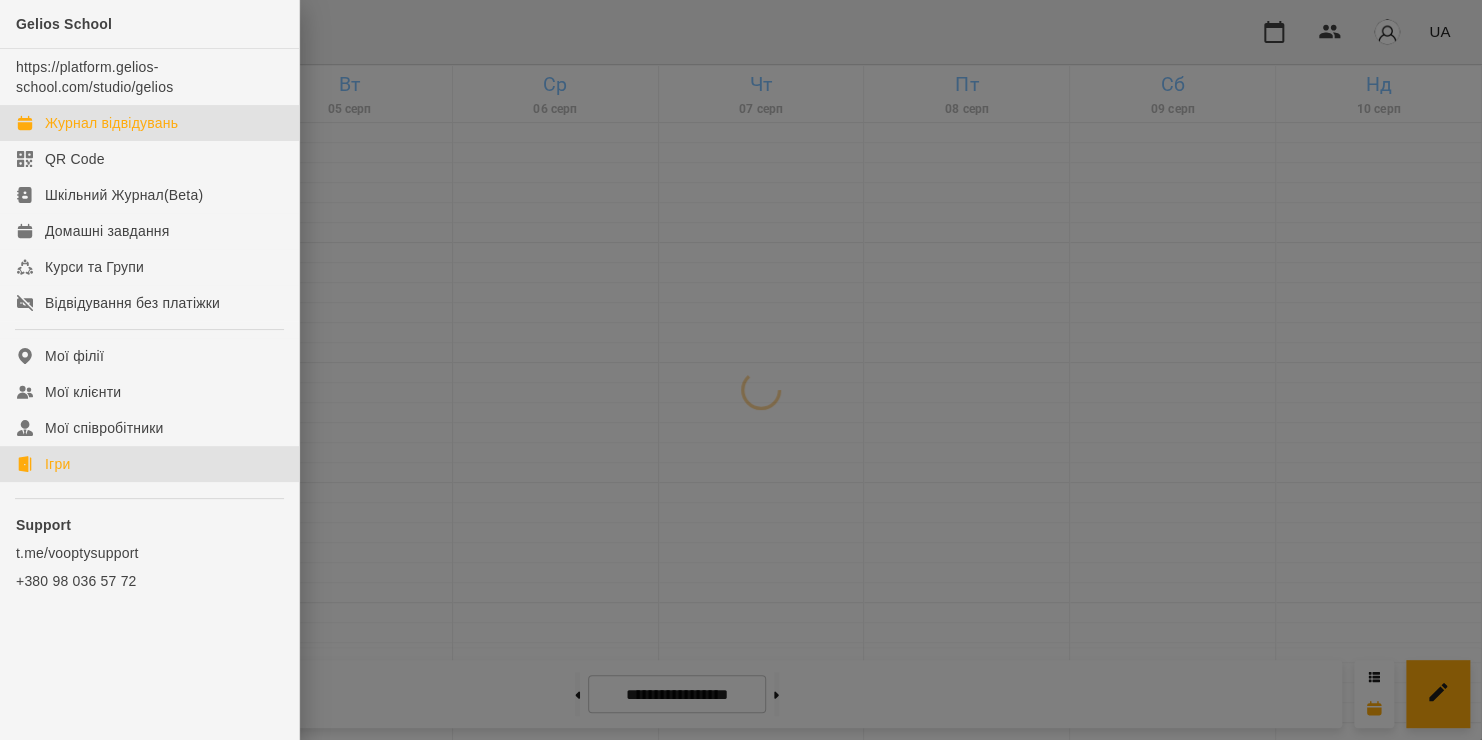 click on "Ігри" 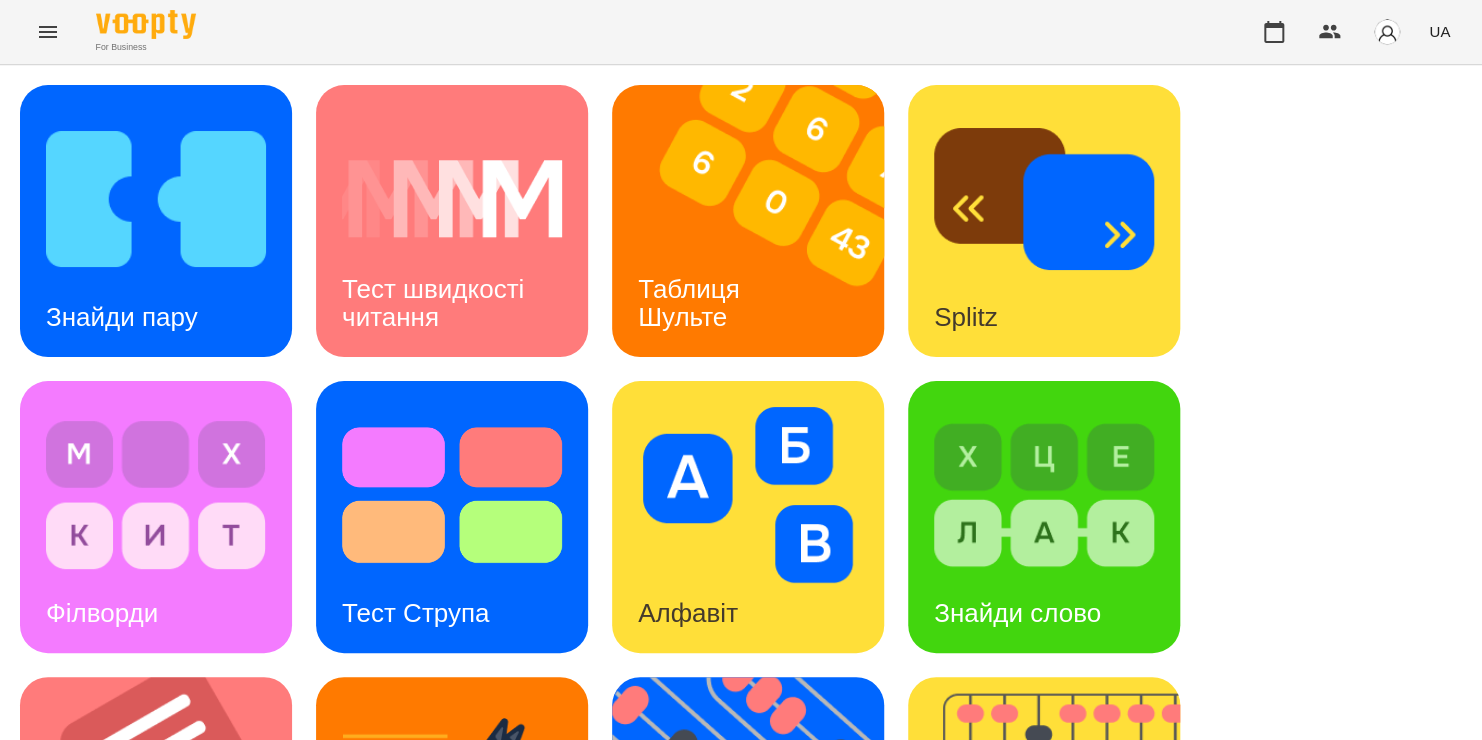 click on "Знайди пару Тест швидкості читання Таблиця
Шульте Splitz Філворди Тест Струпа Алфавіт Знайди слово Тексти Кіберкішка Флешкарти Абакус Знайди
Кіберкішку Мнемотехніка Ментальний
рахунок Стовпці Ділення множення" at bounding box center [741, 813] 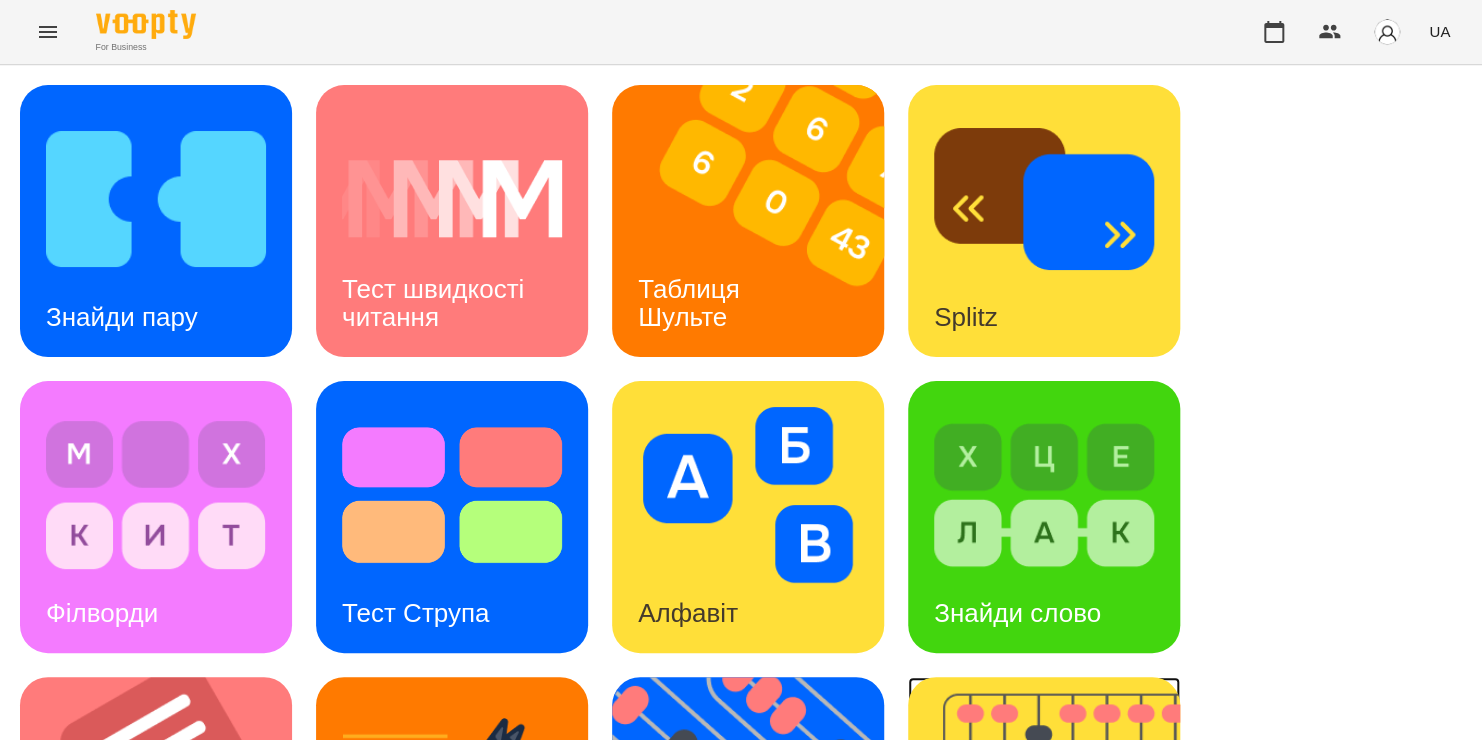 click at bounding box center [1056, 813] 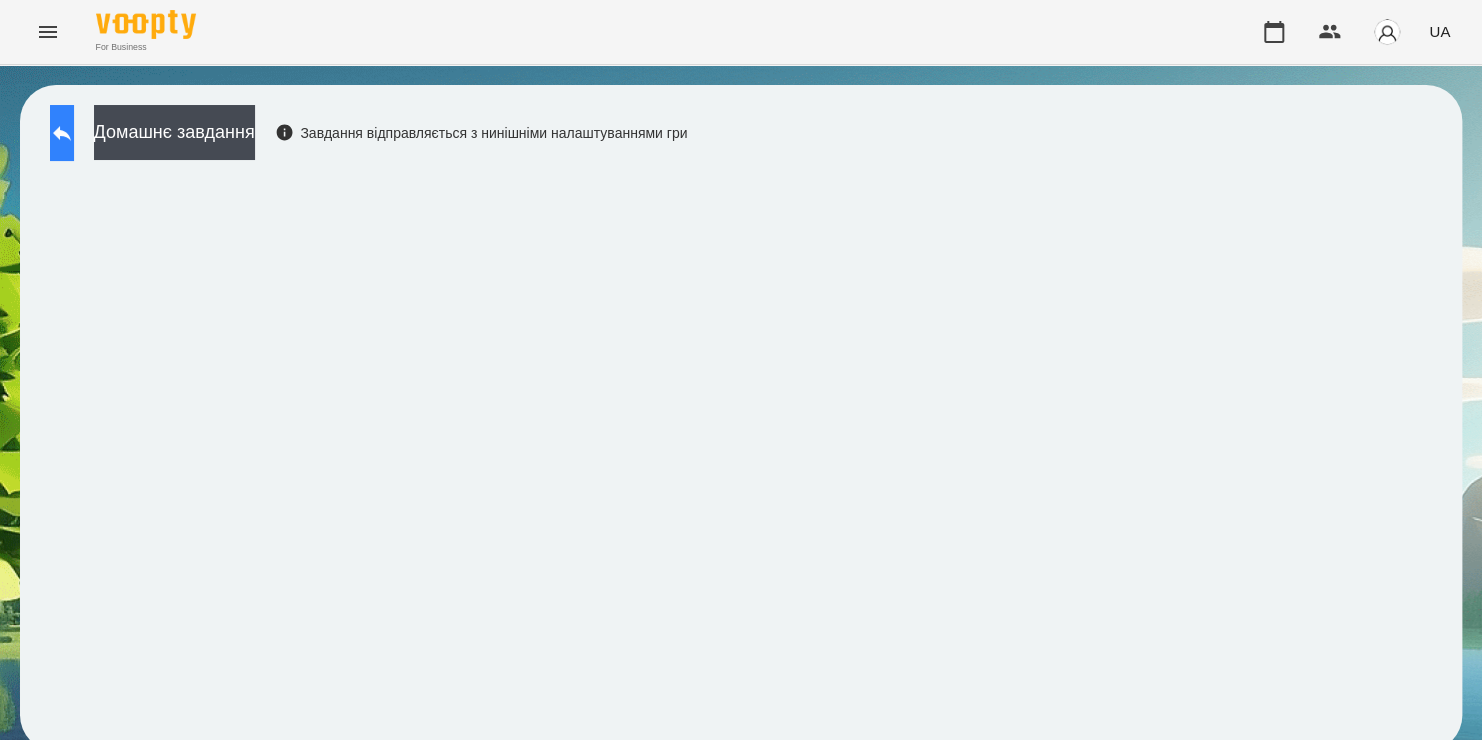 click 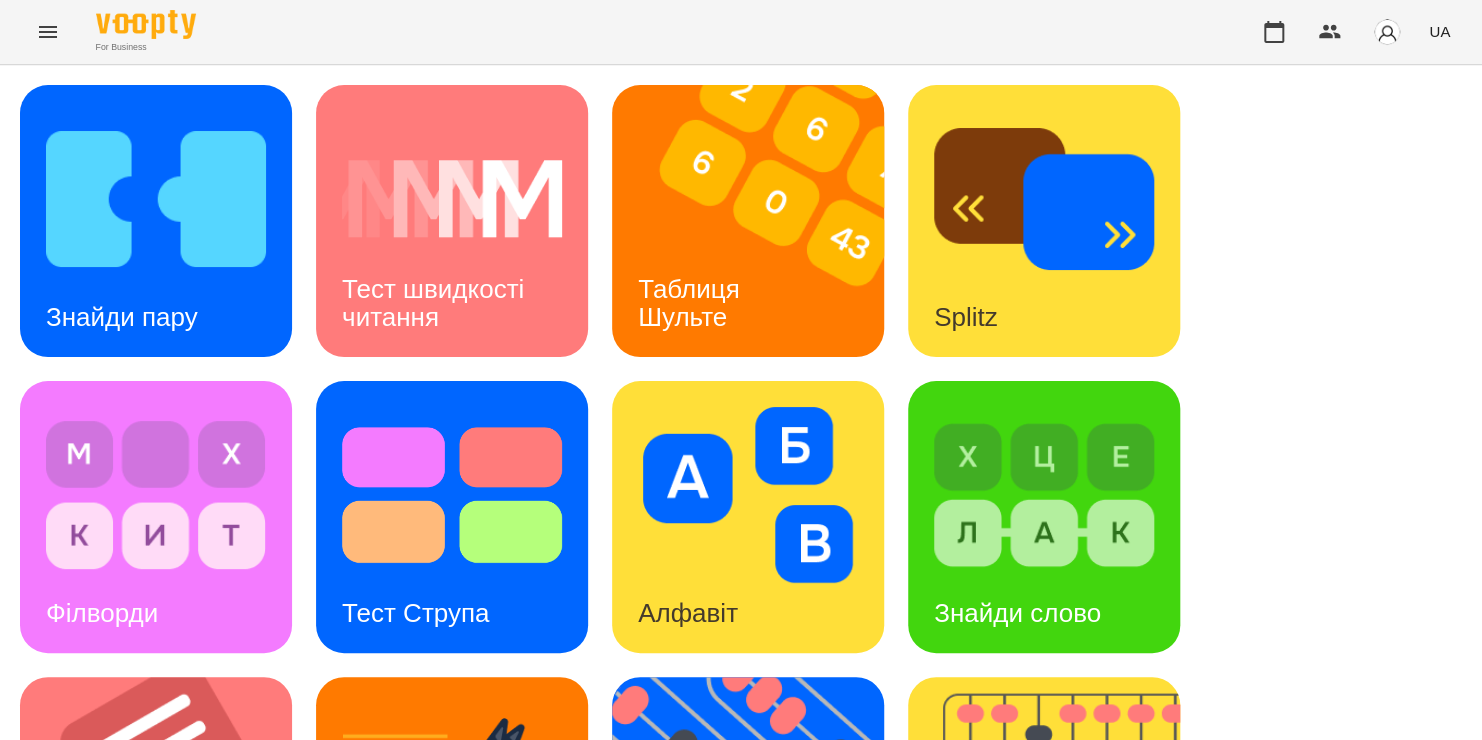 scroll, scrollTop: 776, scrollLeft: 0, axis: vertical 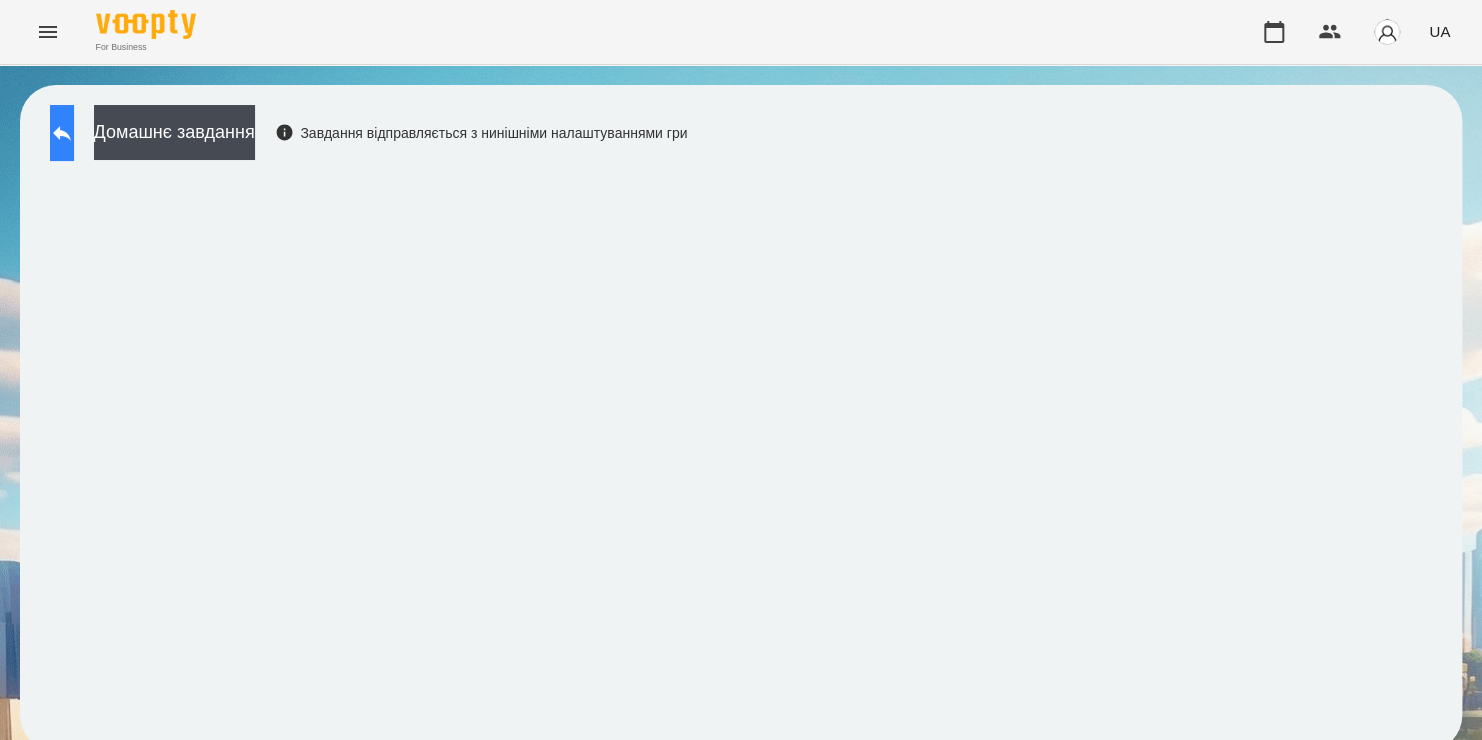 click 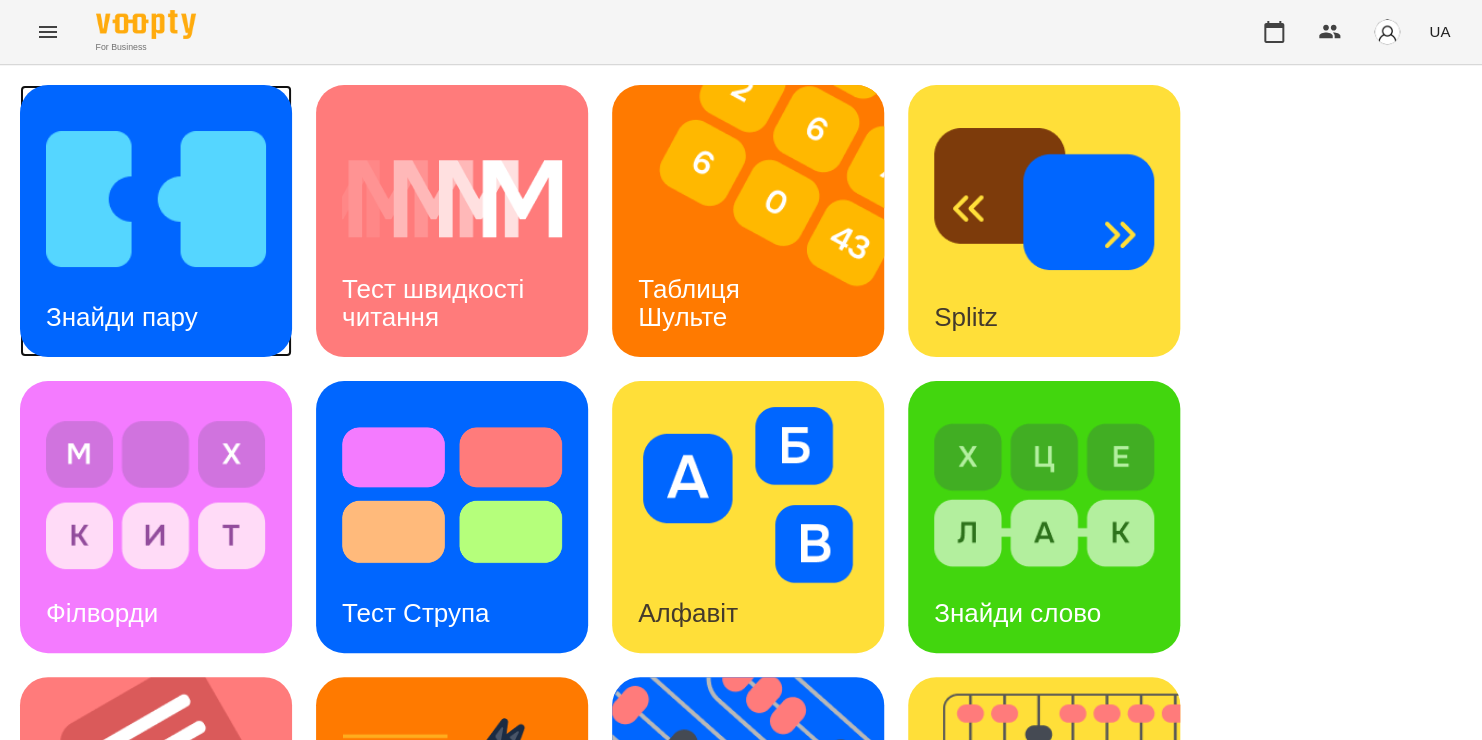 click at bounding box center [156, 199] 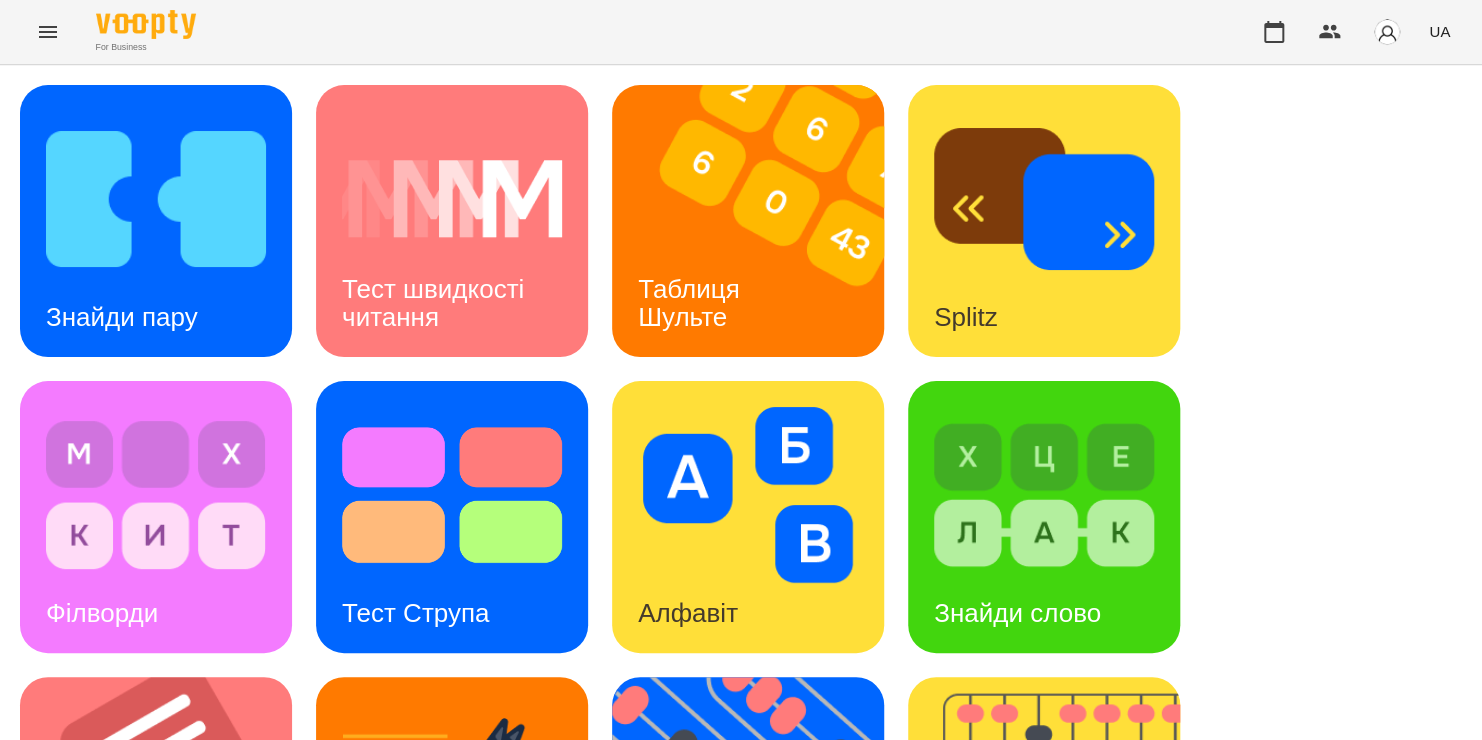 scroll, scrollTop: 0, scrollLeft: 0, axis: both 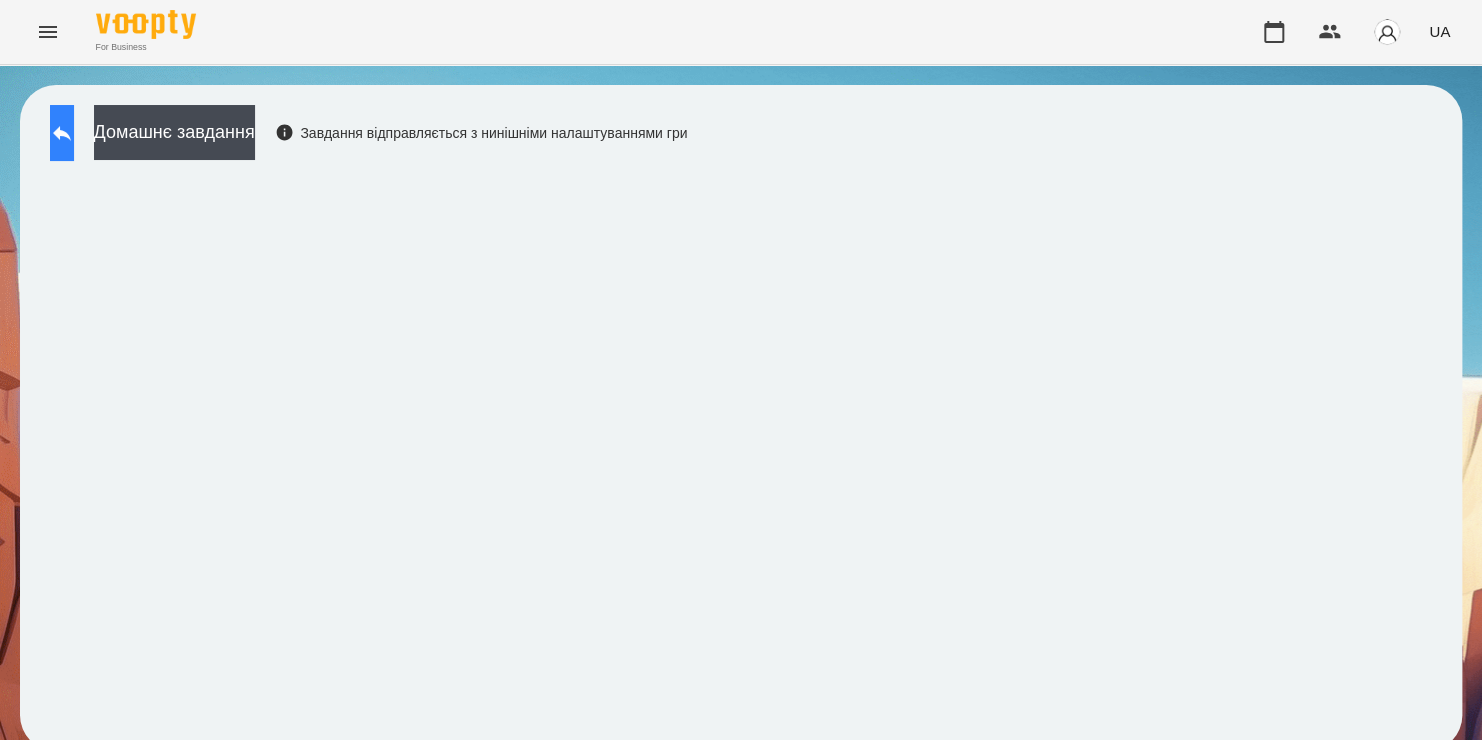 click at bounding box center (62, 133) 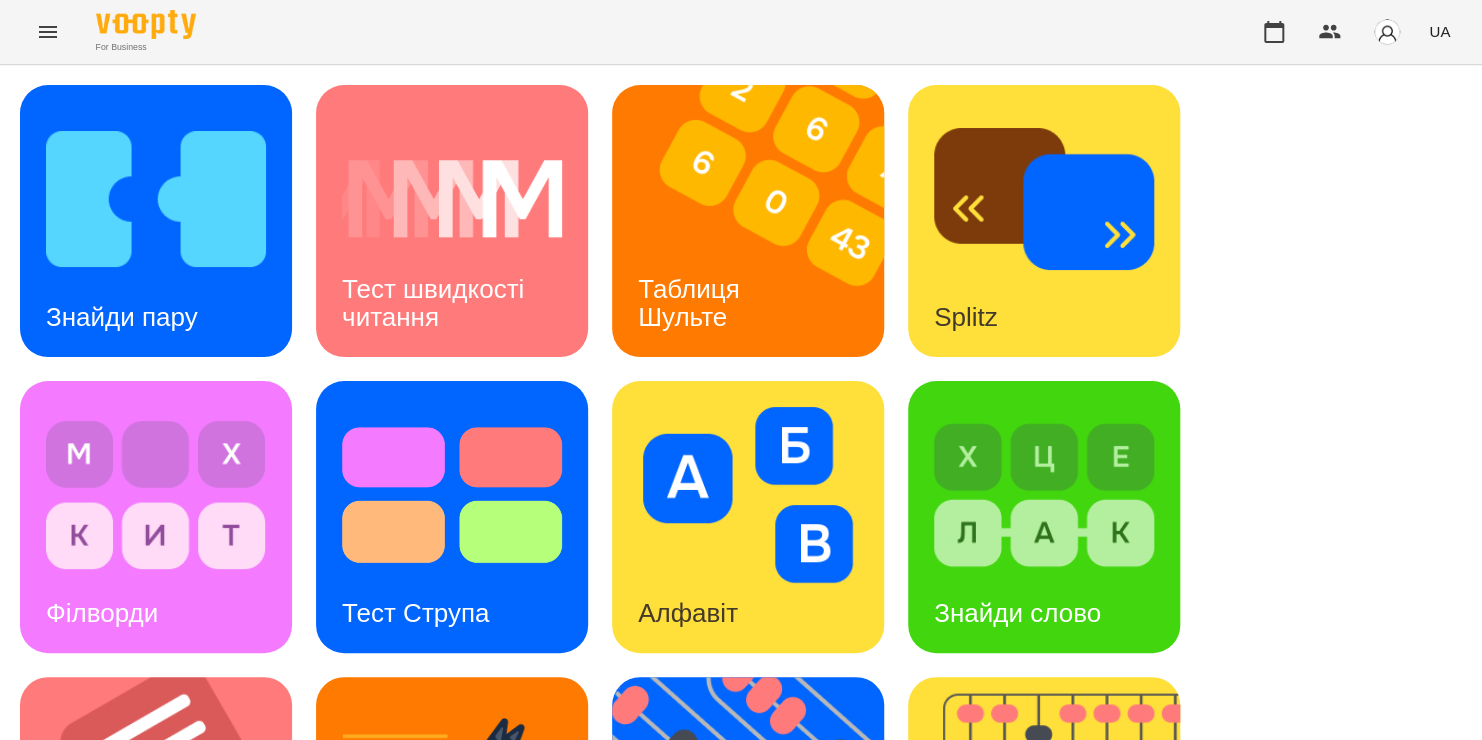 scroll, scrollTop: 630, scrollLeft: 0, axis: vertical 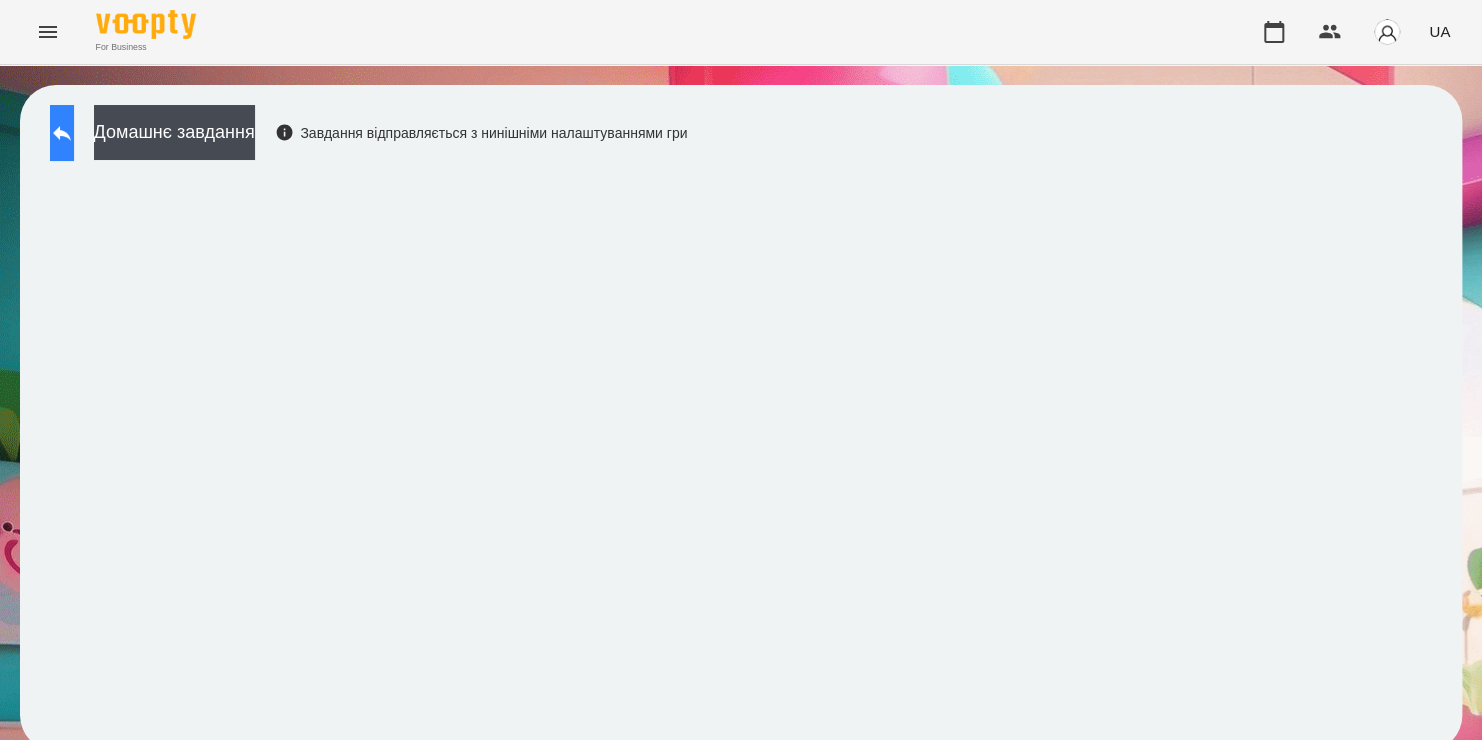 click at bounding box center [62, 133] 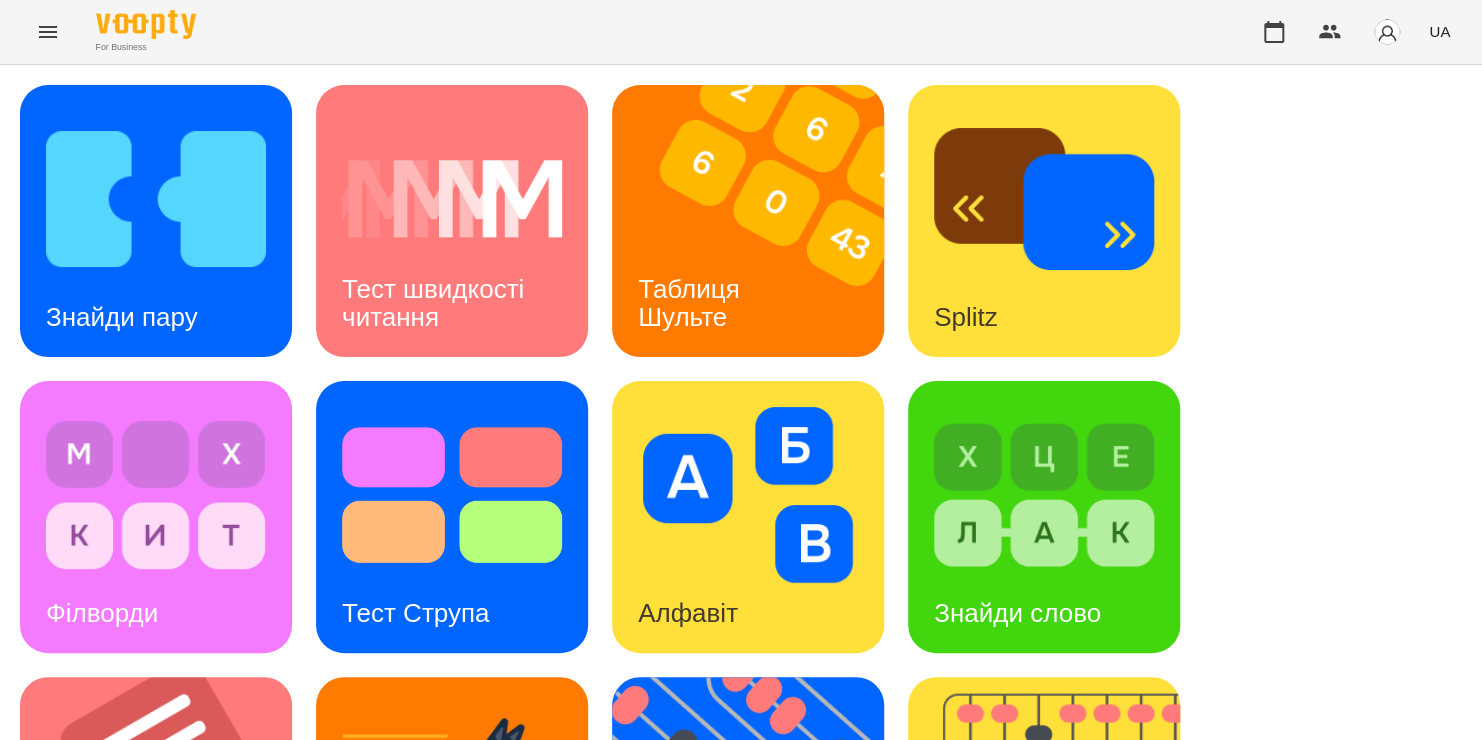 scroll, scrollTop: 630, scrollLeft: 0, axis: vertical 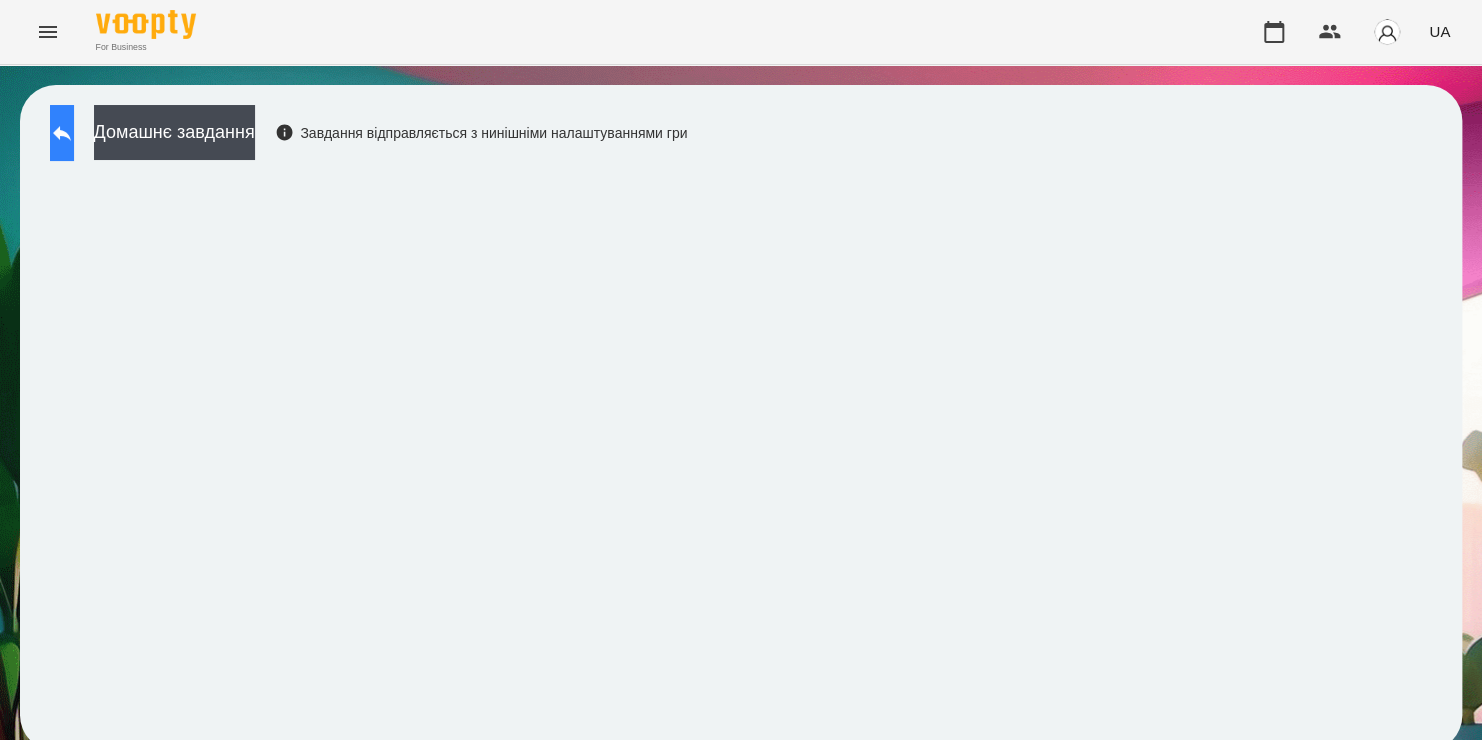 click 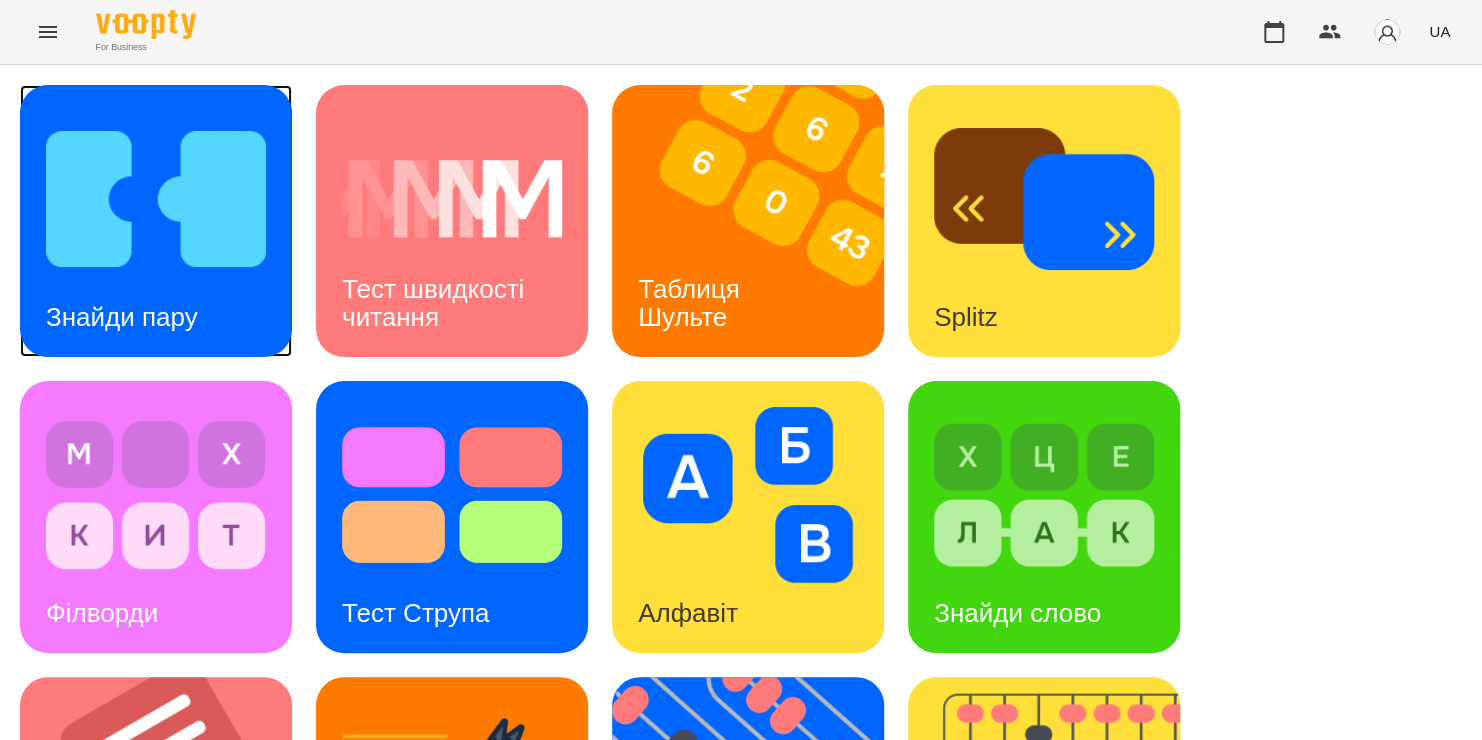 click at bounding box center (156, 199) 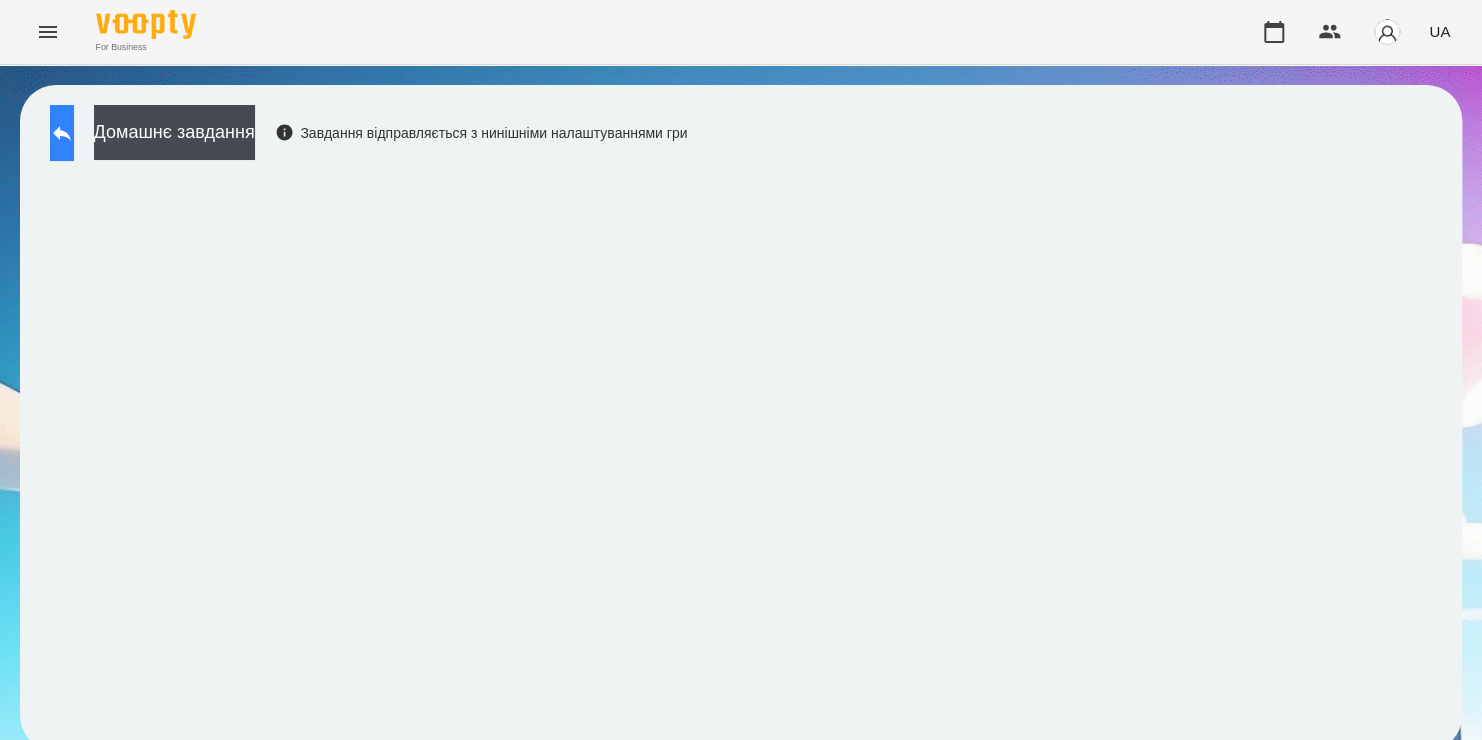 click at bounding box center [62, 133] 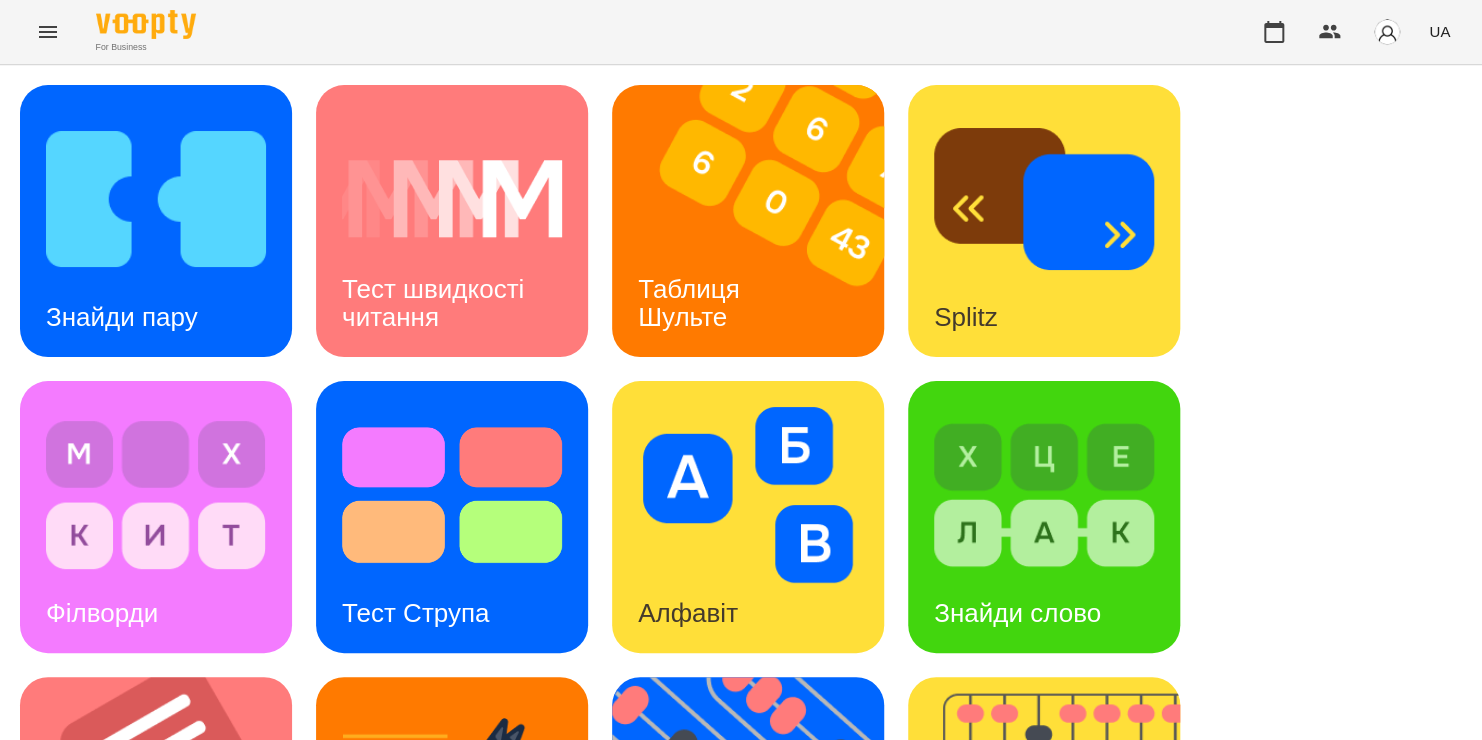 scroll, scrollTop: 356, scrollLeft: 0, axis: vertical 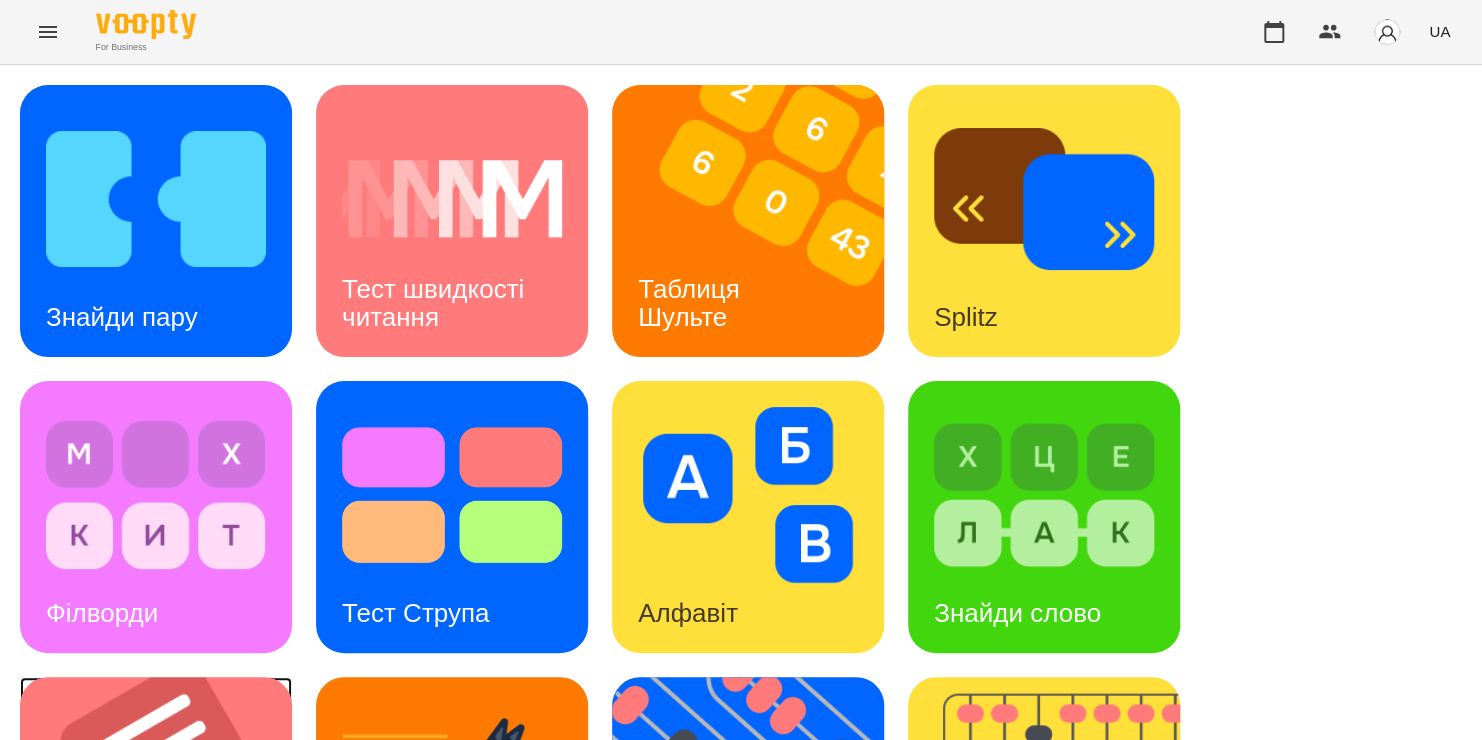 click at bounding box center [168, 813] 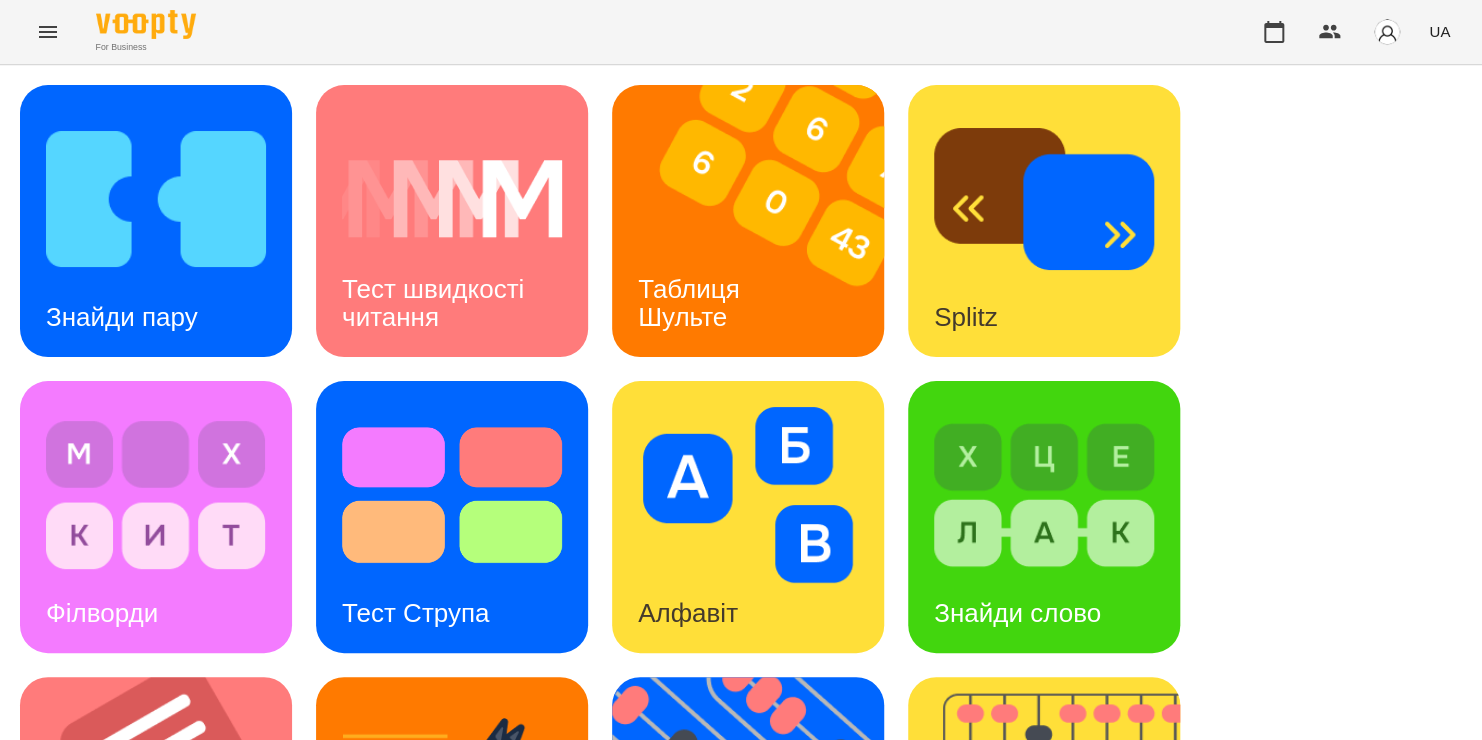 scroll, scrollTop: 0, scrollLeft: 0, axis: both 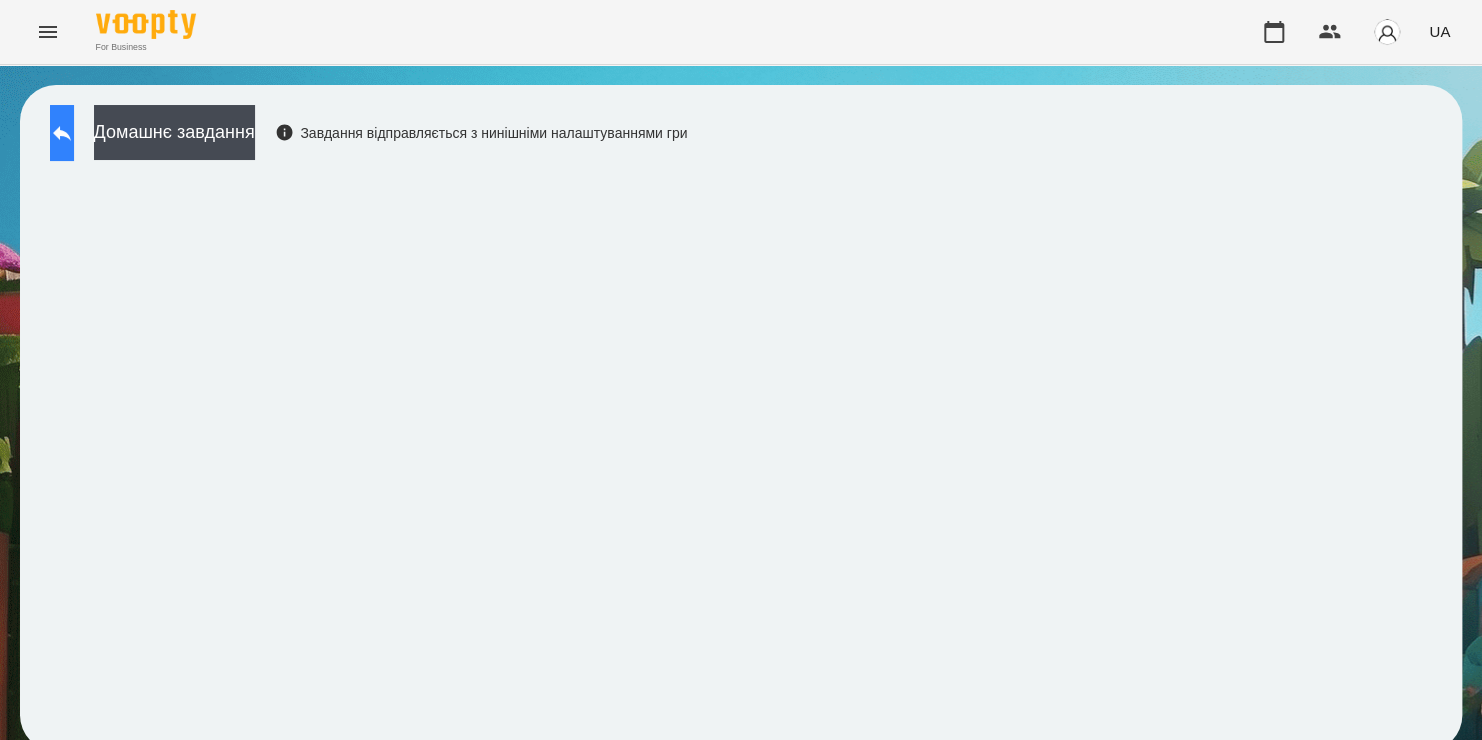 click 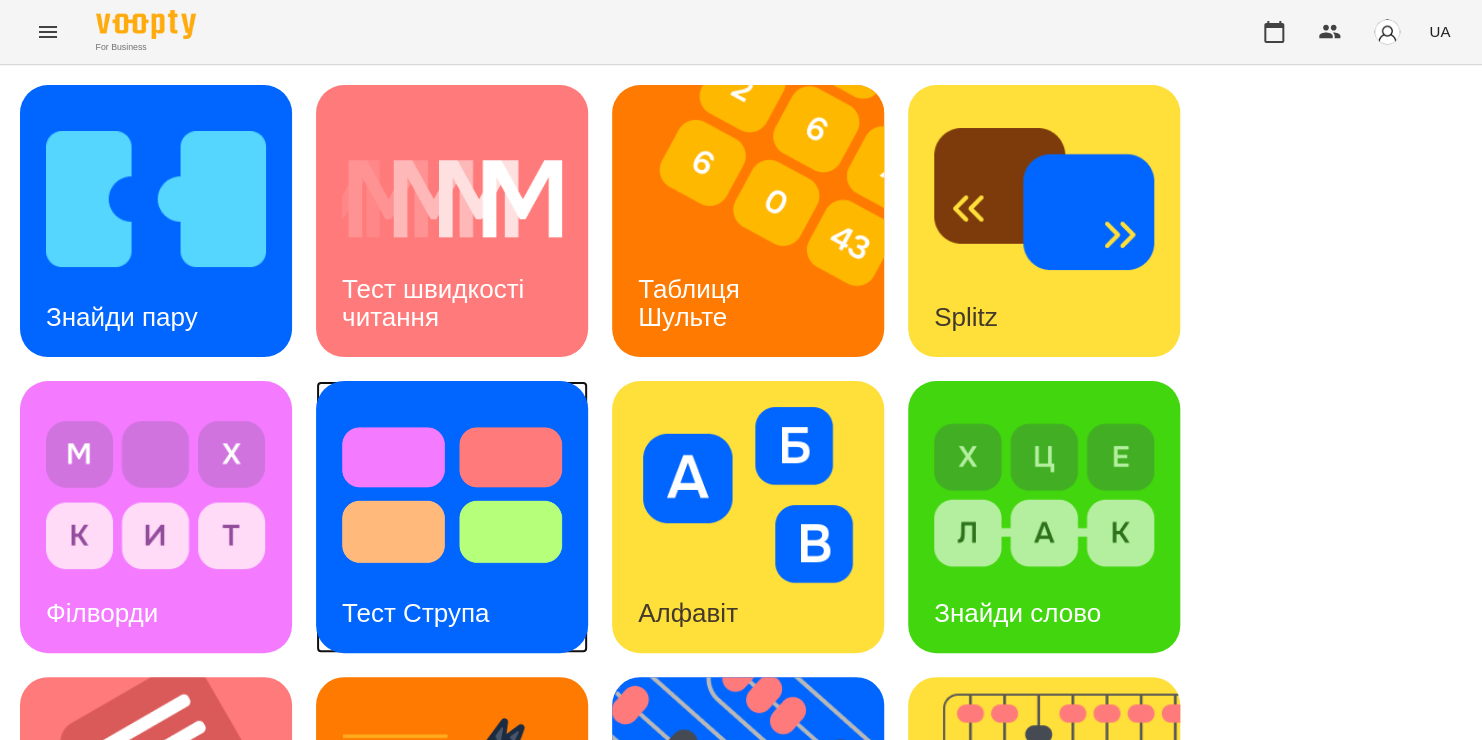 click at bounding box center [452, 495] 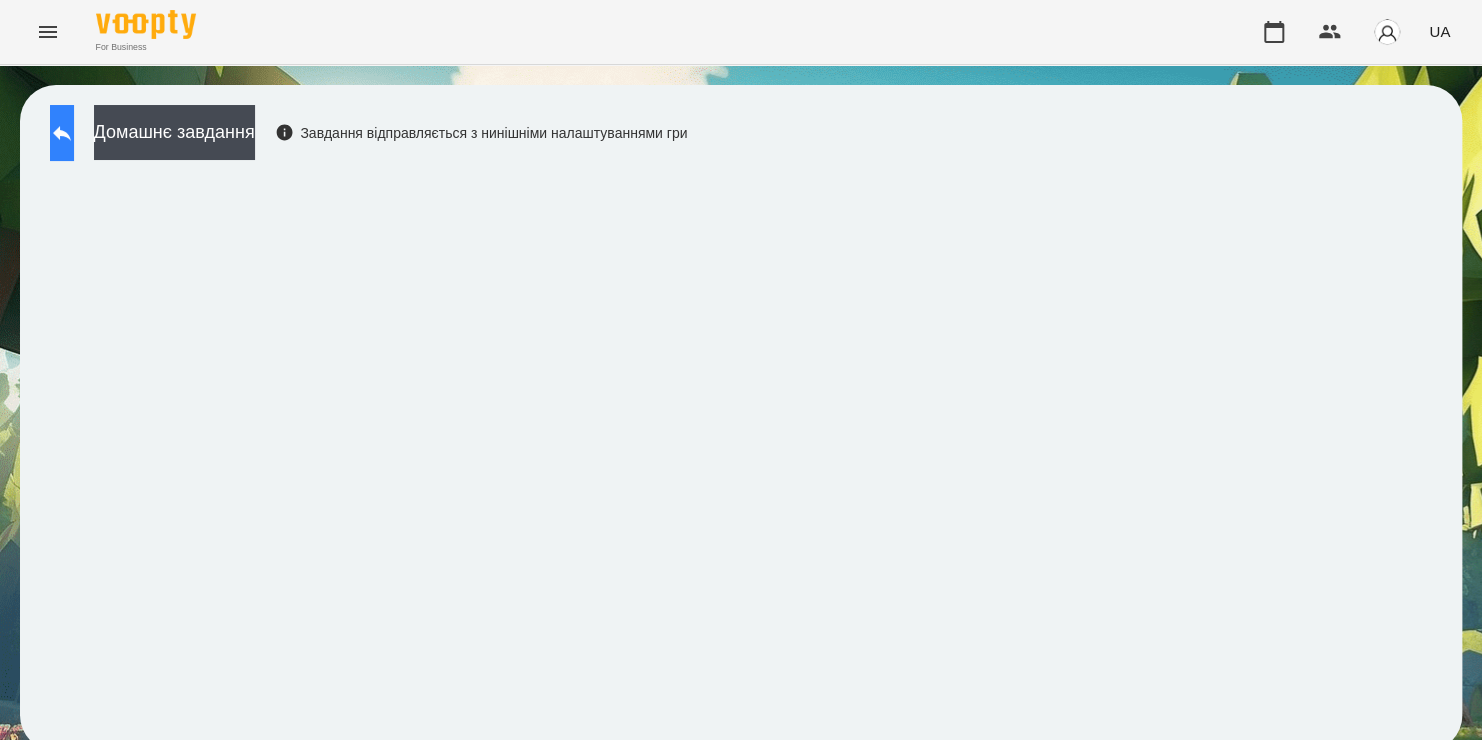 click 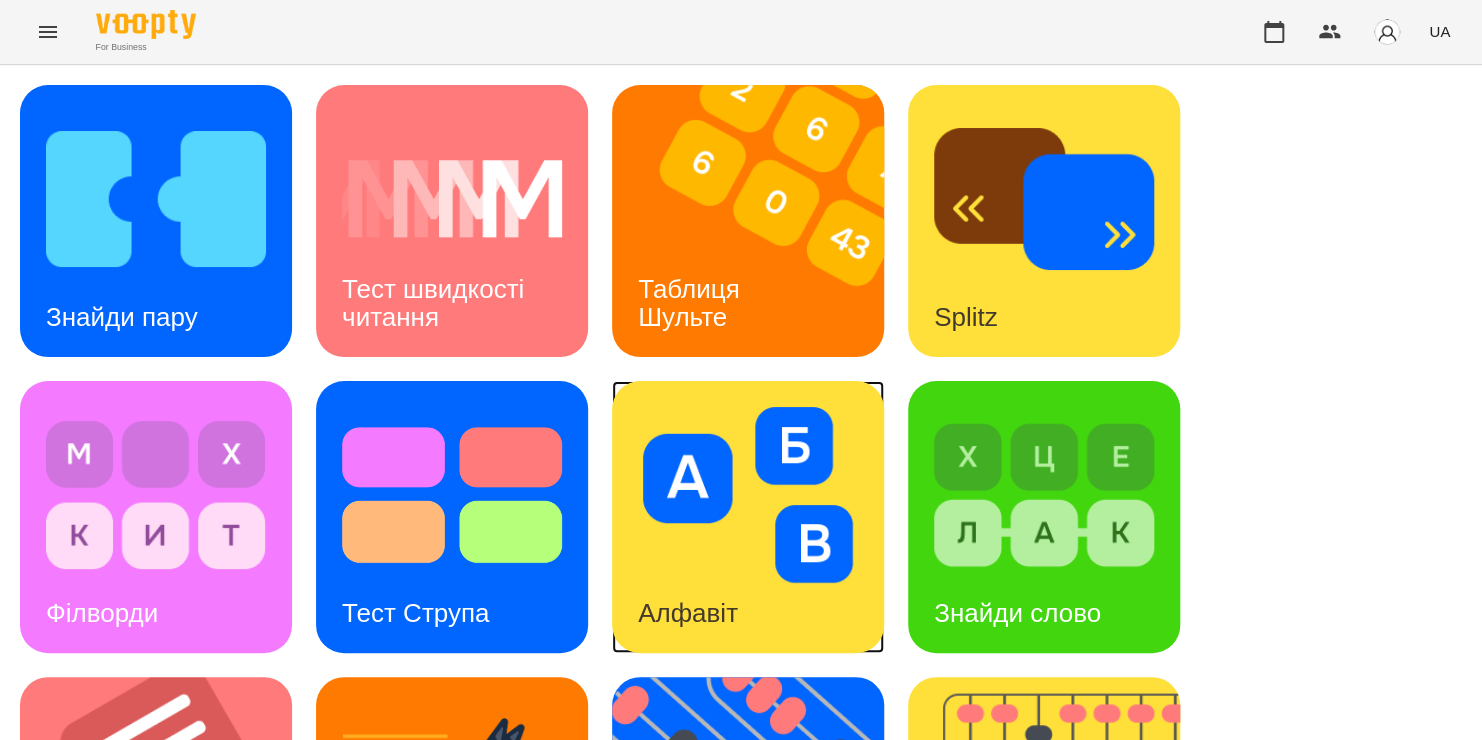 click at bounding box center [748, 495] 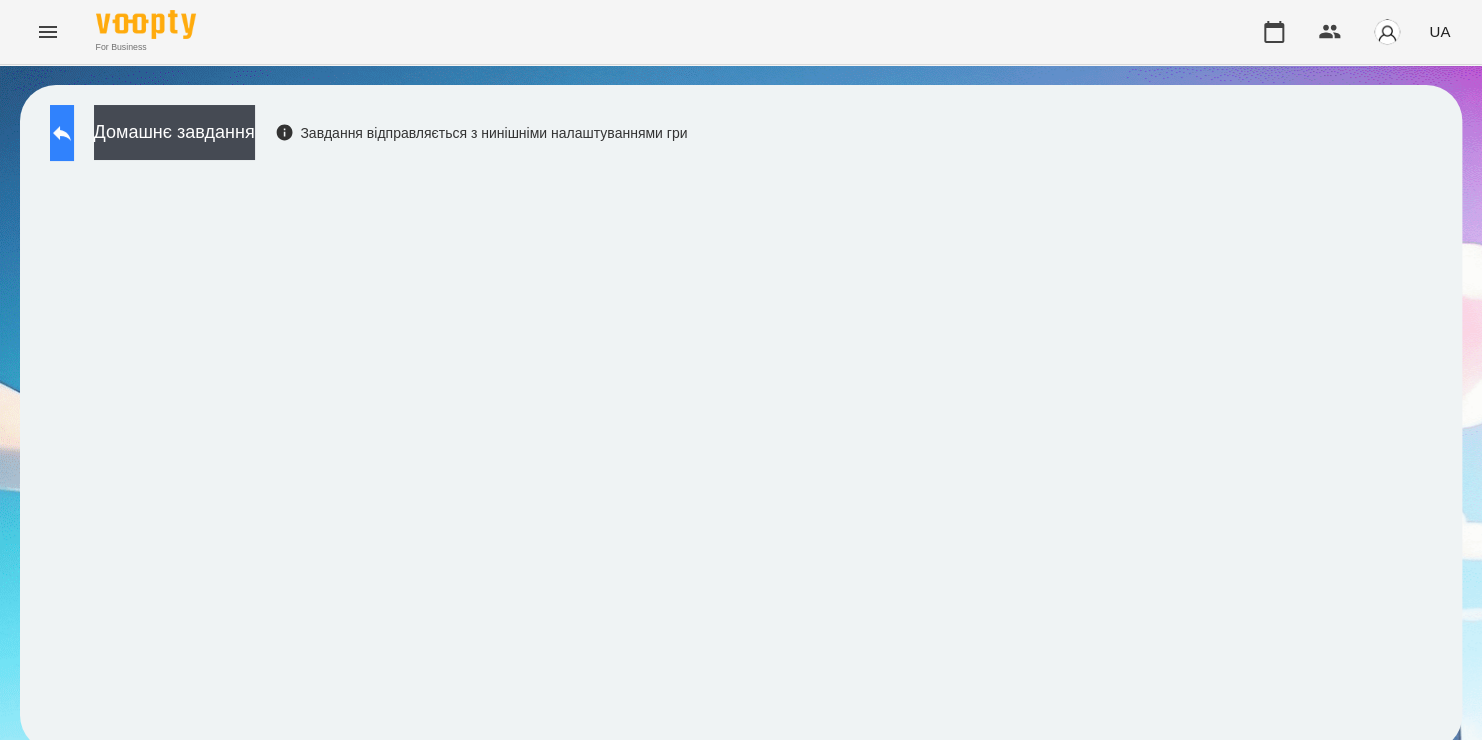 click 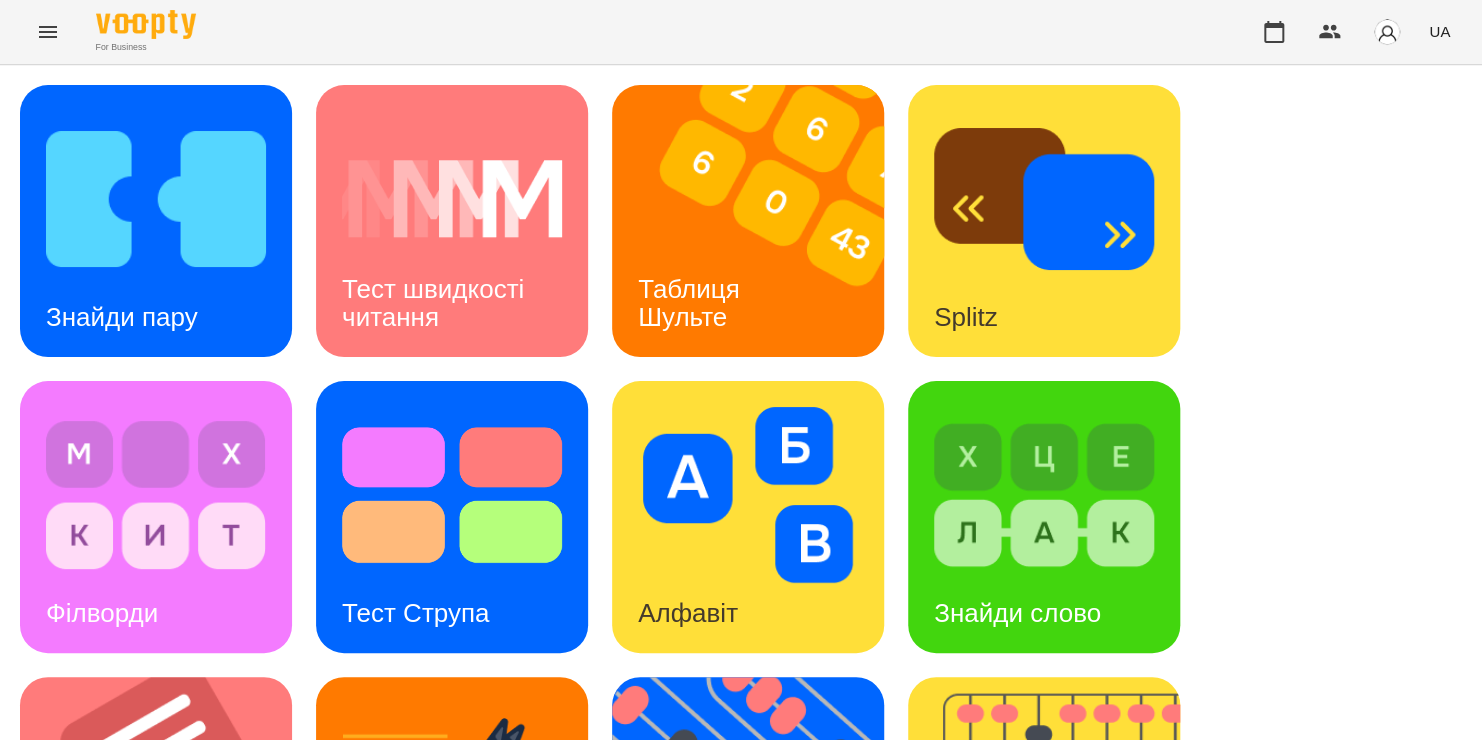 scroll, scrollTop: 388, scrollLeft: 0, axis: vertical 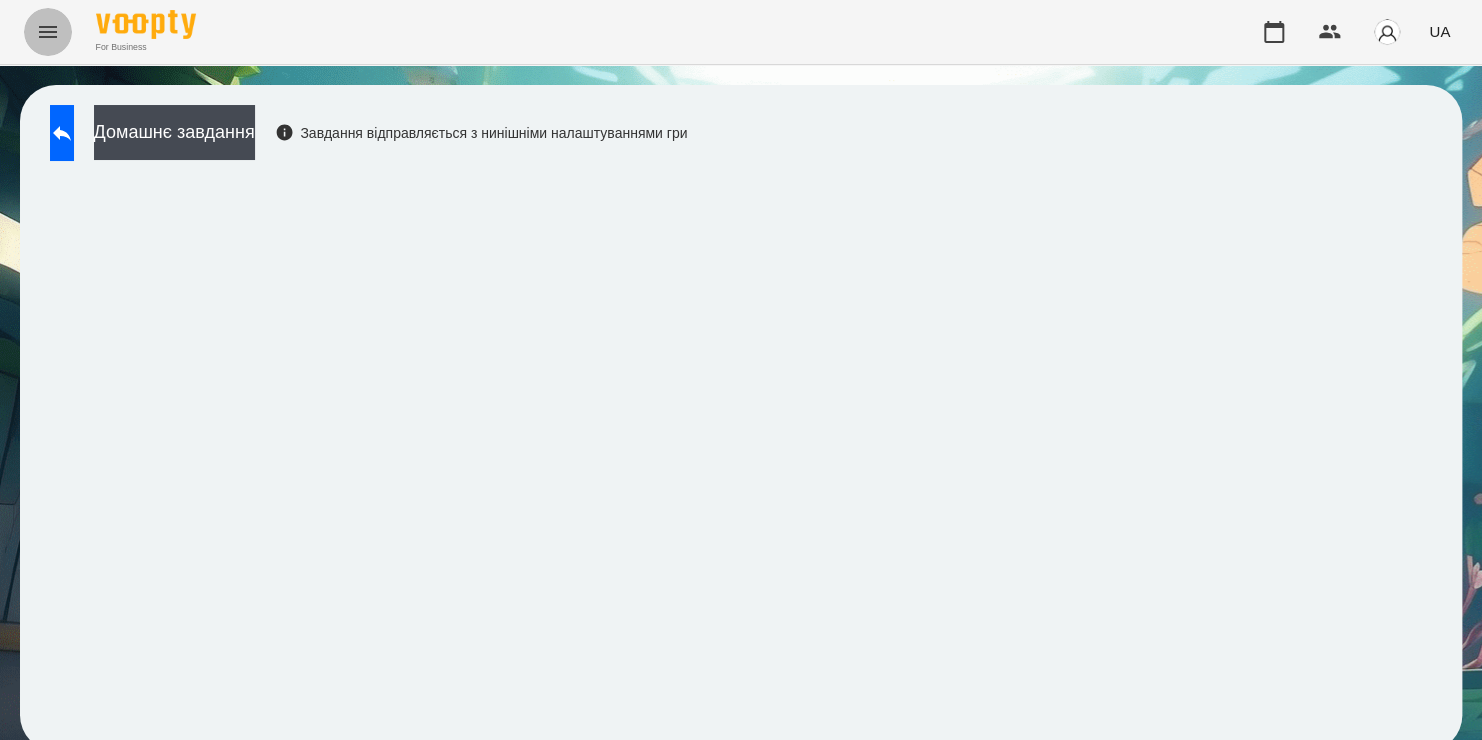 click 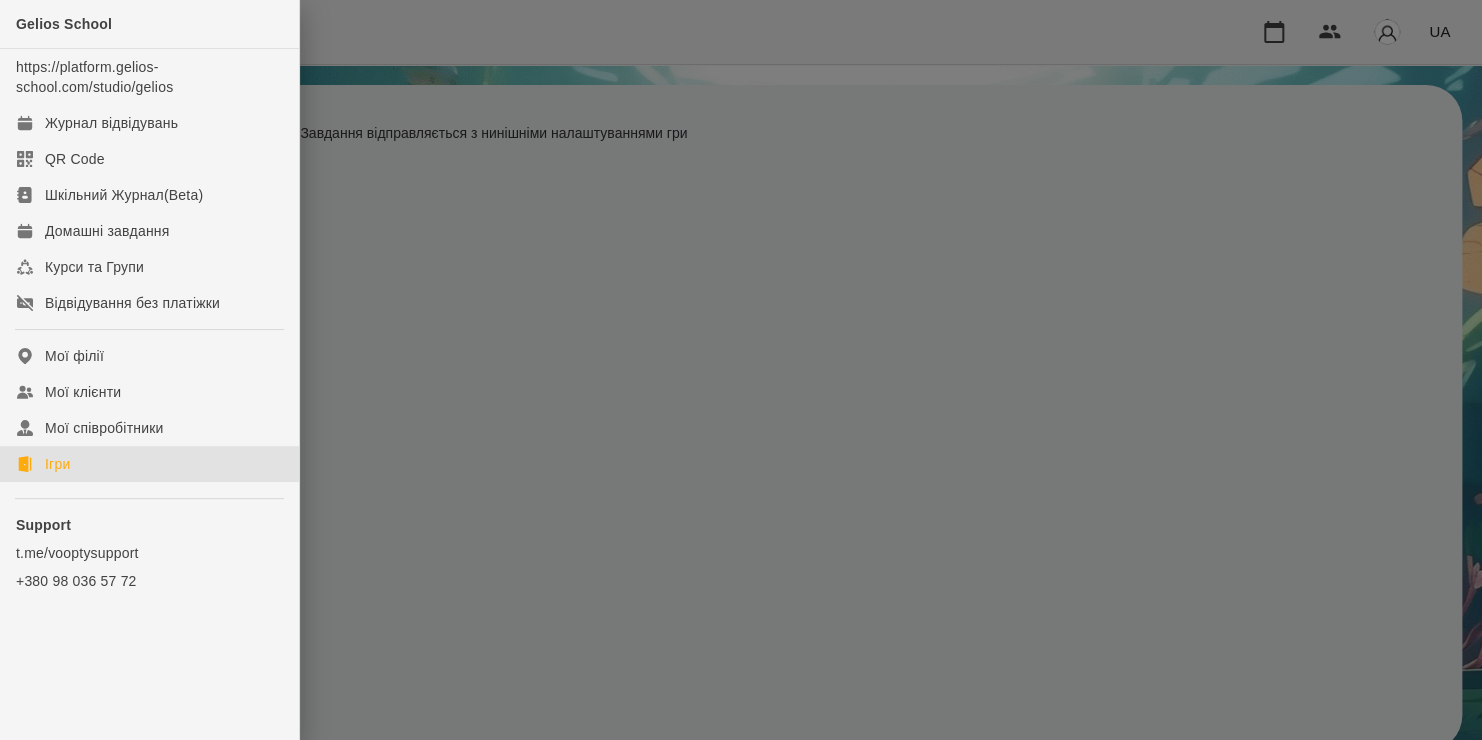 click on "Ігри" 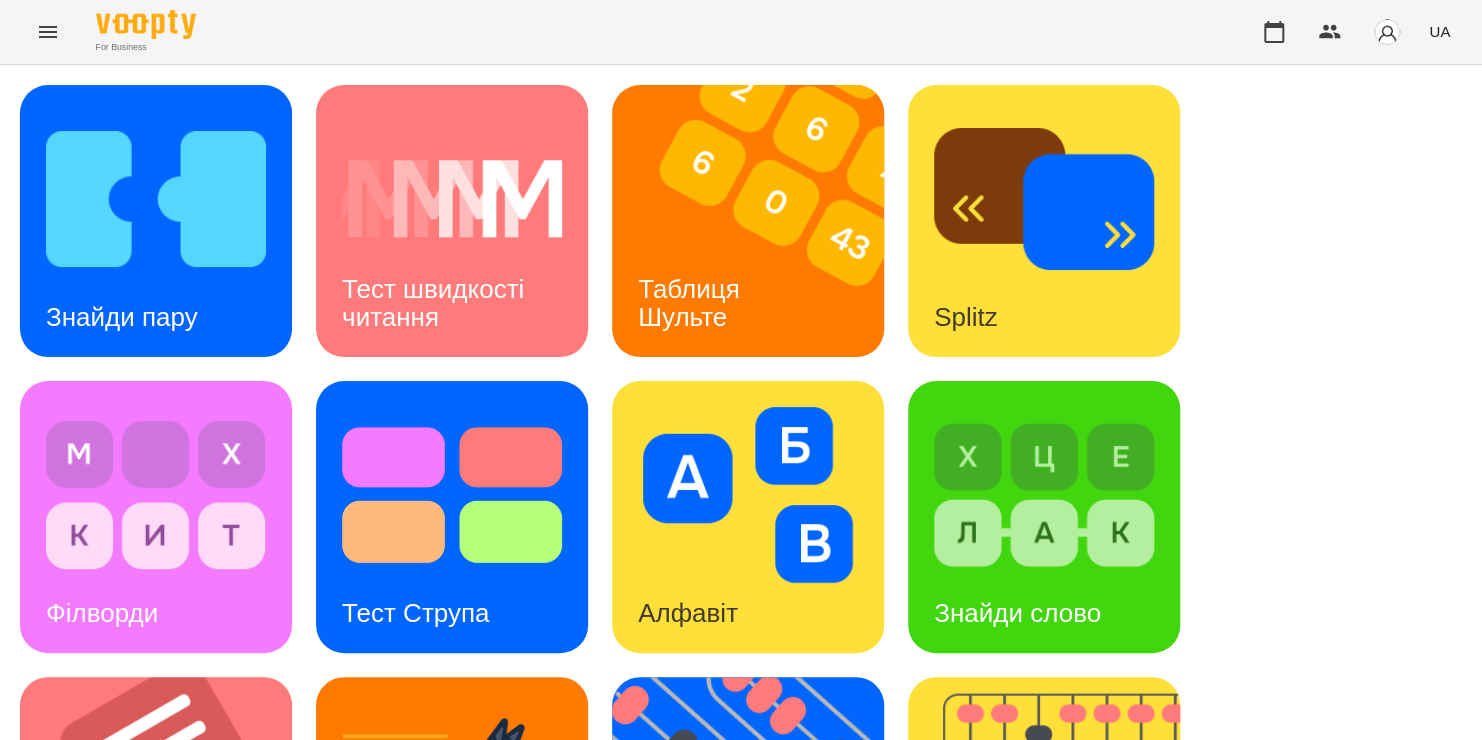 scroll, scrollTop: 300, scrollLeft: 0, axis: vertical 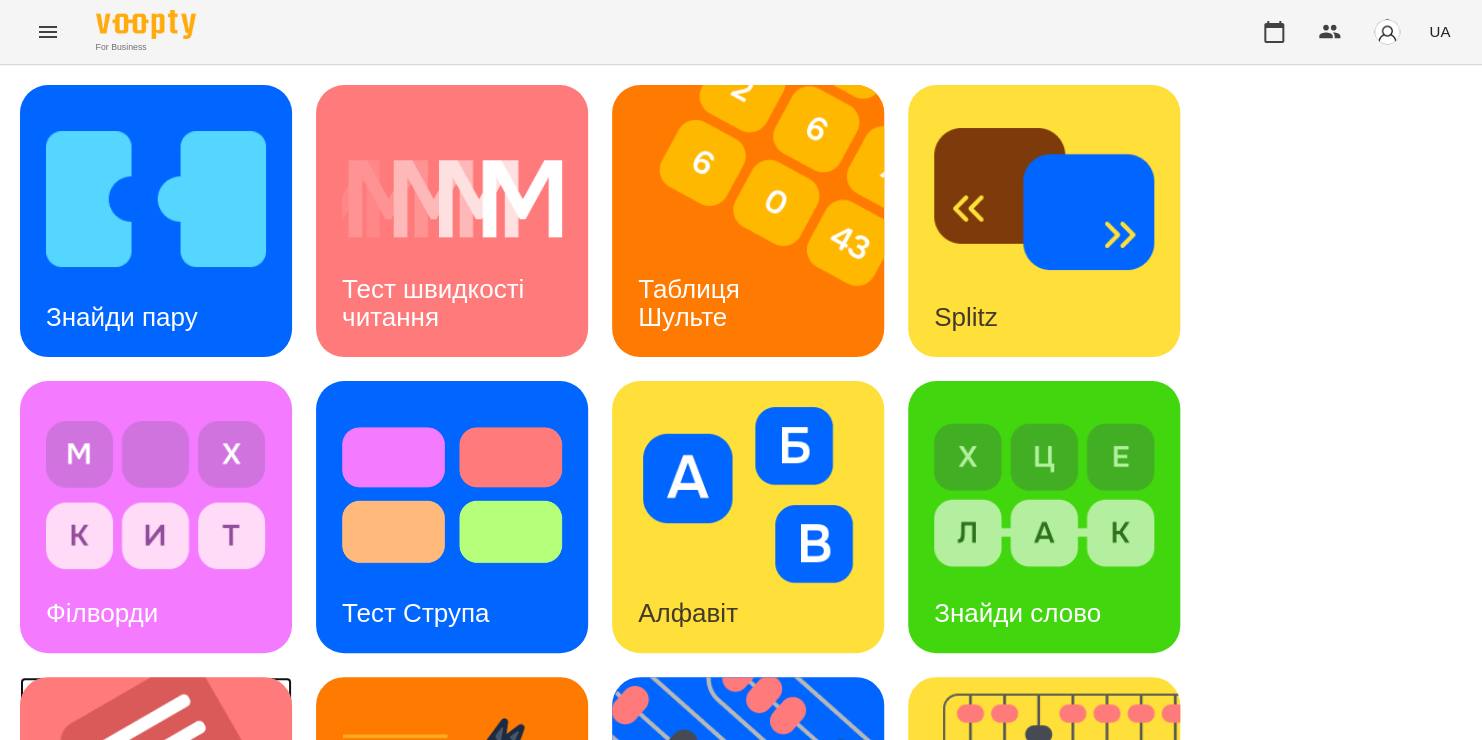 click at bounding box center (168, 813) 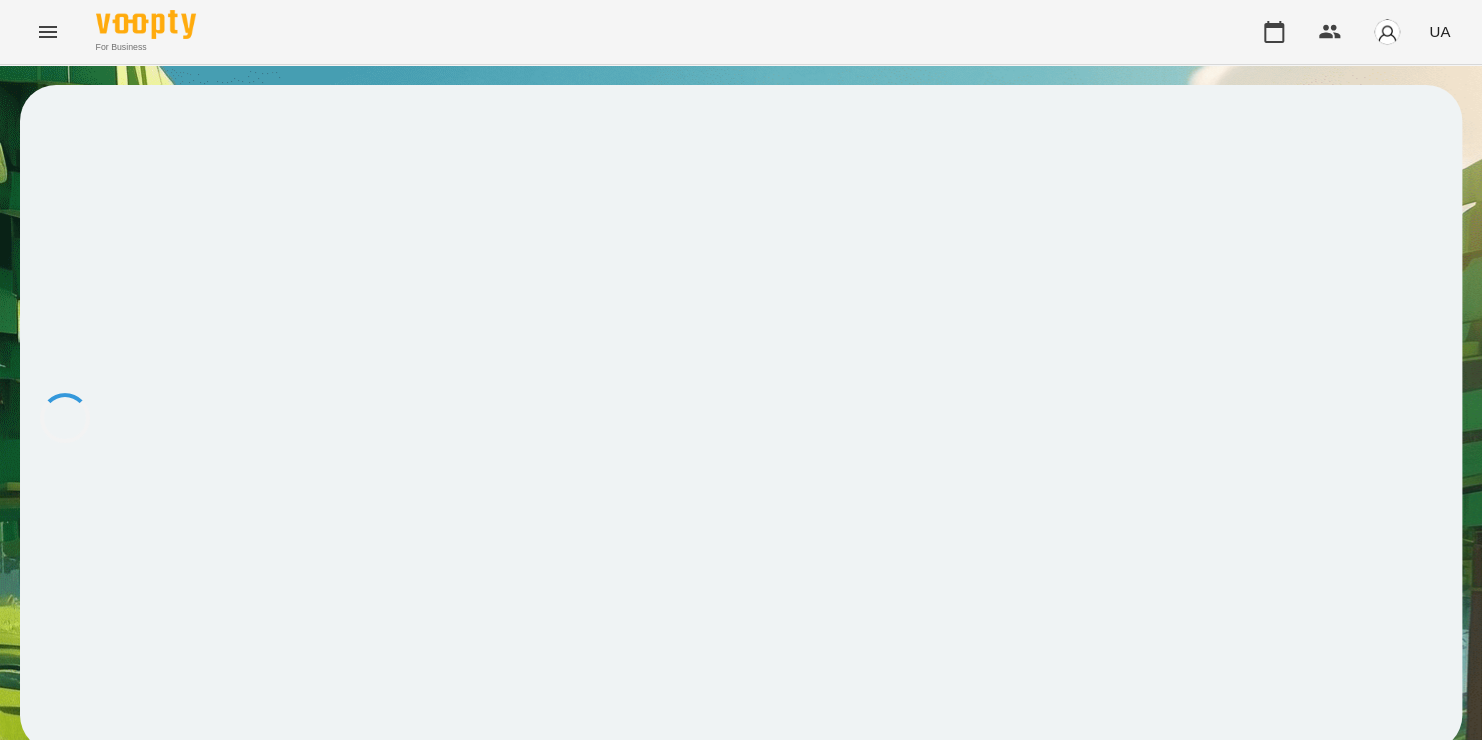 scroll, scrollTop: 0, scrollLeft: 0, axis: both 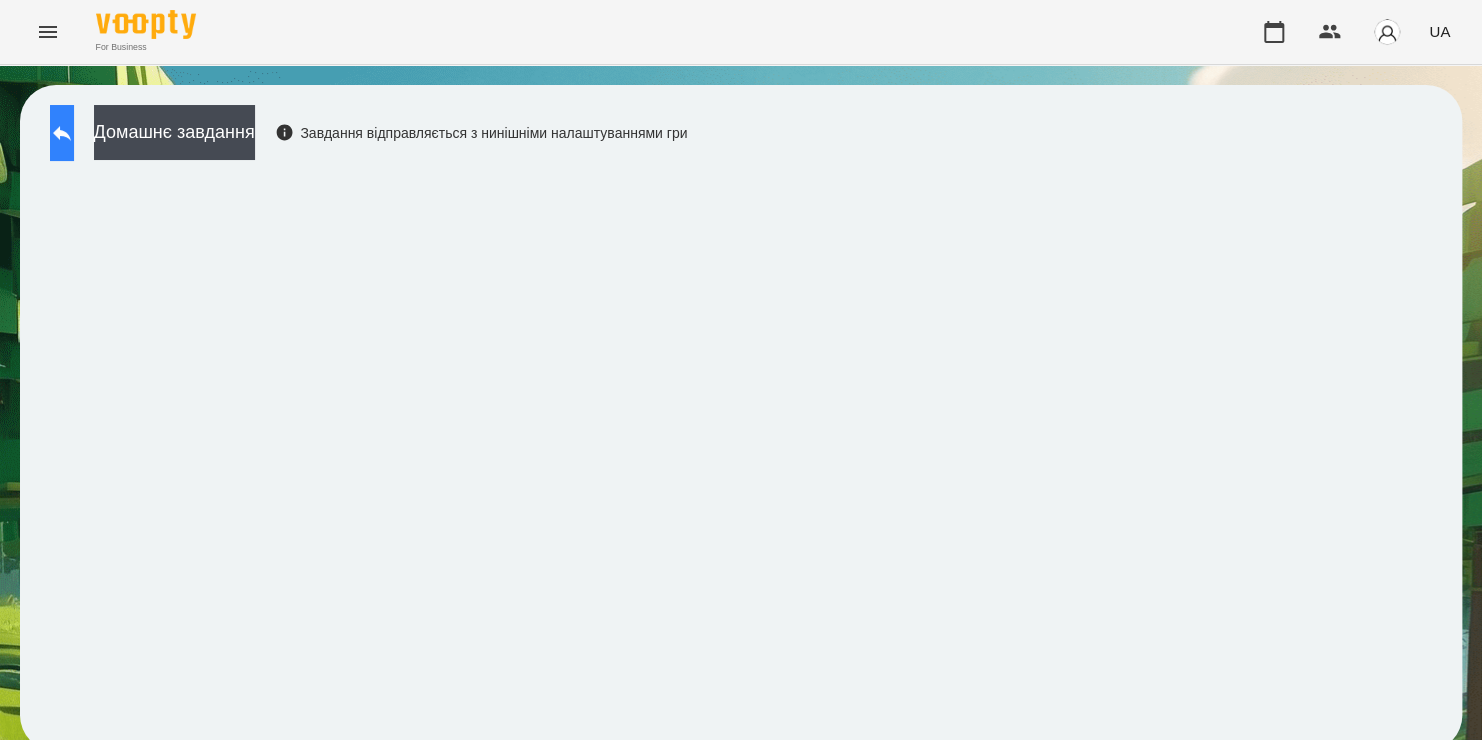 click at bounding box center (62, 133) 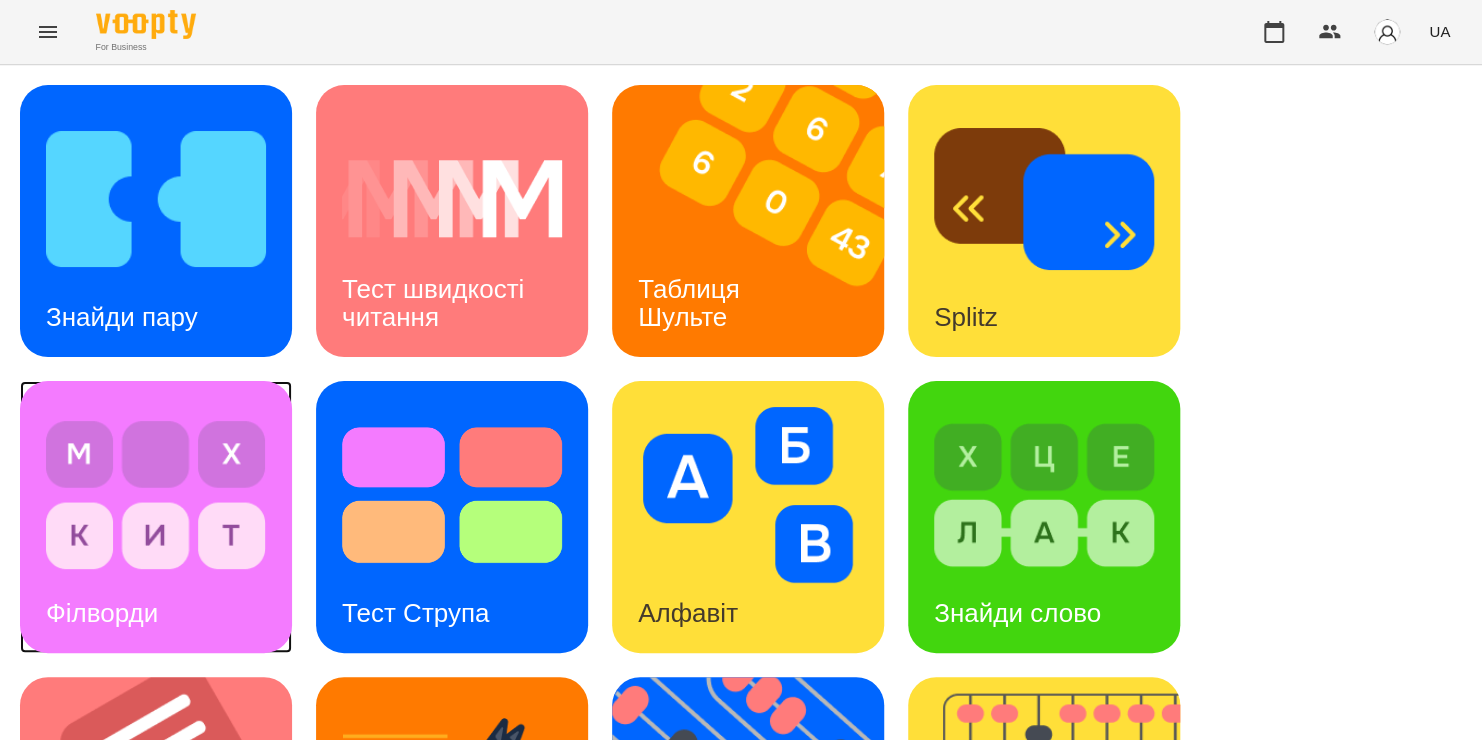click at bounding box center [156, 495] 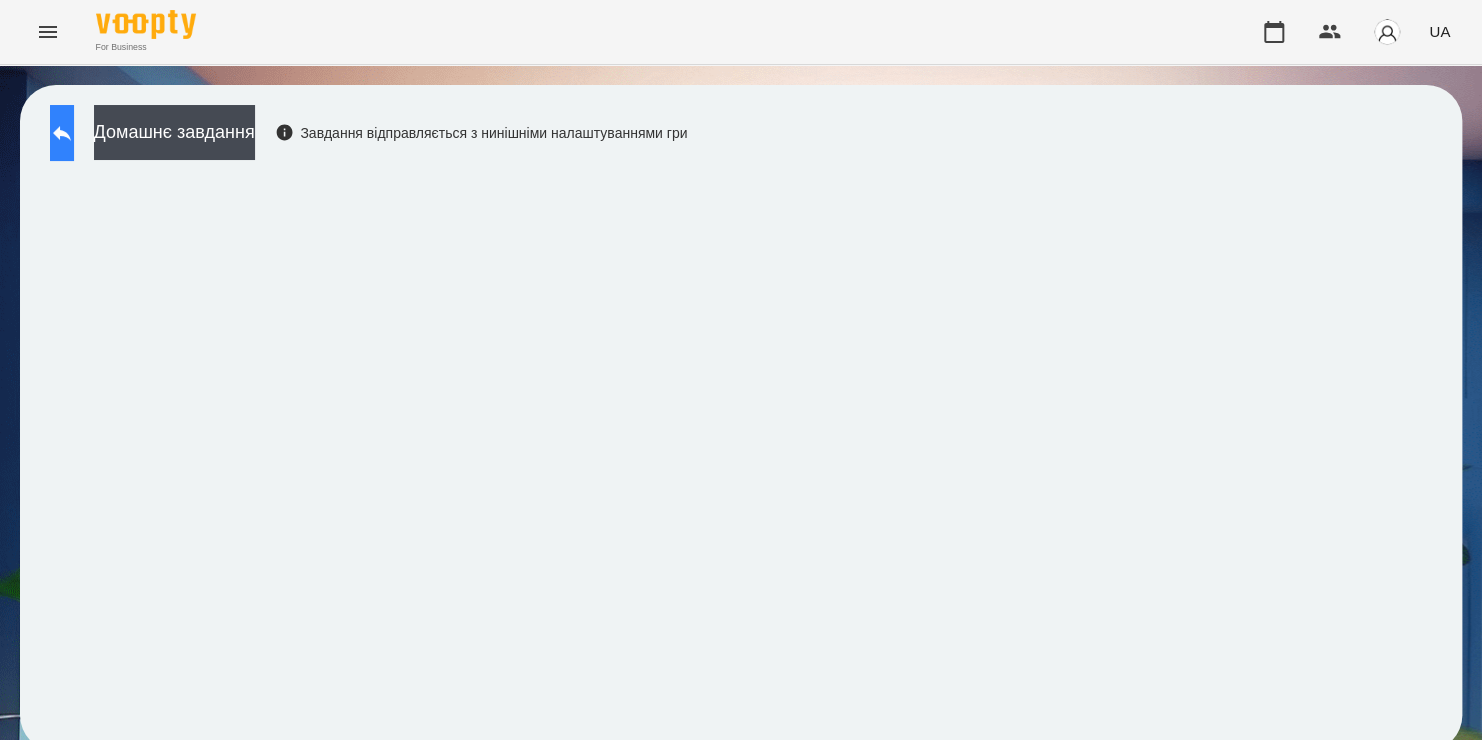 click 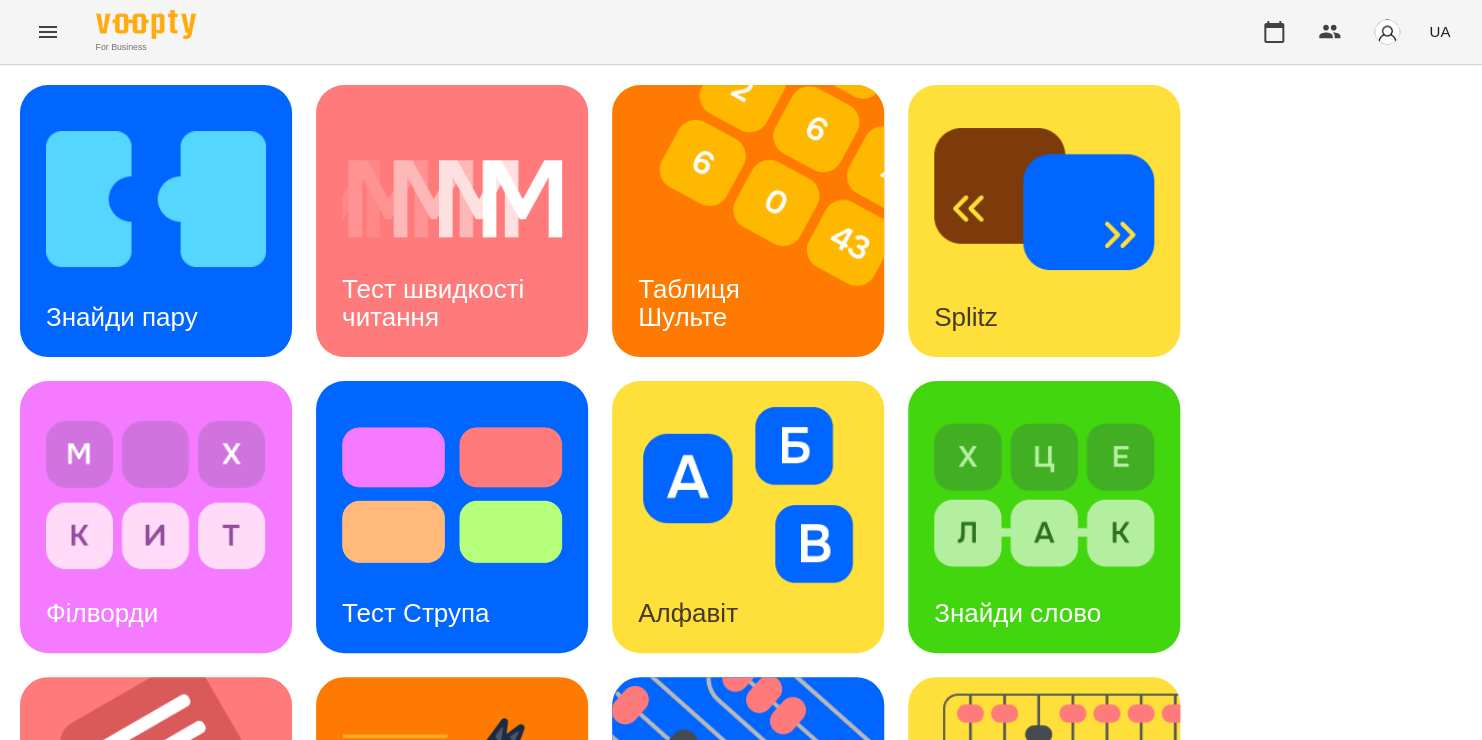 scroll, scrollTop: 0, scrollLeft: 0, axis: both 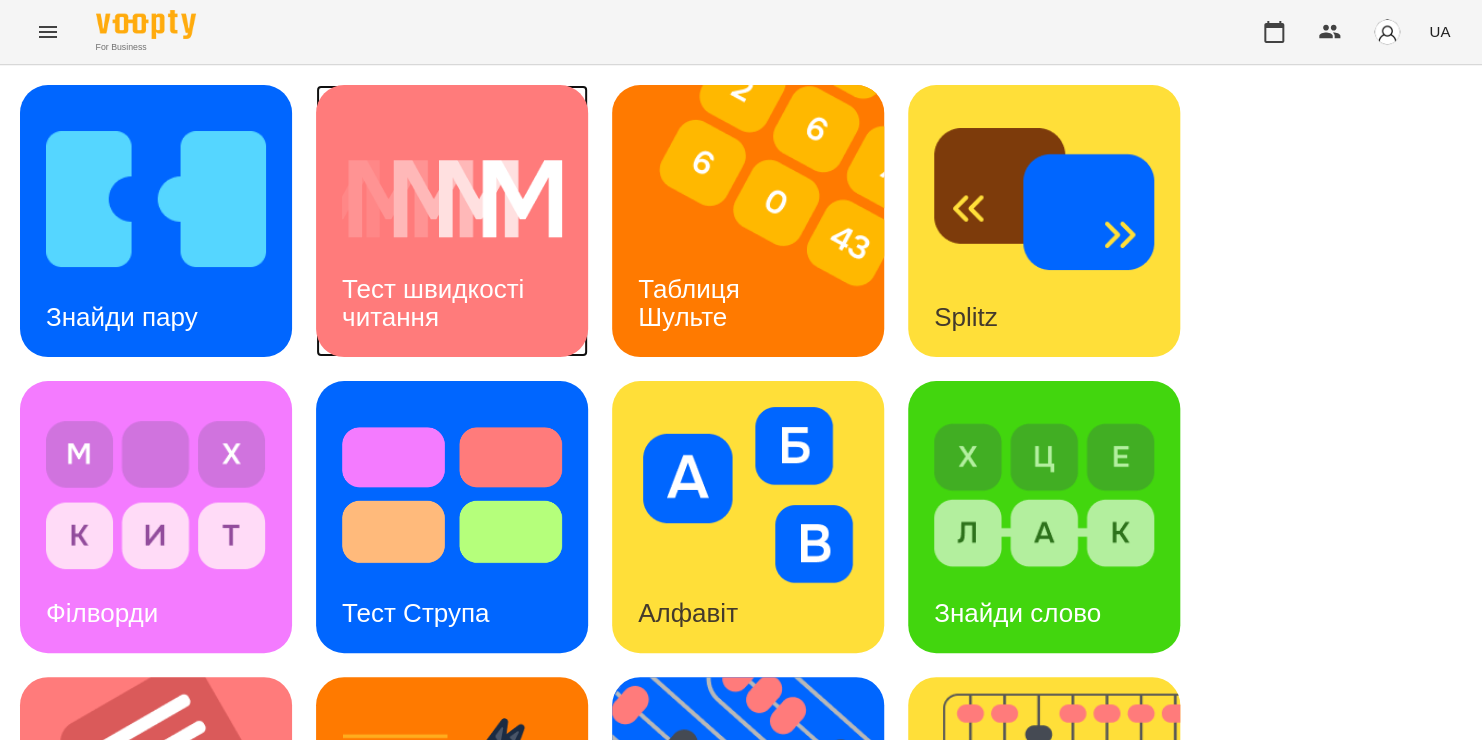 click on "Тест швидкості читання" at bounding box center (436, 302) 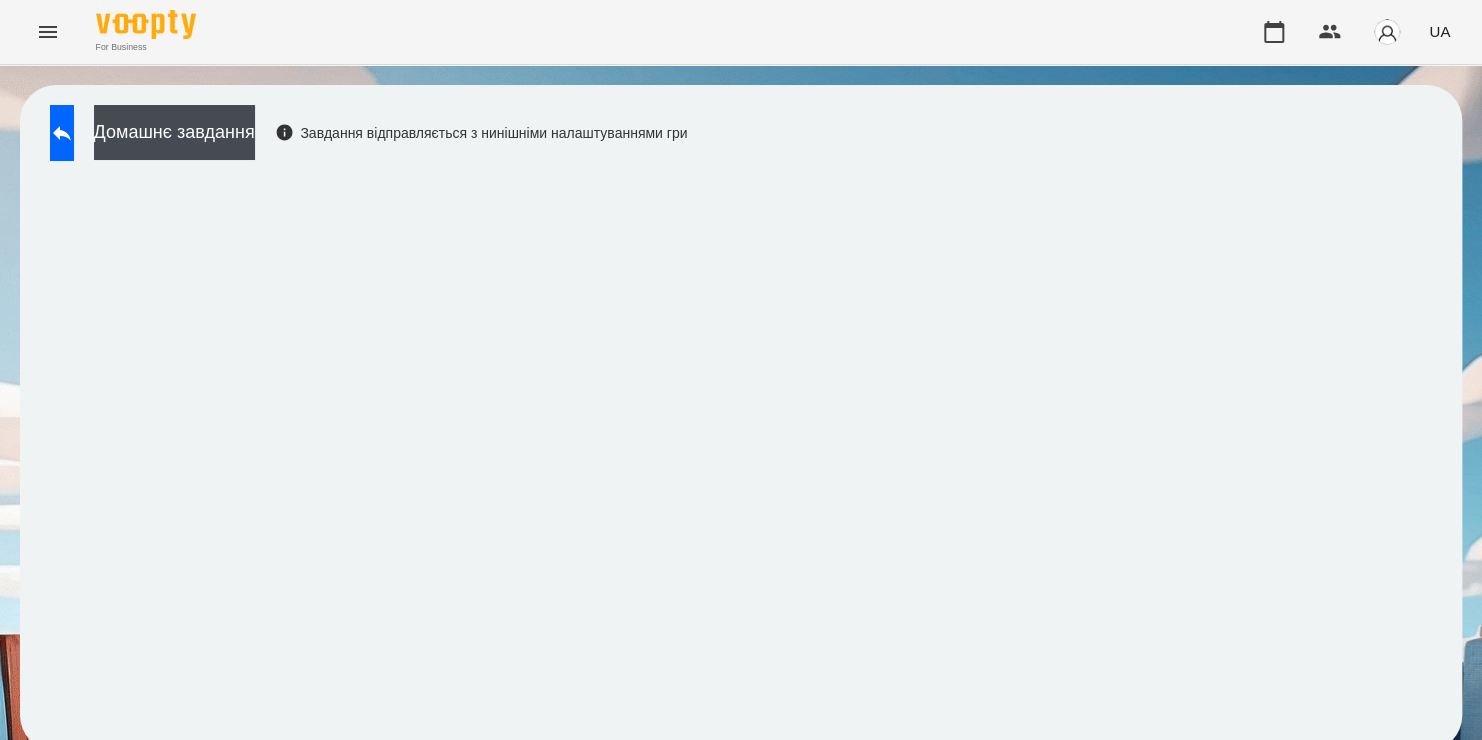 scroll, scrollTop: 11, scrollLeft: 0, axis: vertical 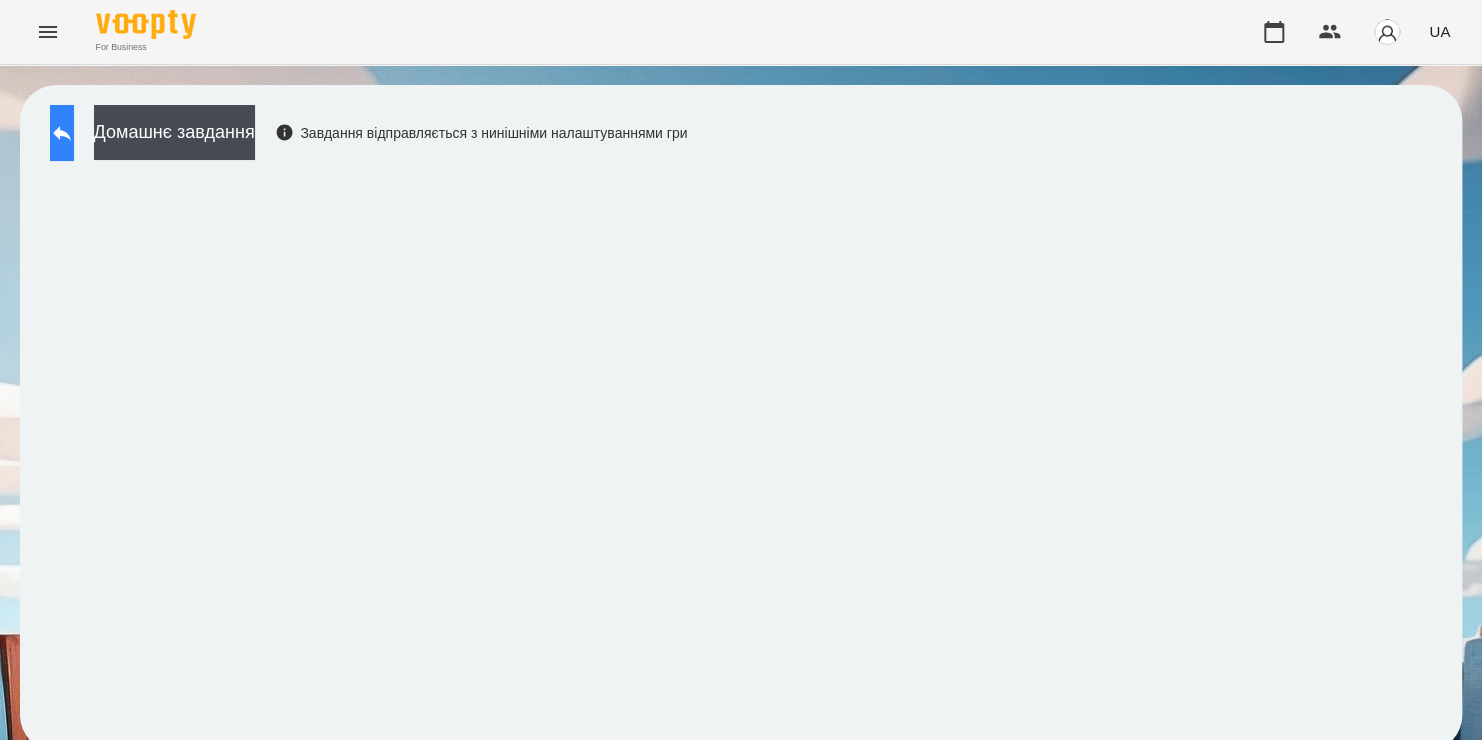 click 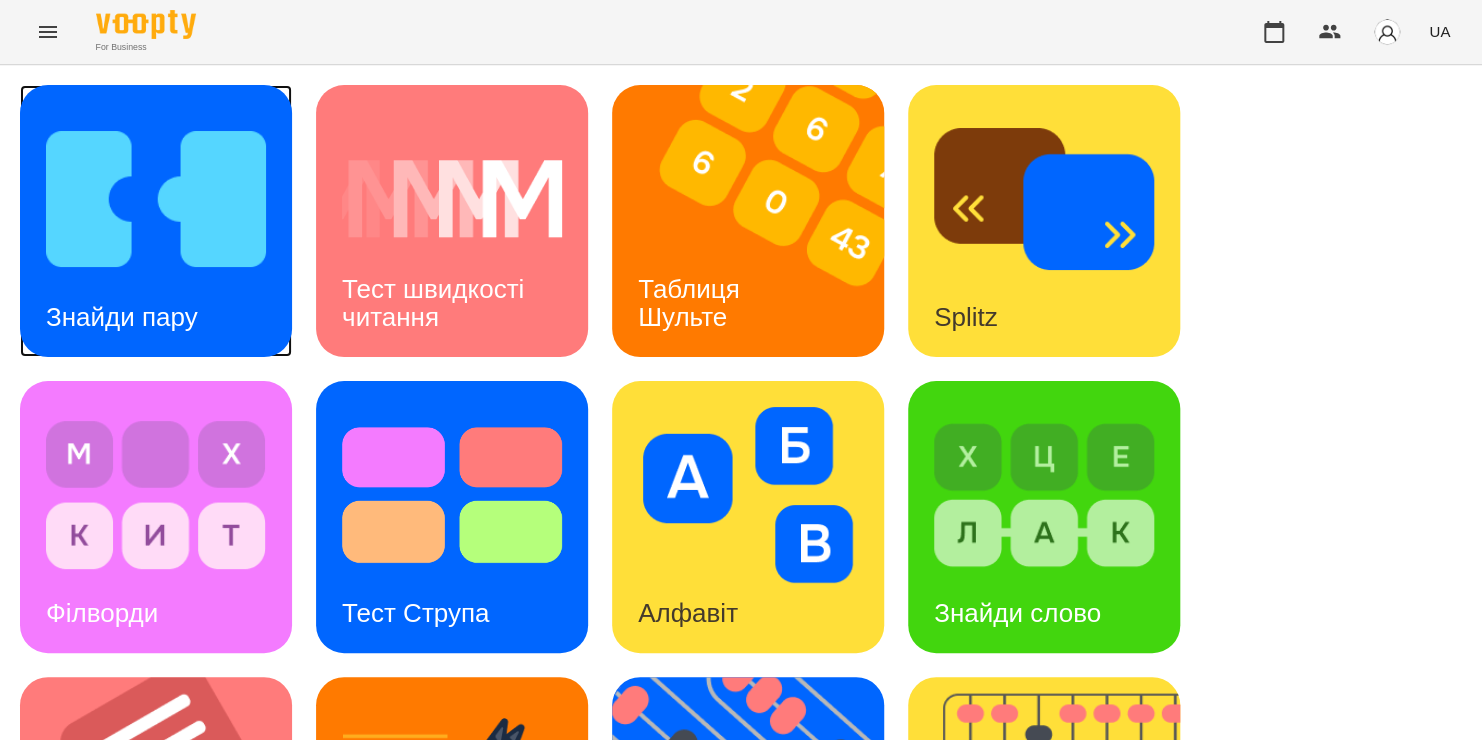 click at bounding box center (156, 199) 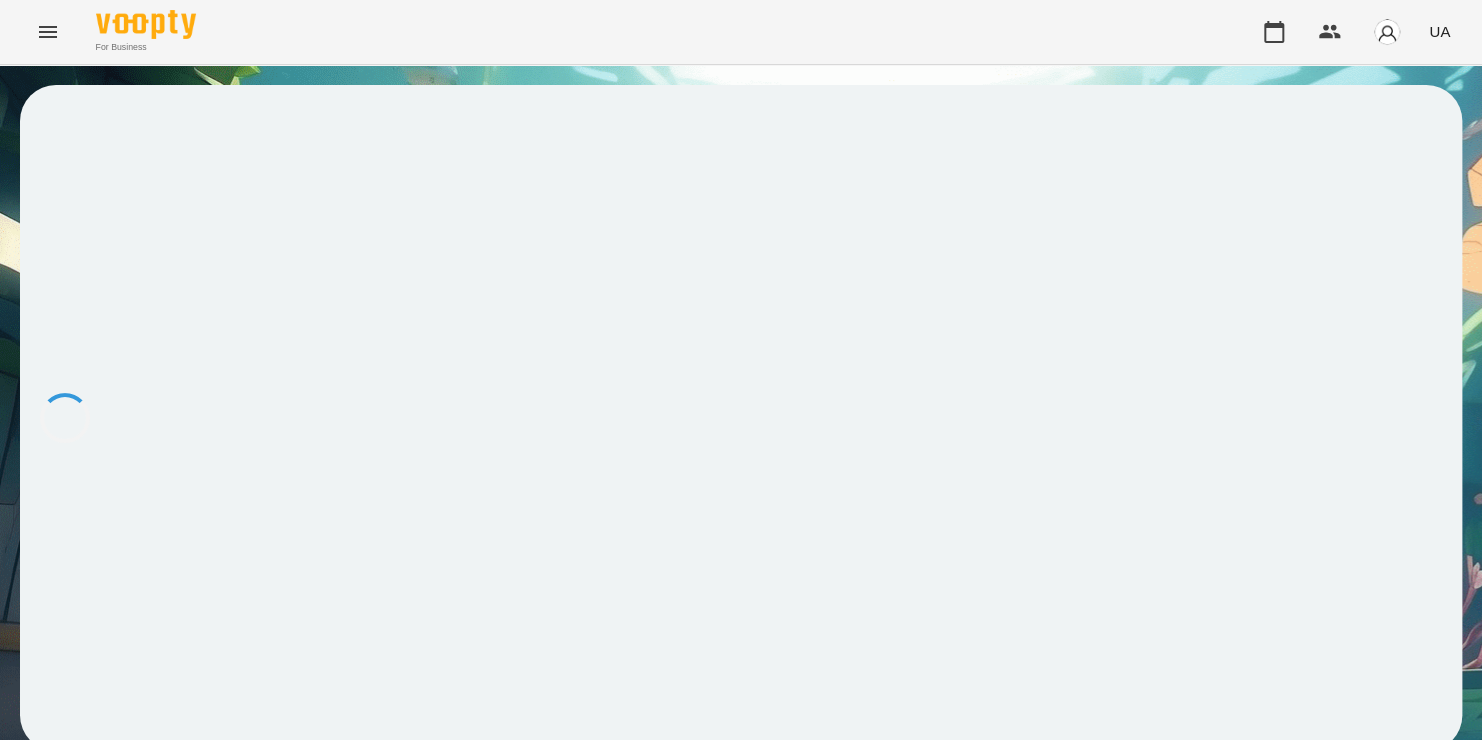 scroll, scrollTop: 0, scrollLeft: 0, axis: both 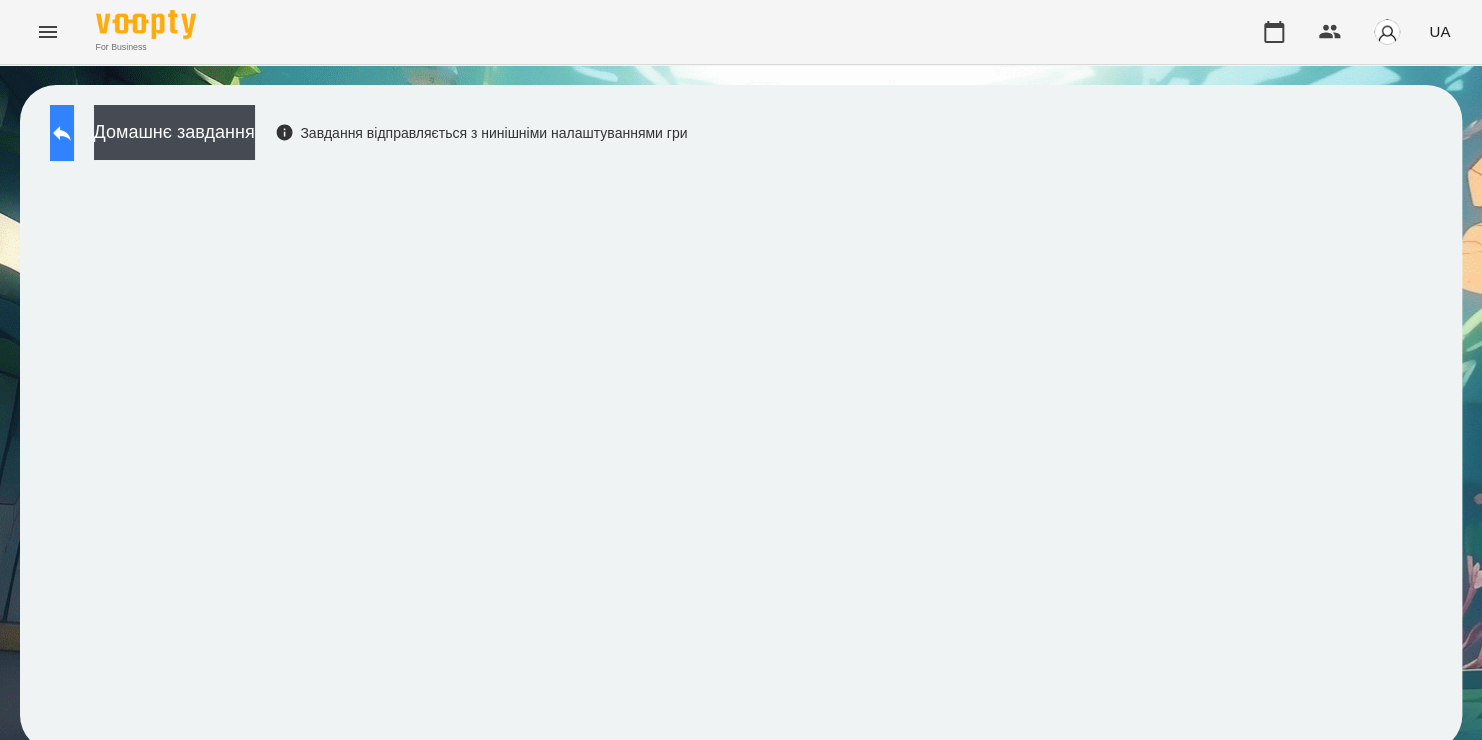 click 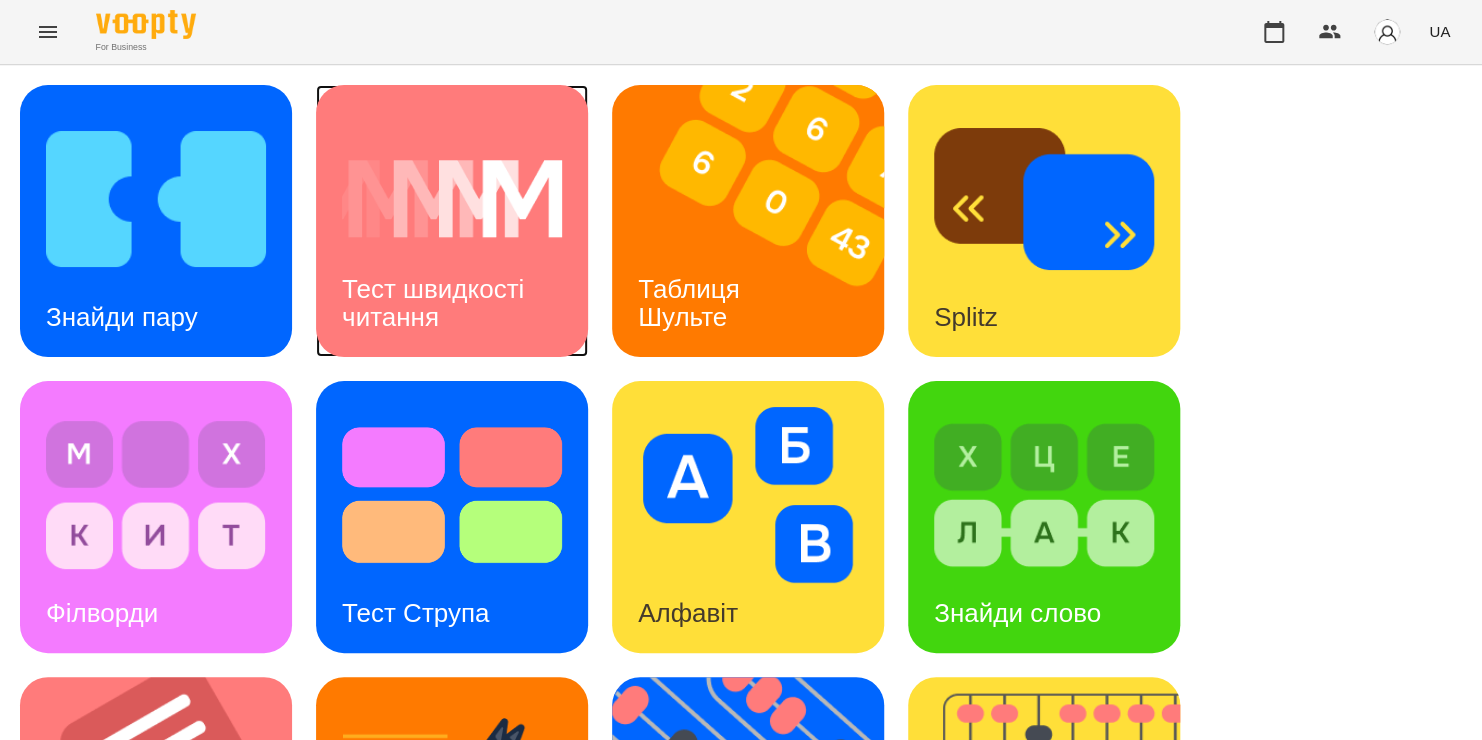 click on "Тест швидкості читання" at bounding box center (452, 303) 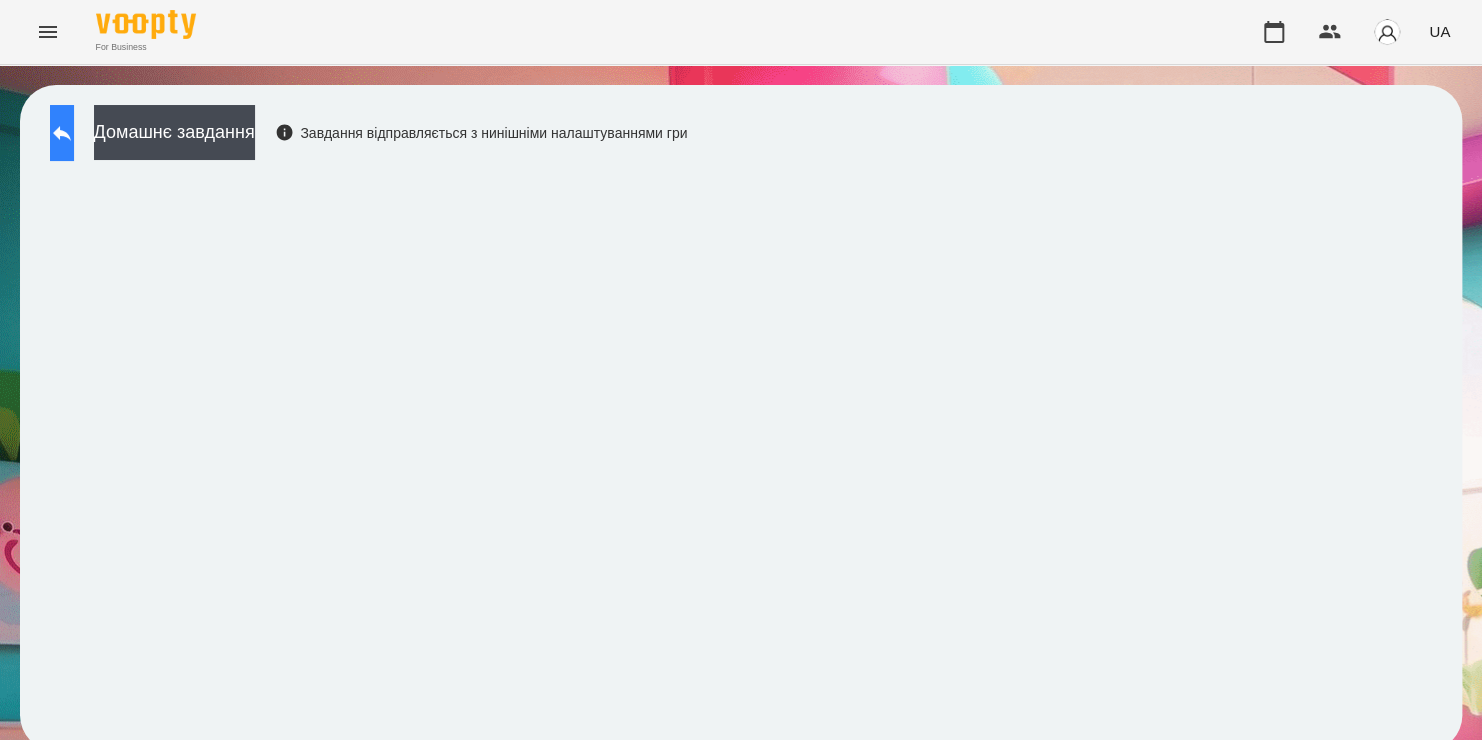 click 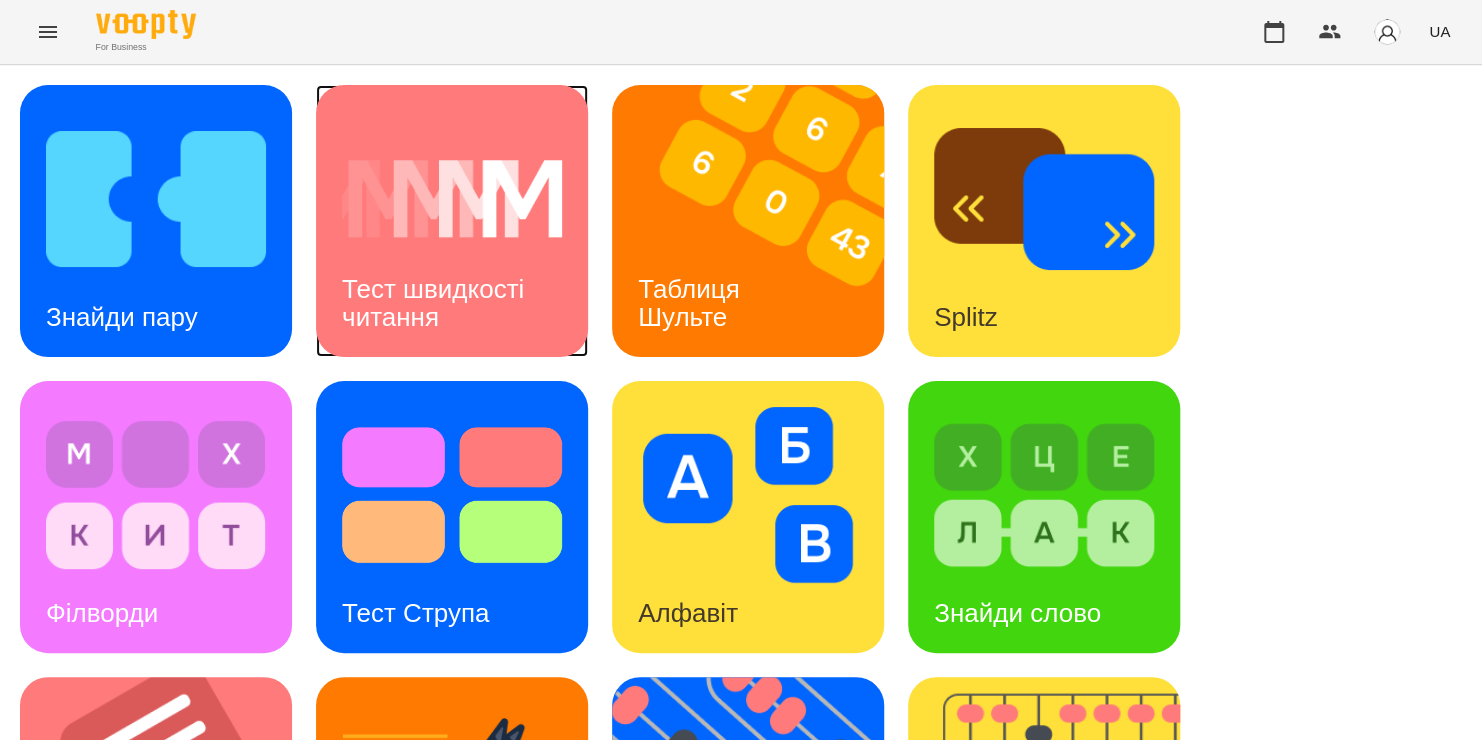 click on "Тест швидкості читання" at bounding box center [452, 303] 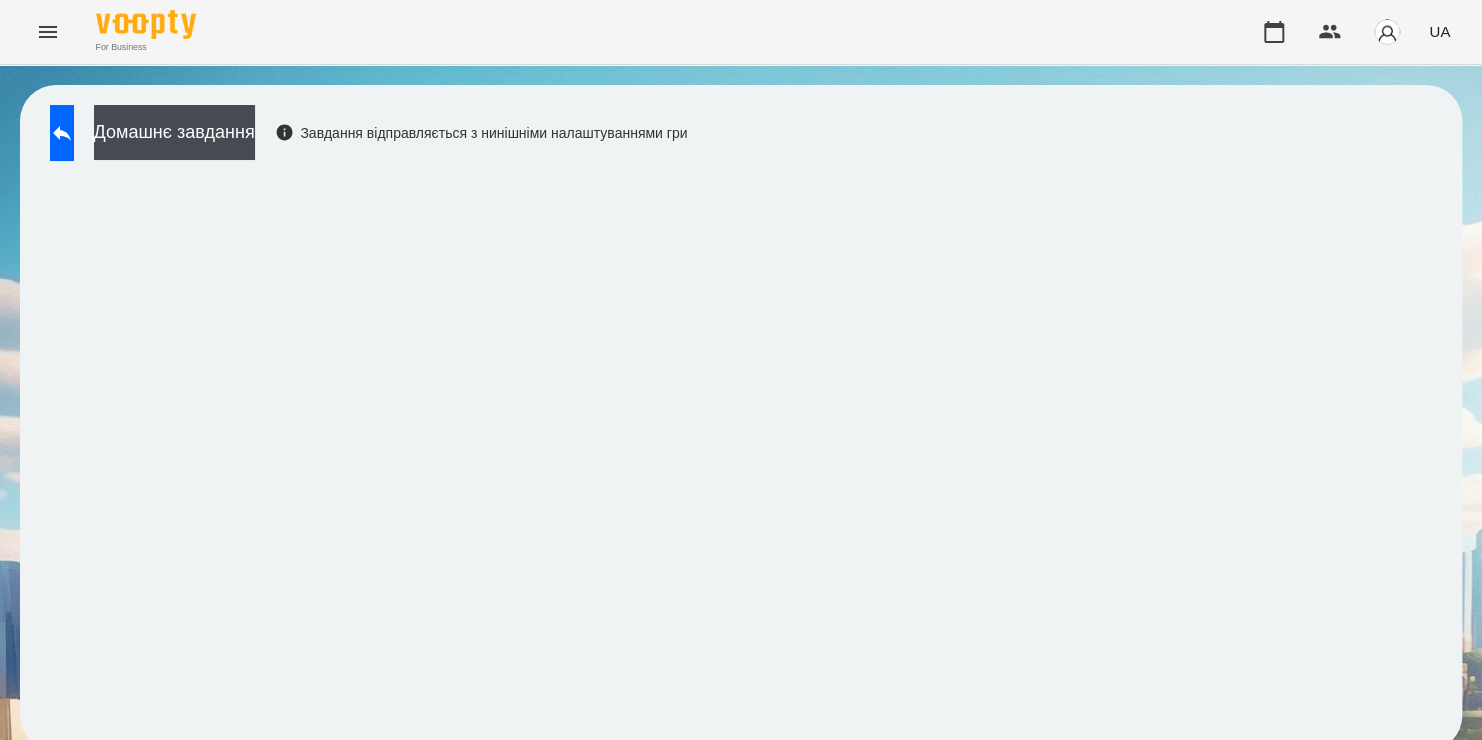 scroll, scrollTop: 11, scrollLeft: 0, axis: vertical 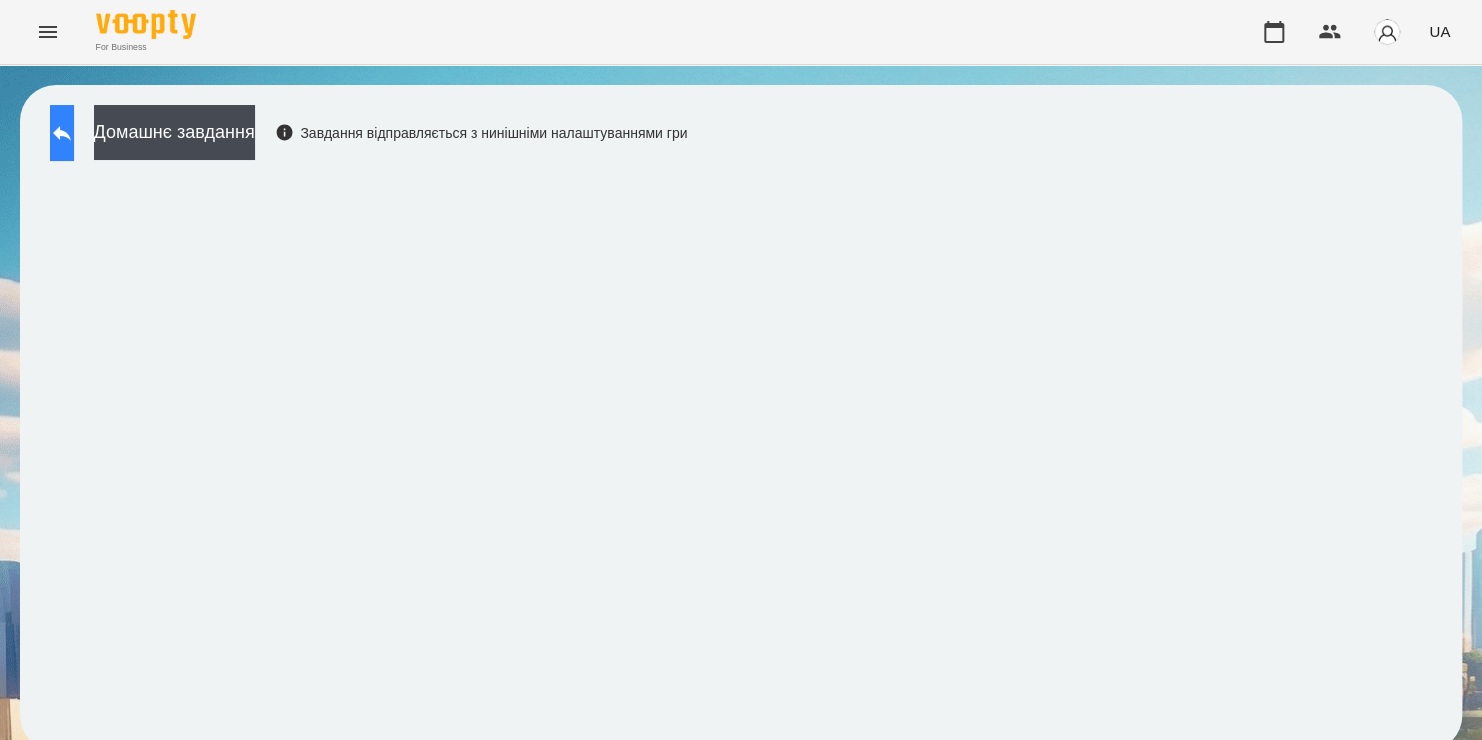 click 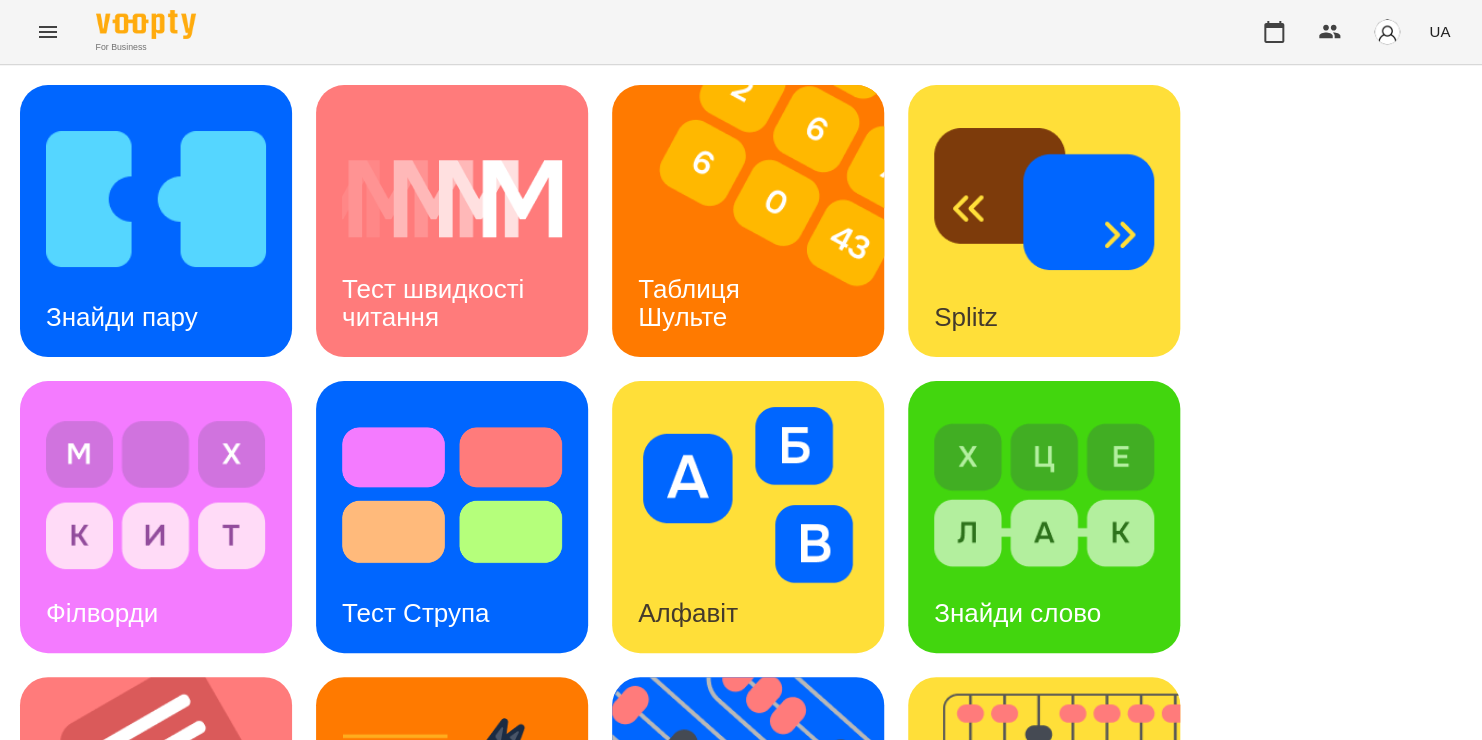 scroll, scrollTop: 371, scrollLeft: 0, axis: vertical 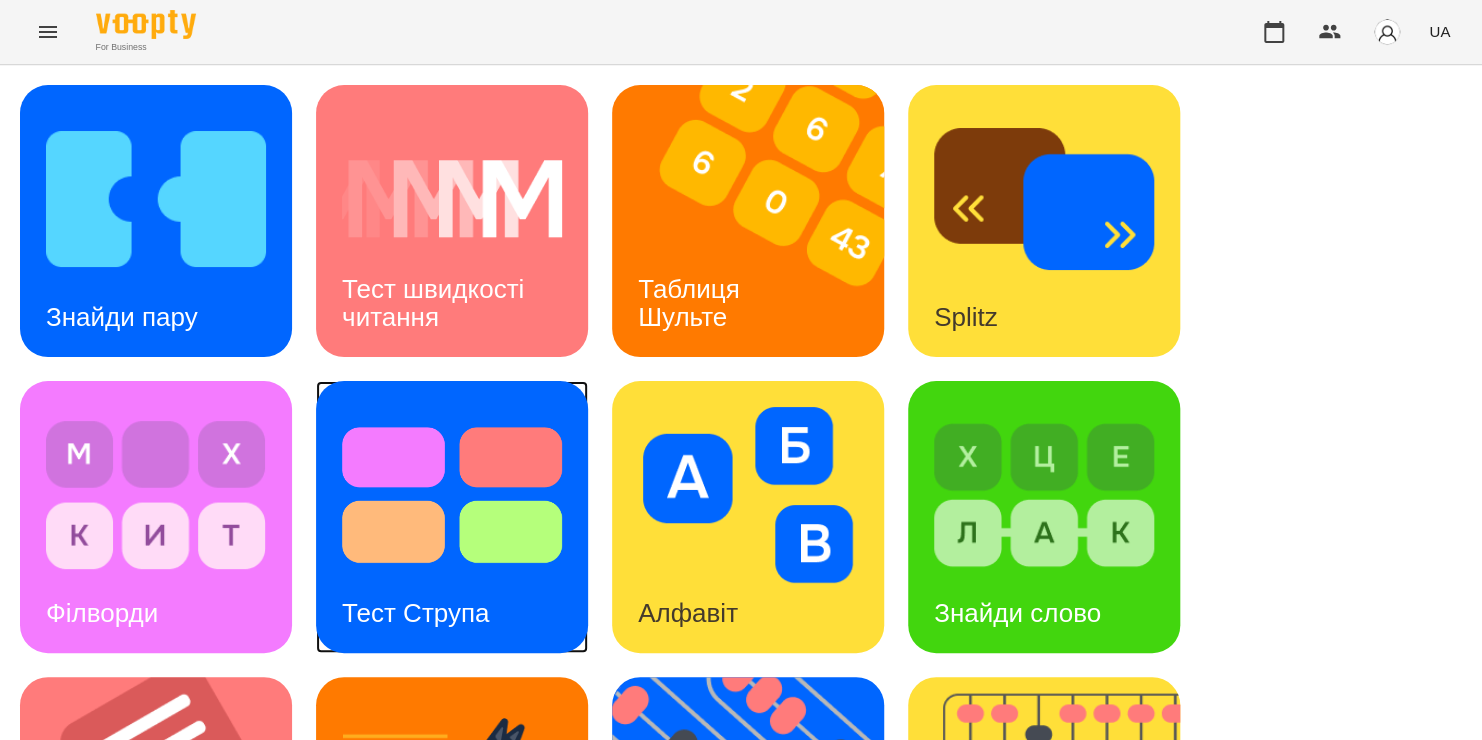 click on "Тест Струпа" at bounding box center (415, 613) 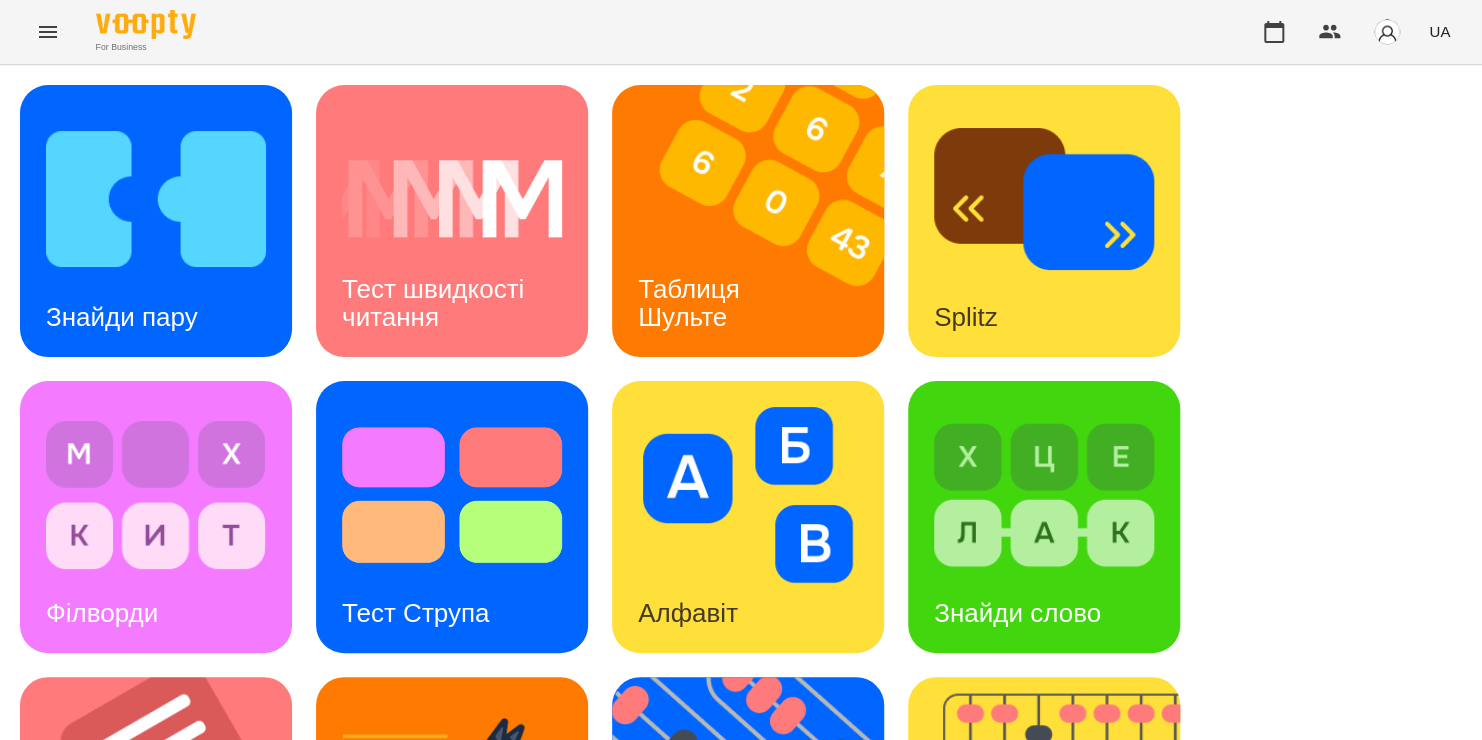scroll, scrollTop: 0, scrollLeft: 0, axis: both 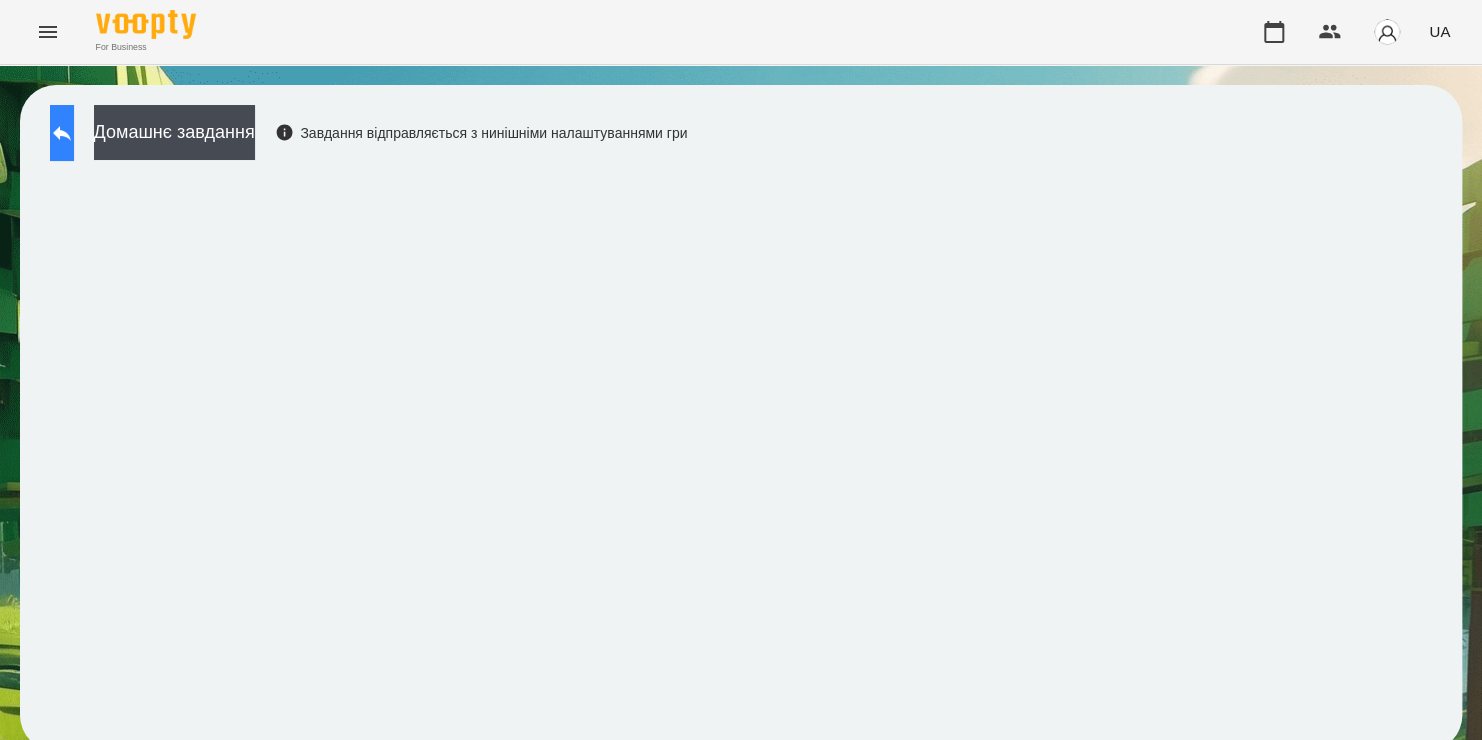 click at bounding box center (62, 133) 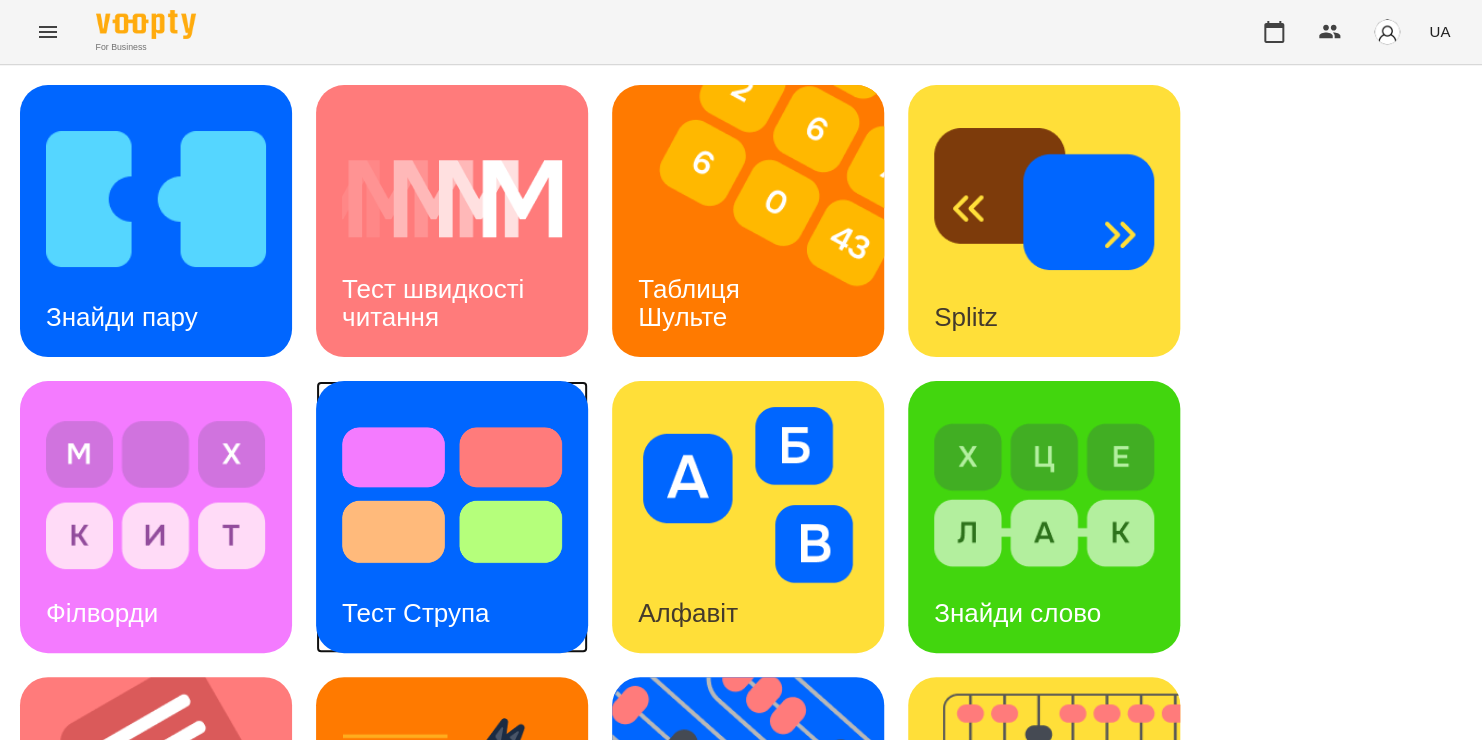 click at bounding box center [452, 495] 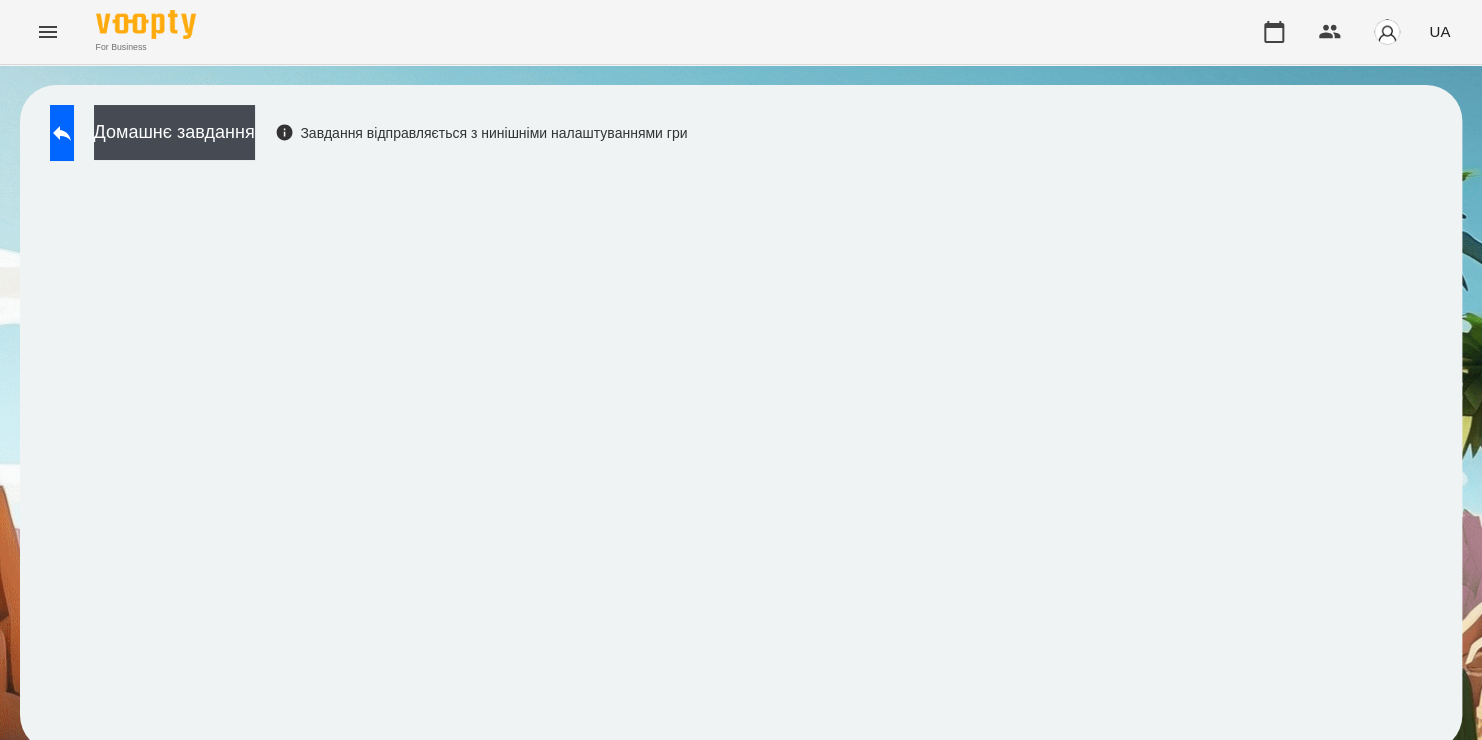 scroll, scrollTop: 11, scrollLeft: 0, axis: vertical 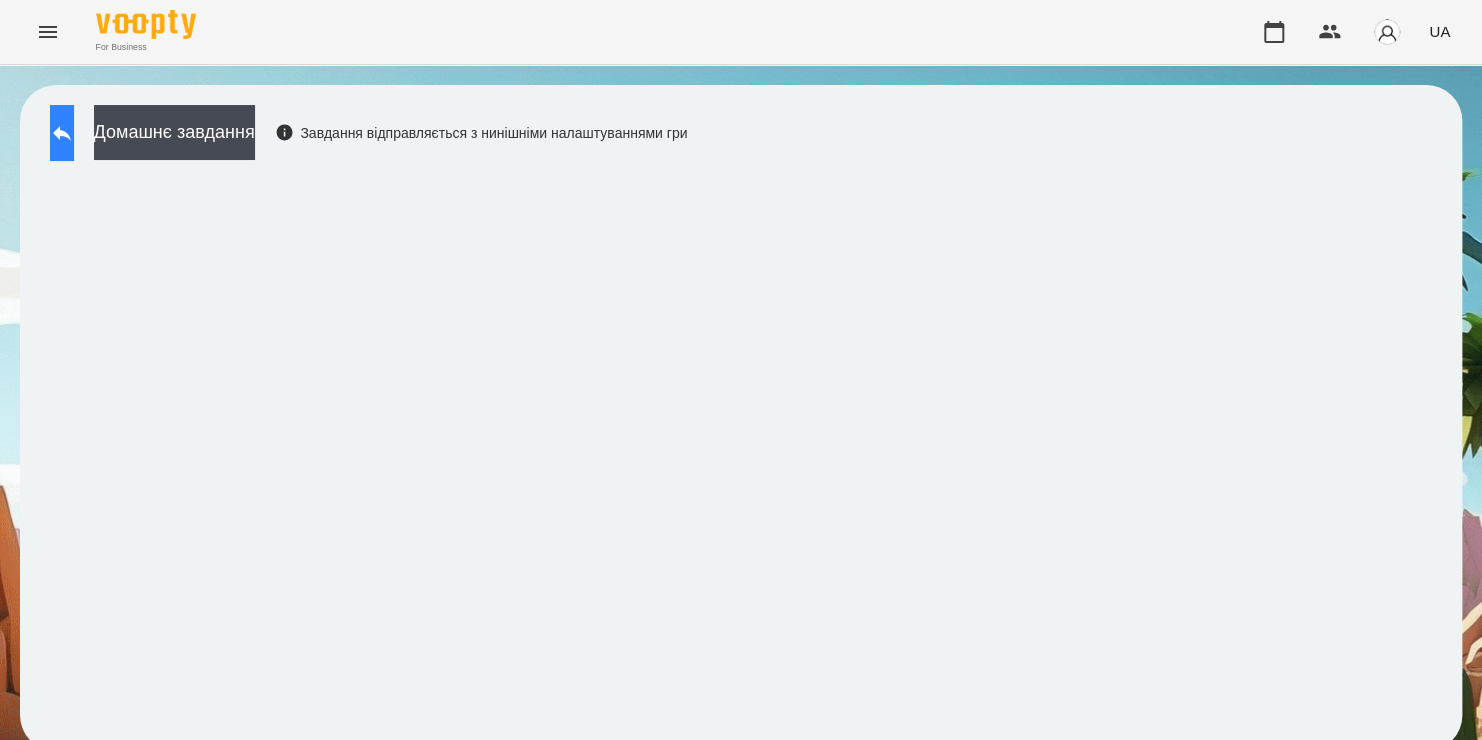 click 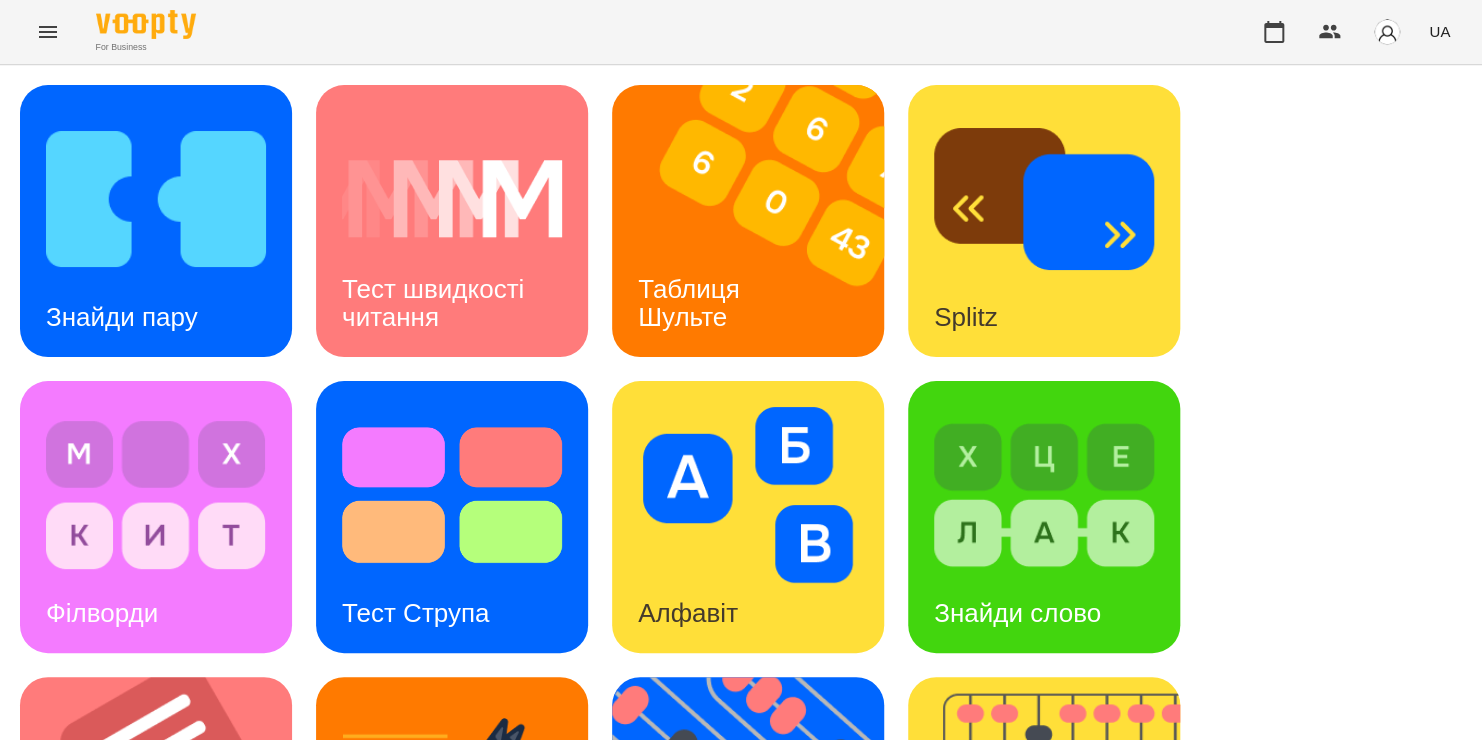 scroll, scrollTop: 820, scrollLeft: 0, axis: vertical 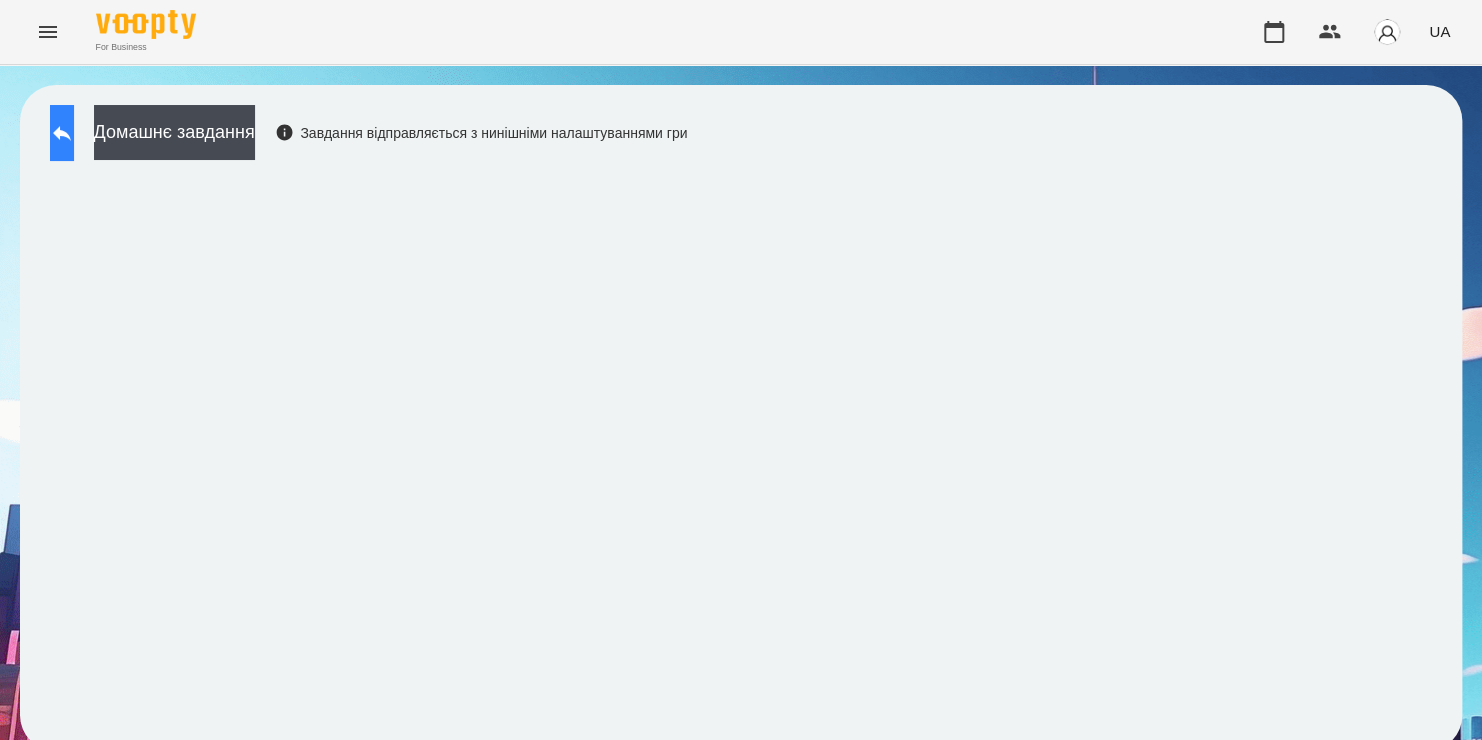 click at bounding box center [62, 133] 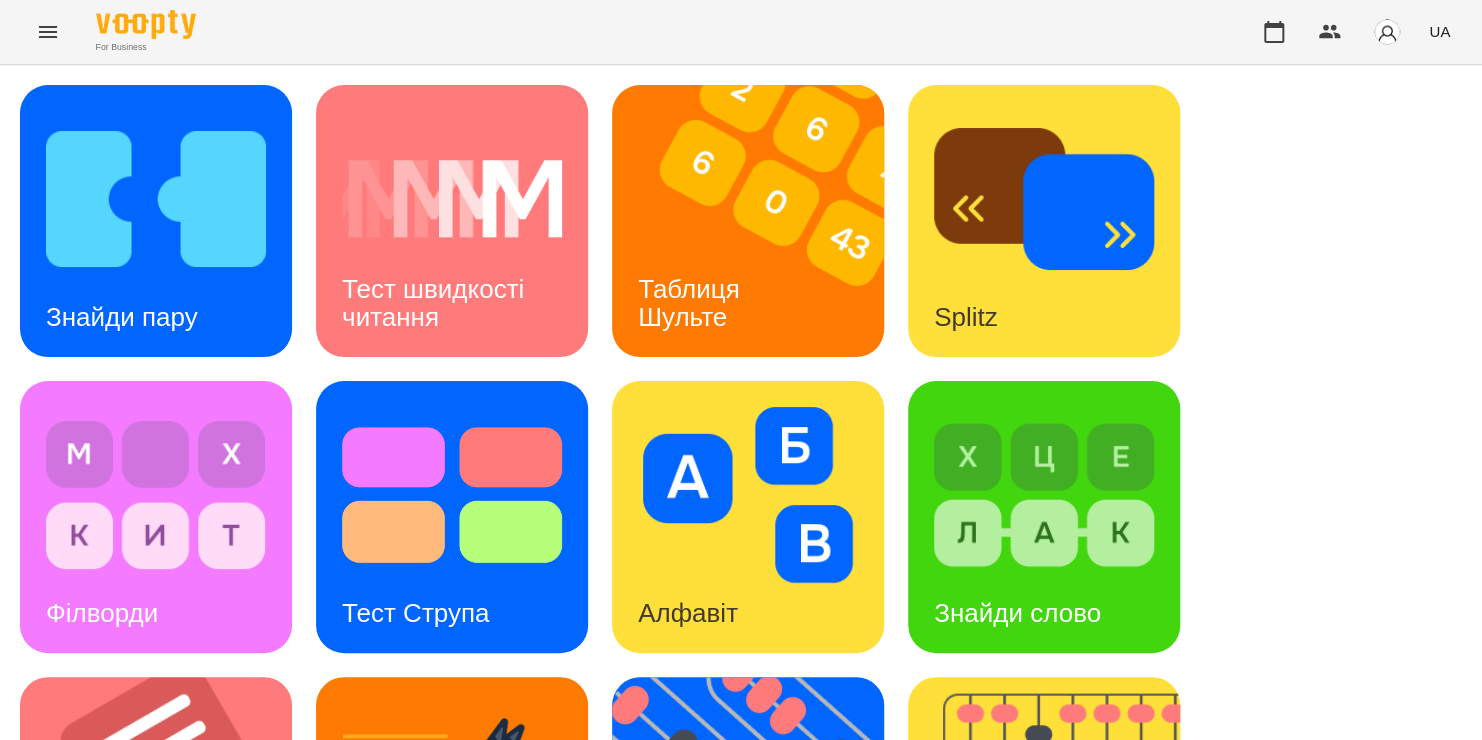 scroll, scrollTop: 519, scrollLeft: 0, axis: vertical 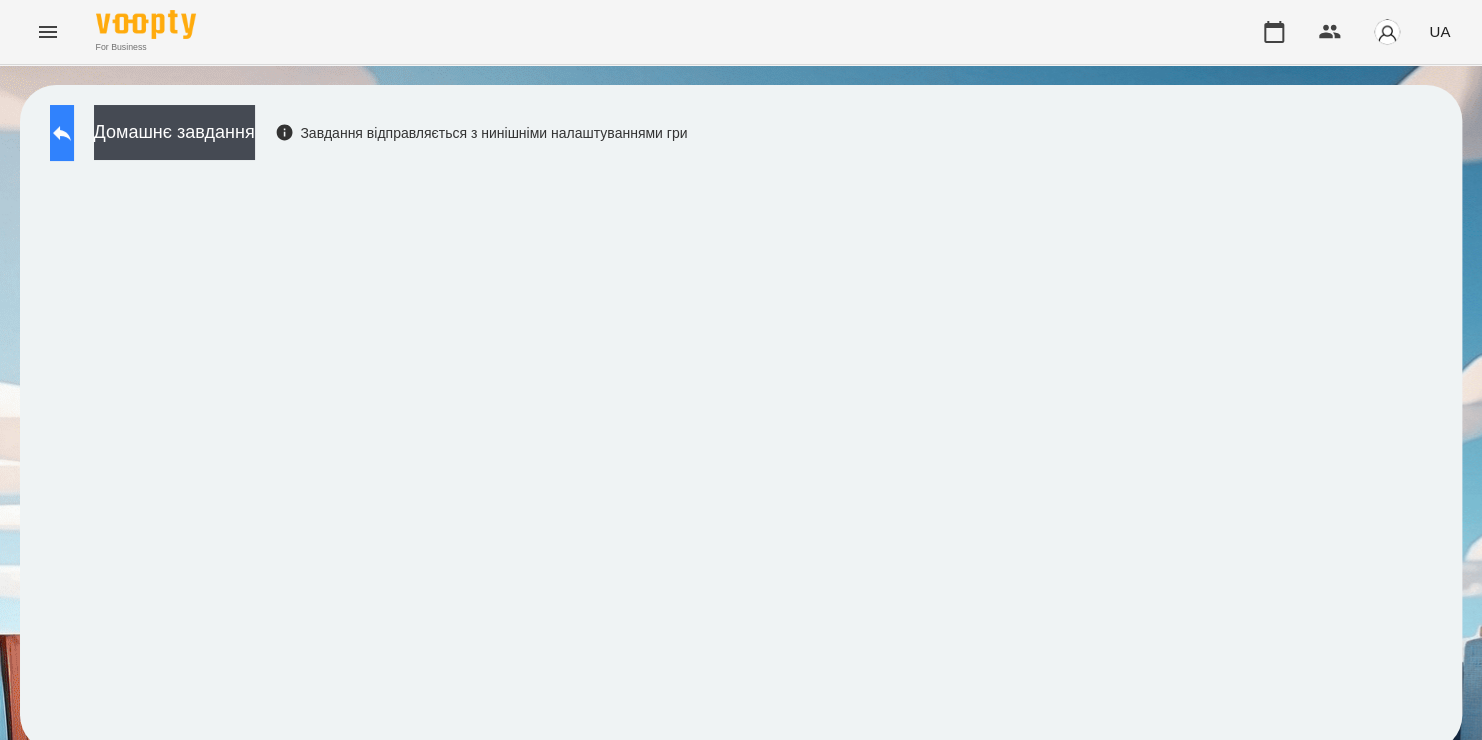 click 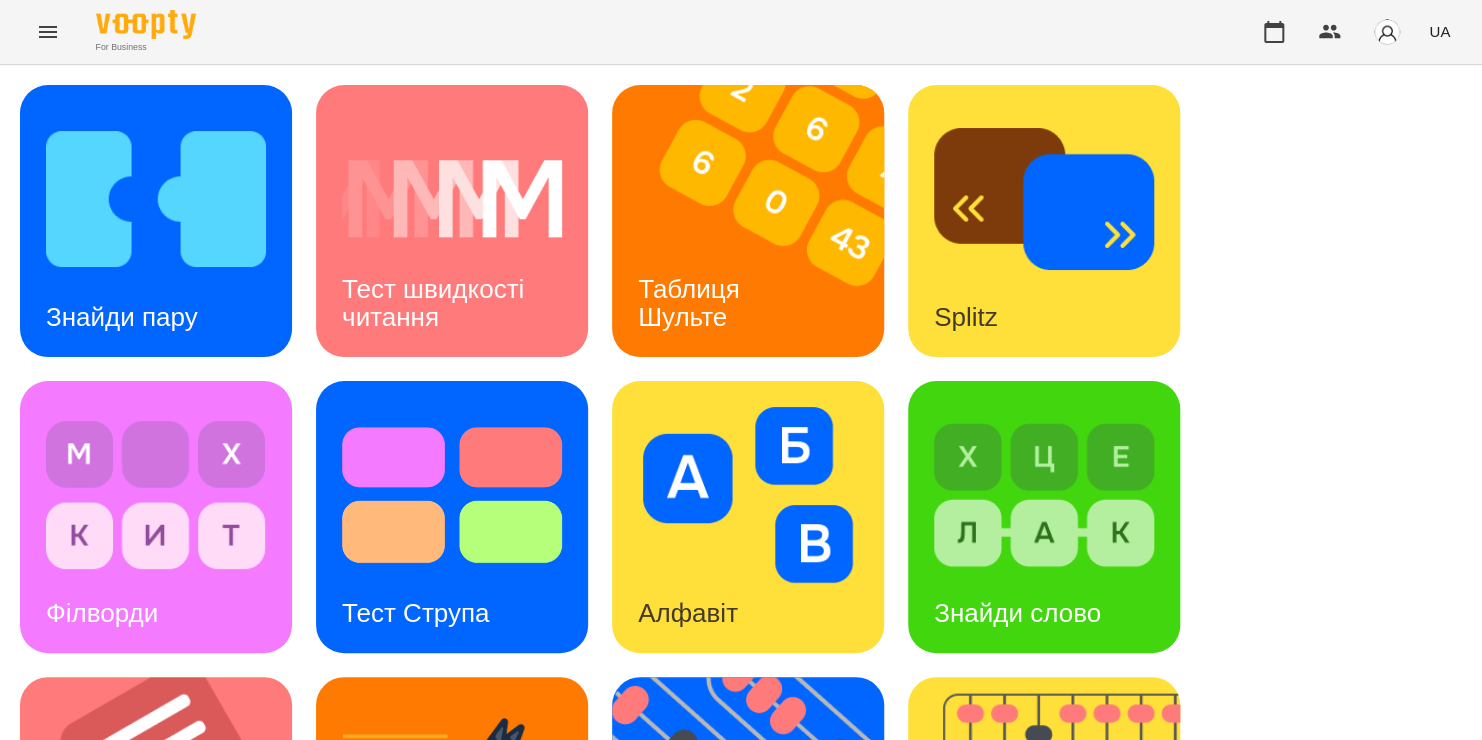 scroll, scrollTop: 116, scrollLeft: 0, axis: vertical 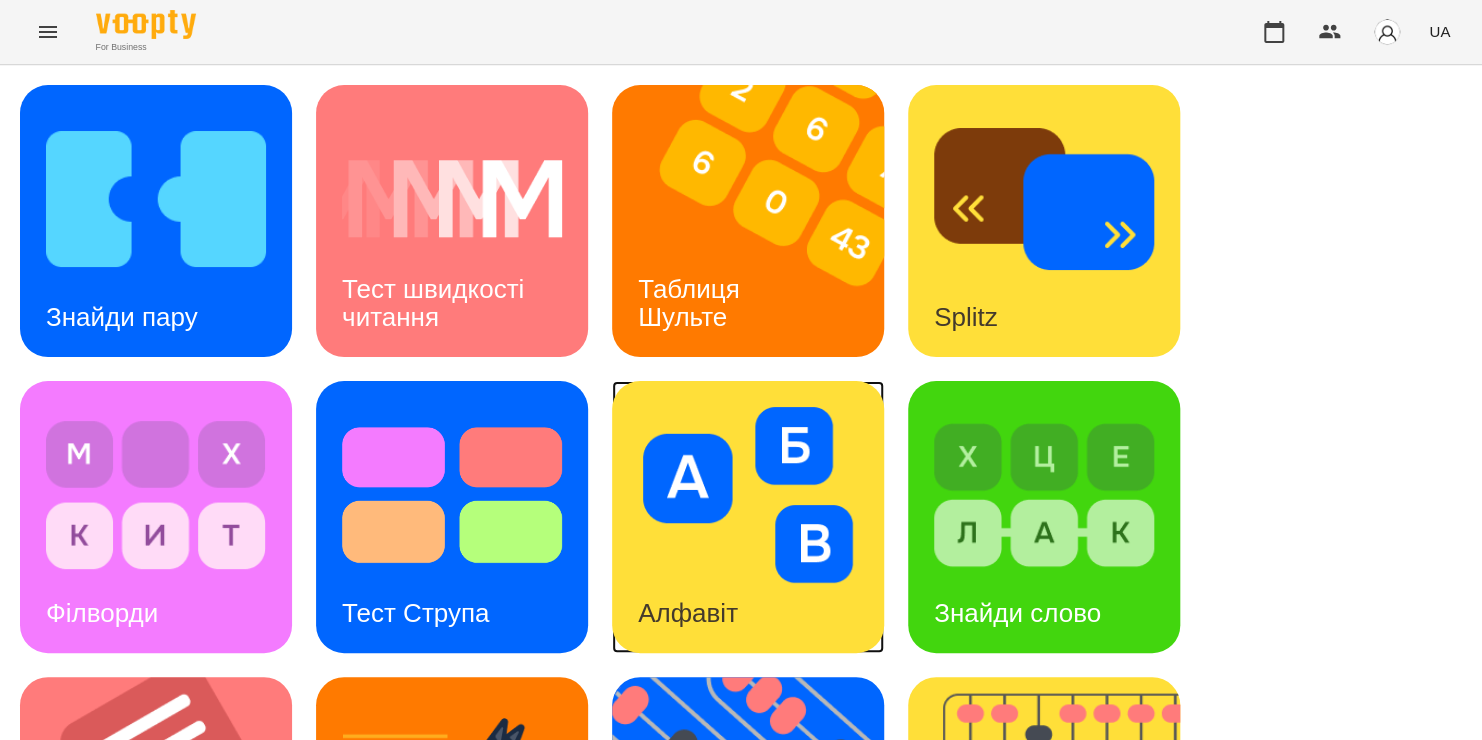 click on "Алфавіт" at bounding box center [748, 517] 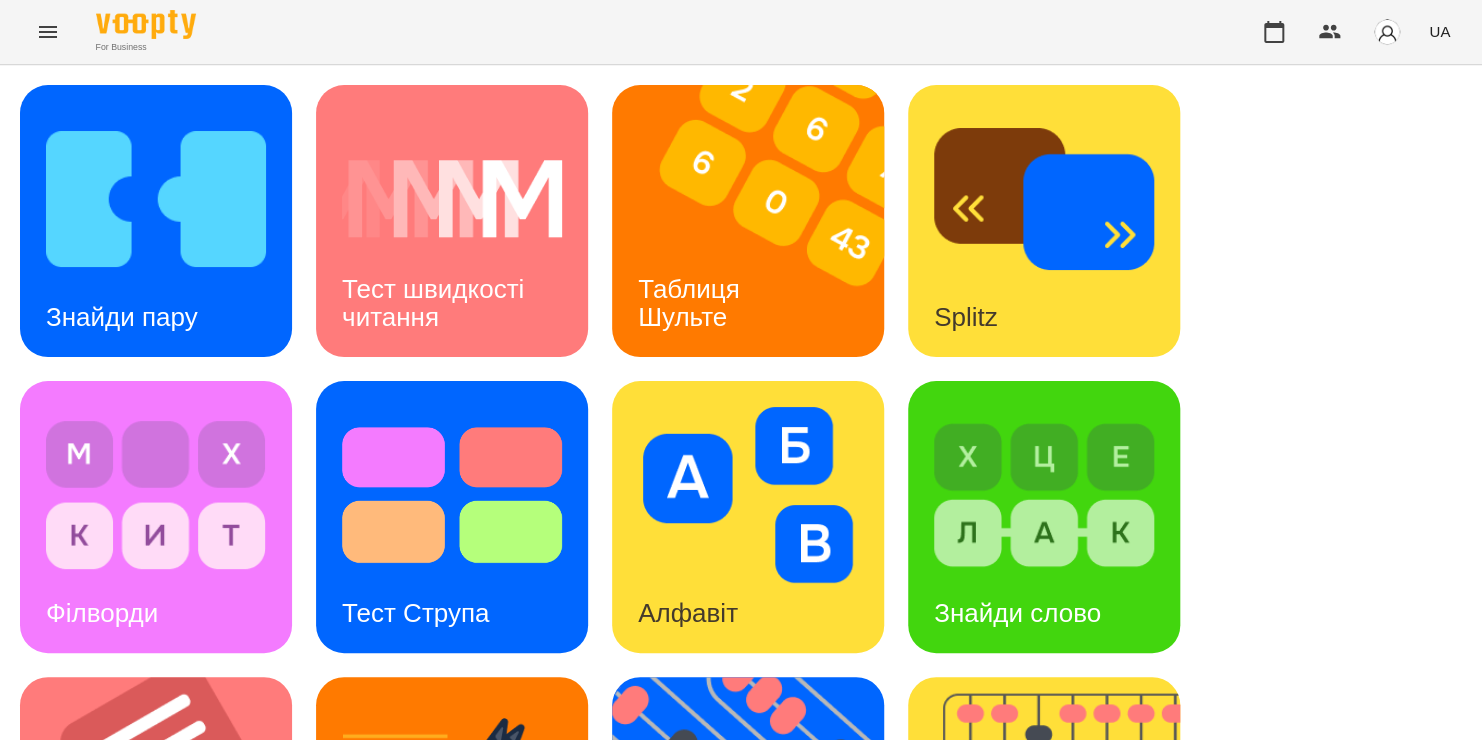 scroll, scrollTop: 0, scrollLeft: 0, axis: both 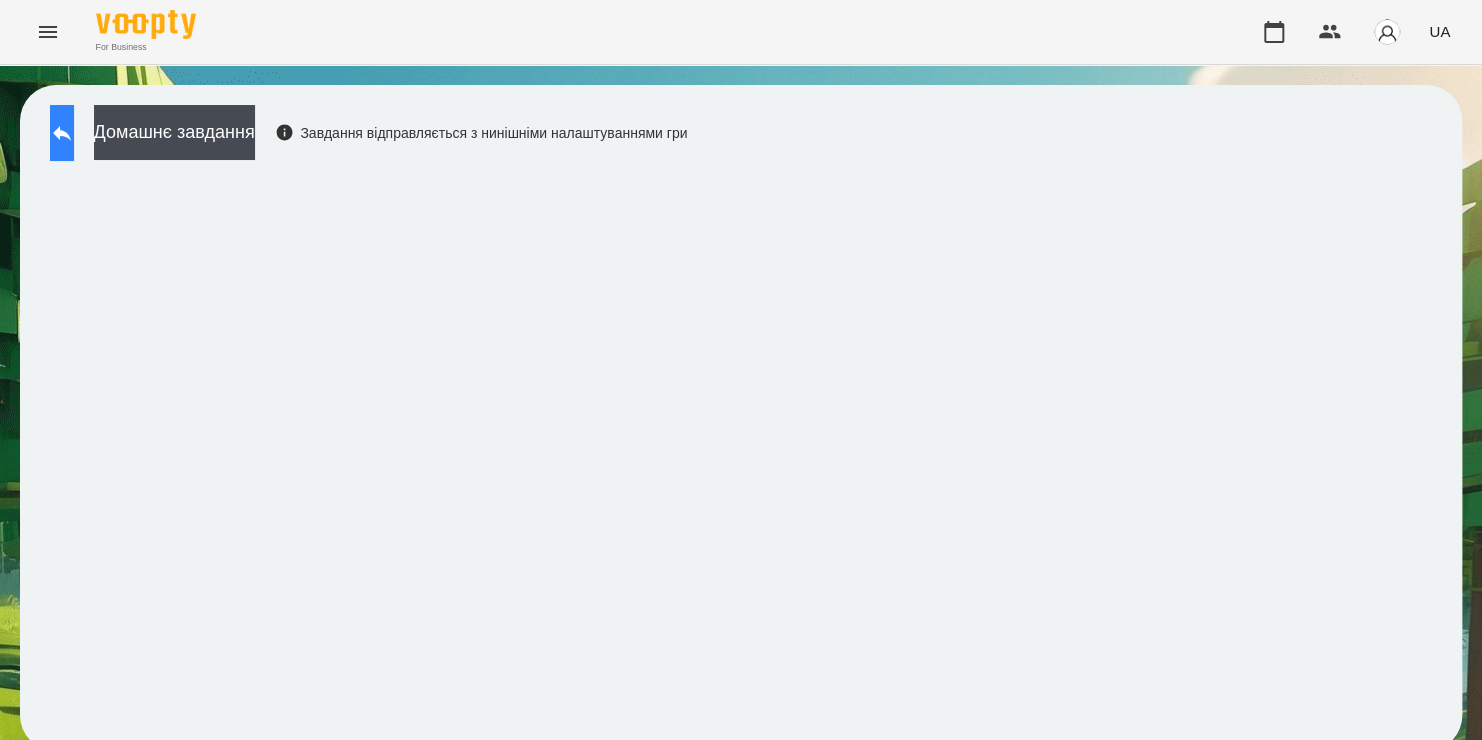 click 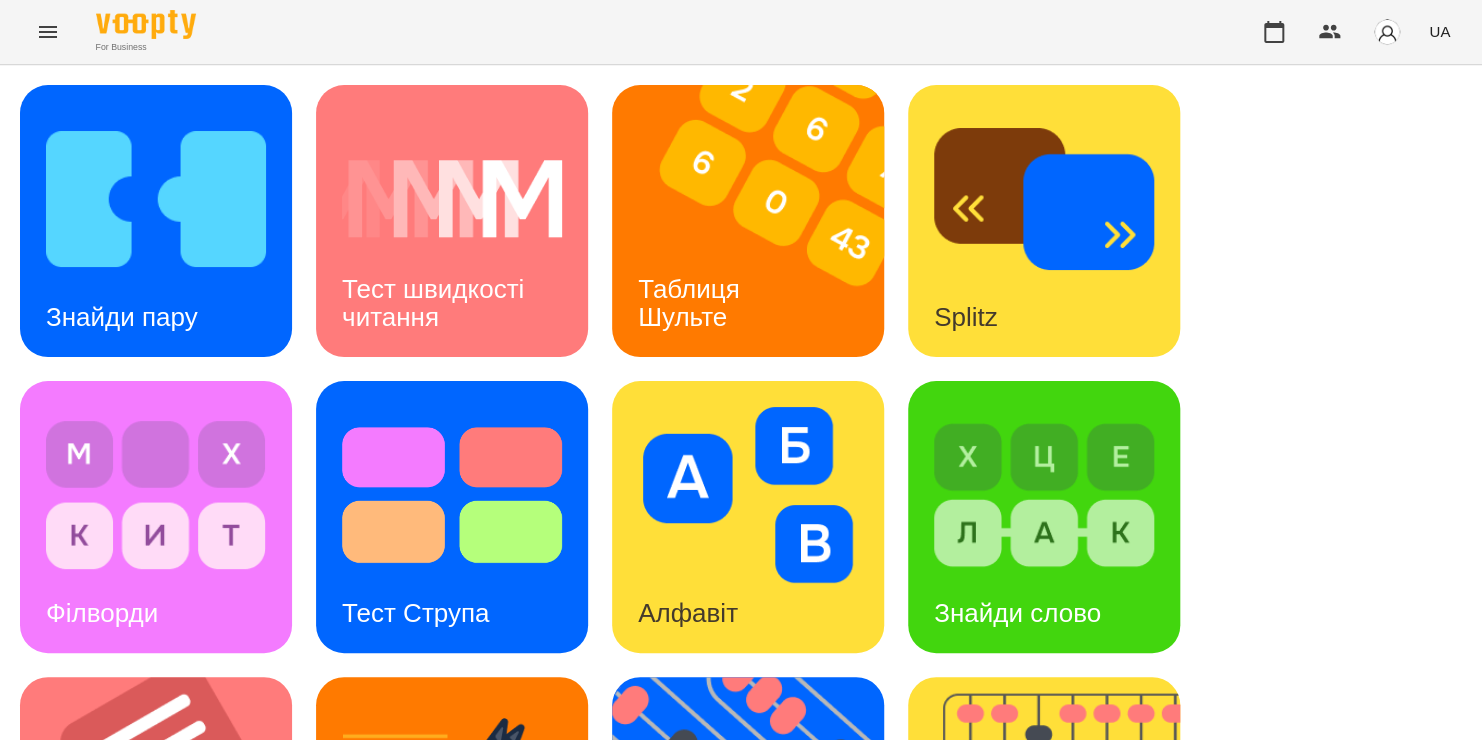 scroll, scrollTop: 0, scrollLeft: 0, axis: both 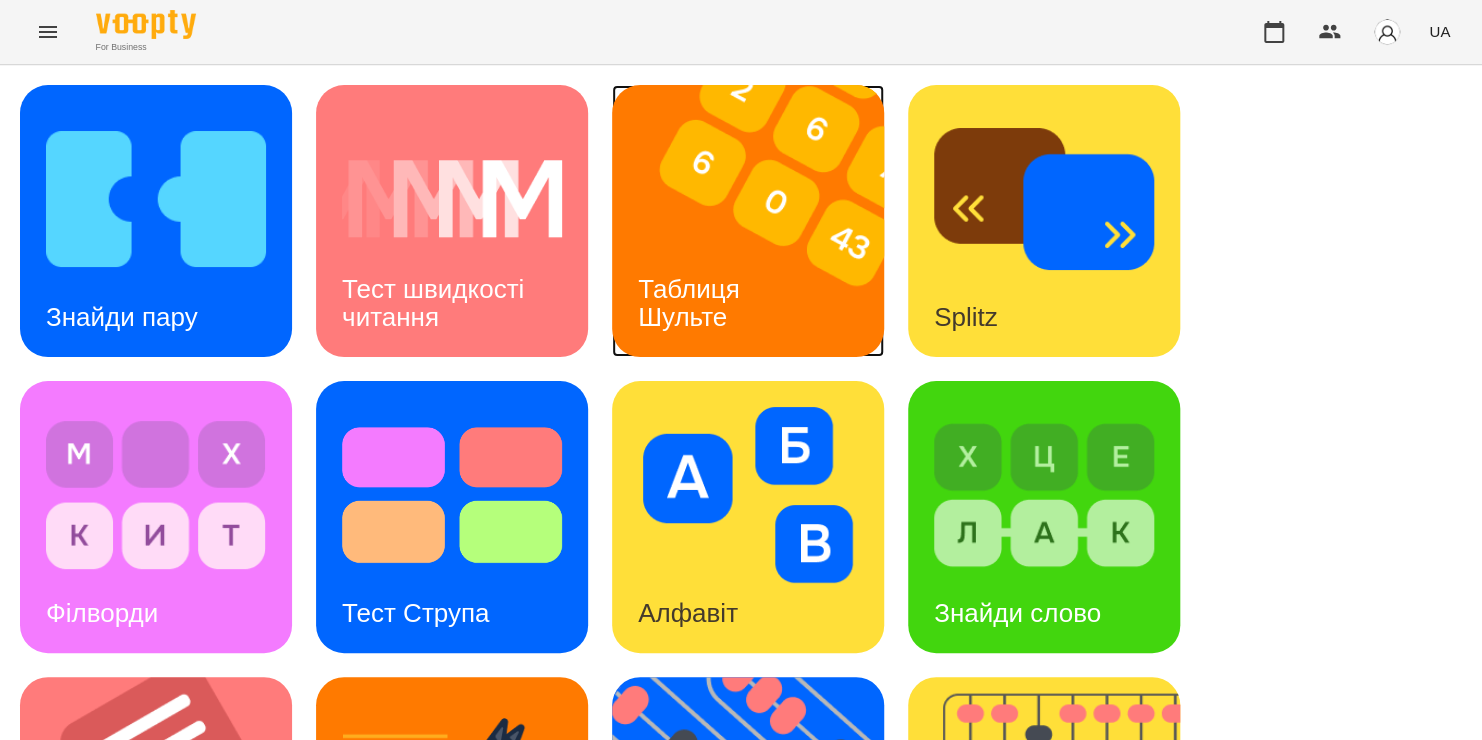 click at bounding box center (760, 221) 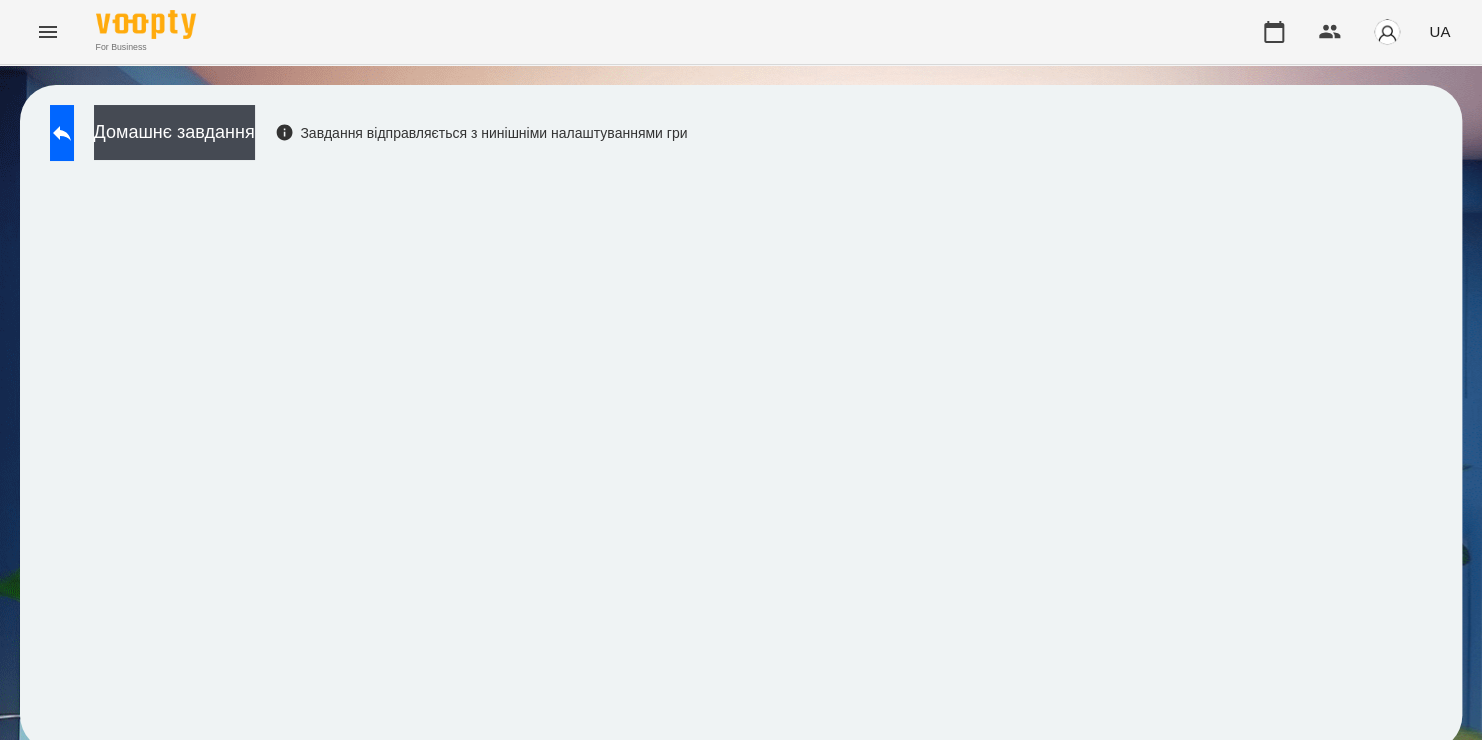 click on "For Business UA" at bounding box center [741, 32] 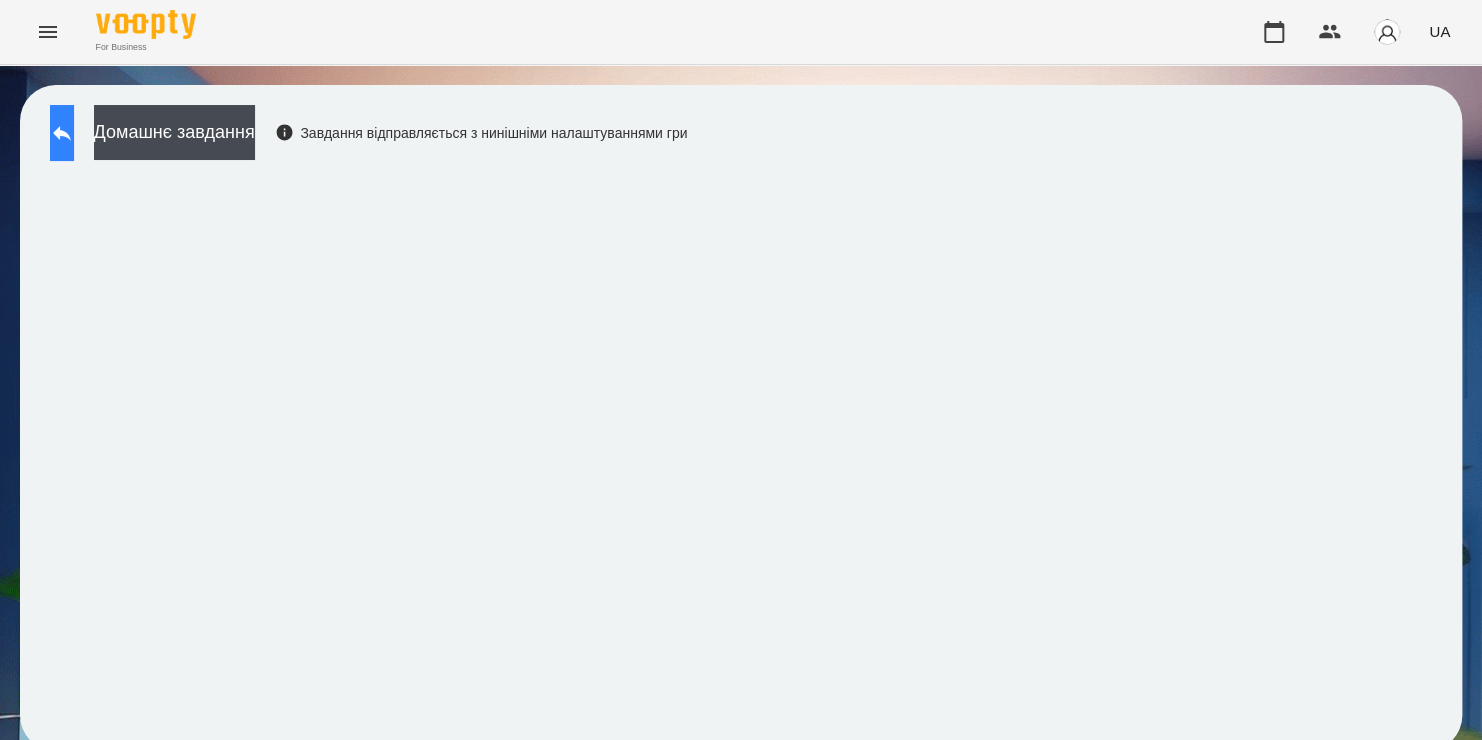 click 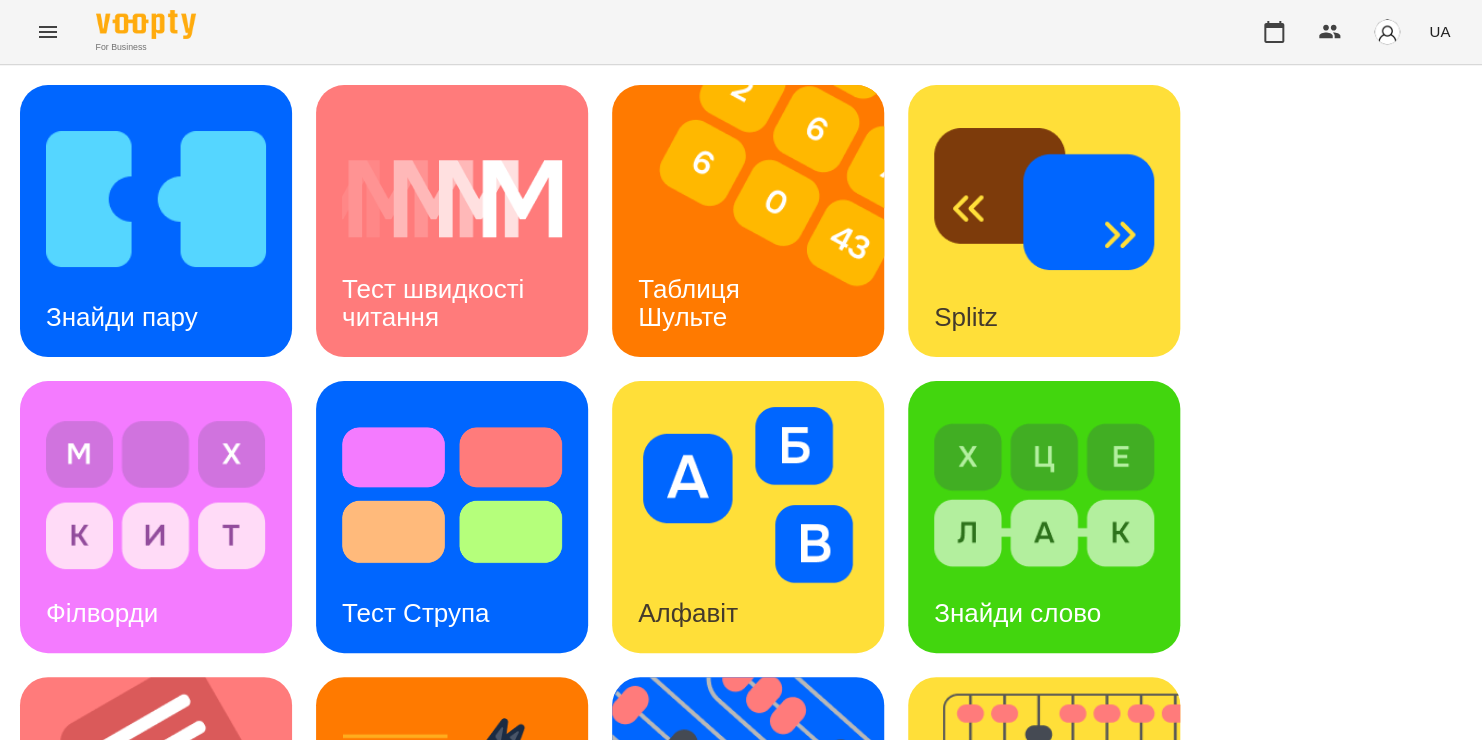 scroll, scrollTop: 344, scrollLeft: 0, axis: vertical 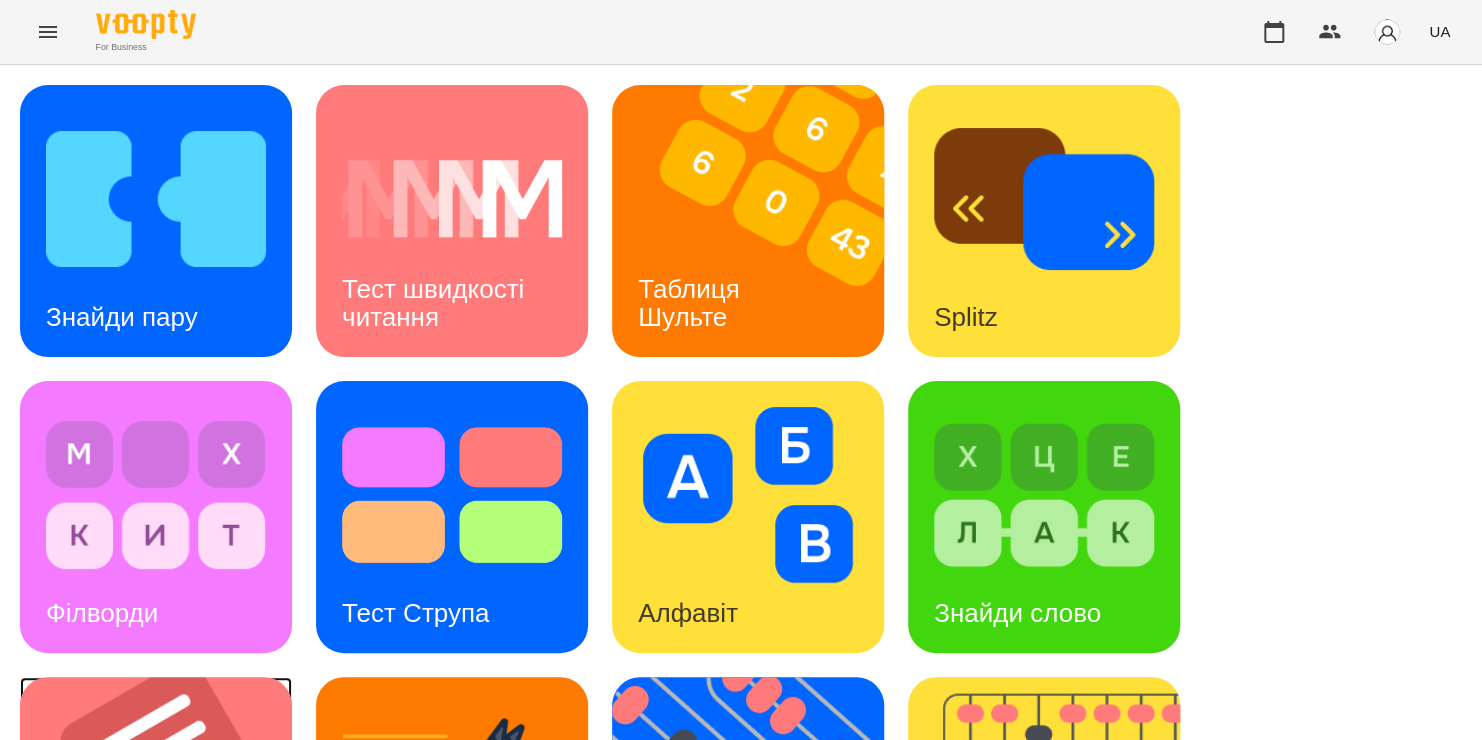 click at bounding box center [168, 813] 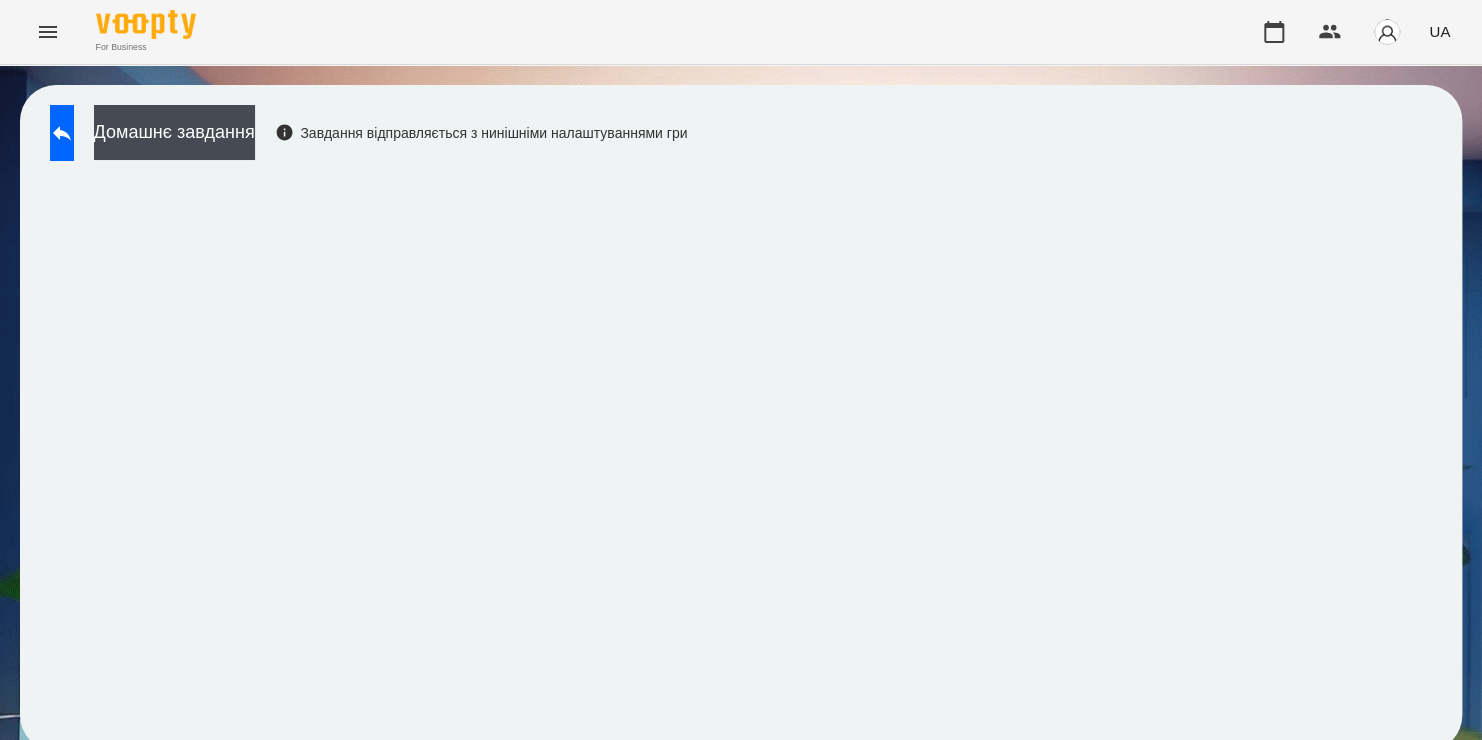 scroll, scrollTop: 11, scrollLeft: 0, axis: vertical 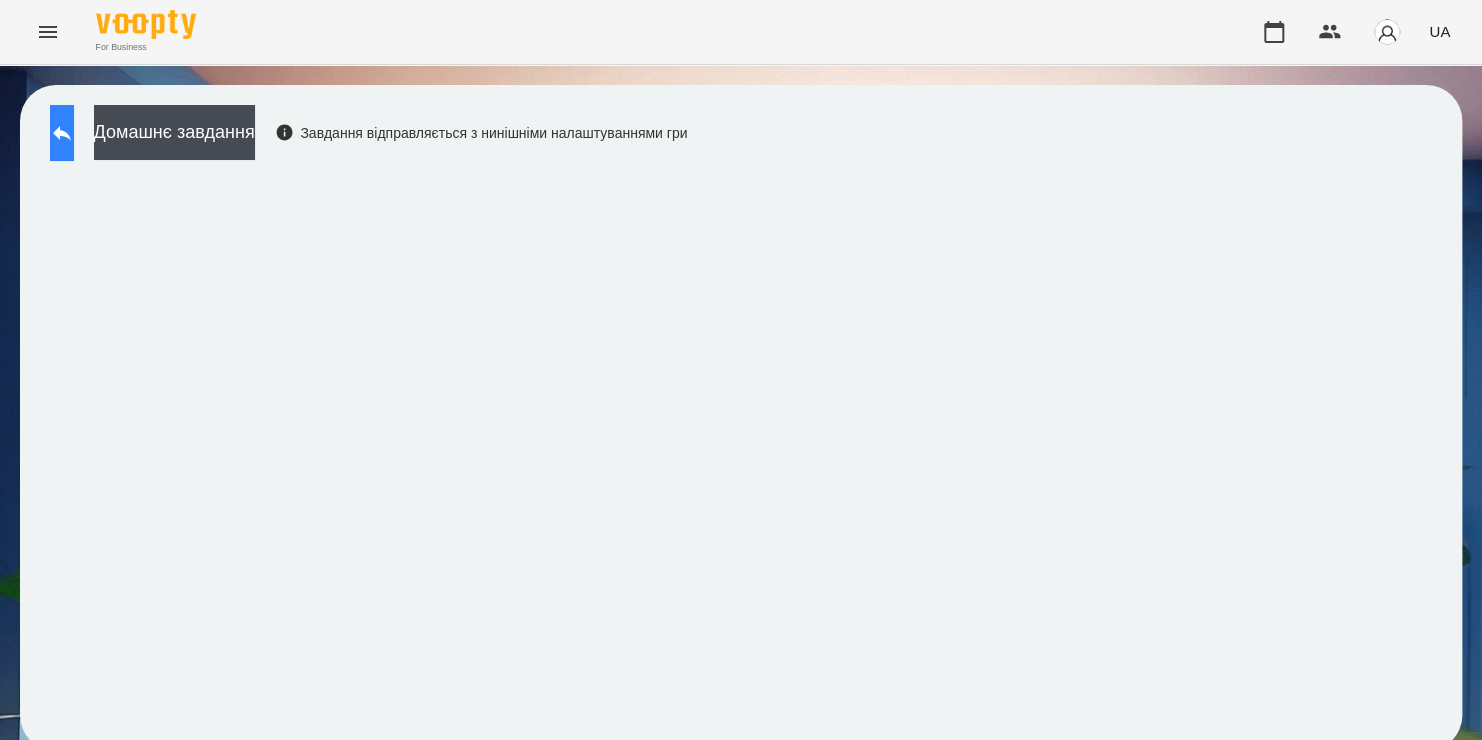 click 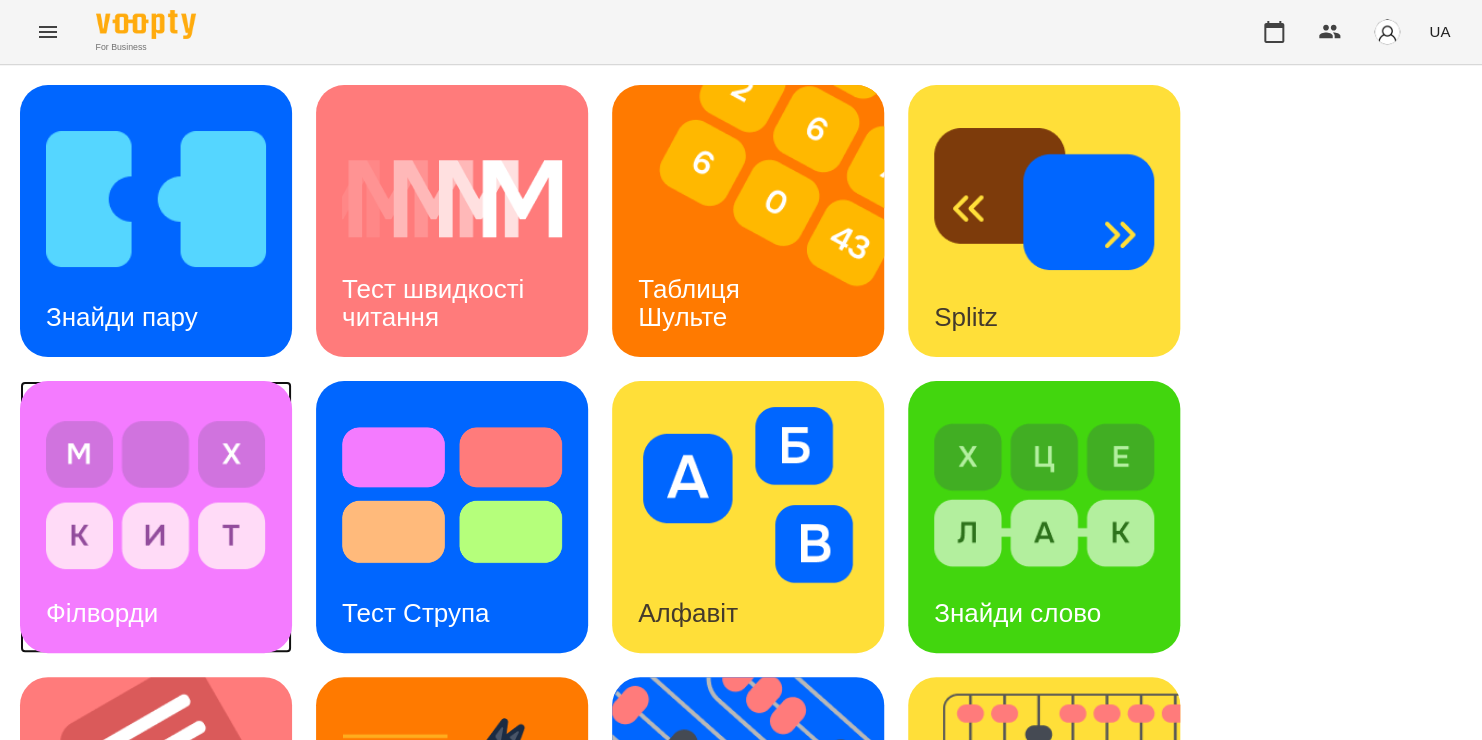 click on "Філворди" at bounding box center [156, 517] 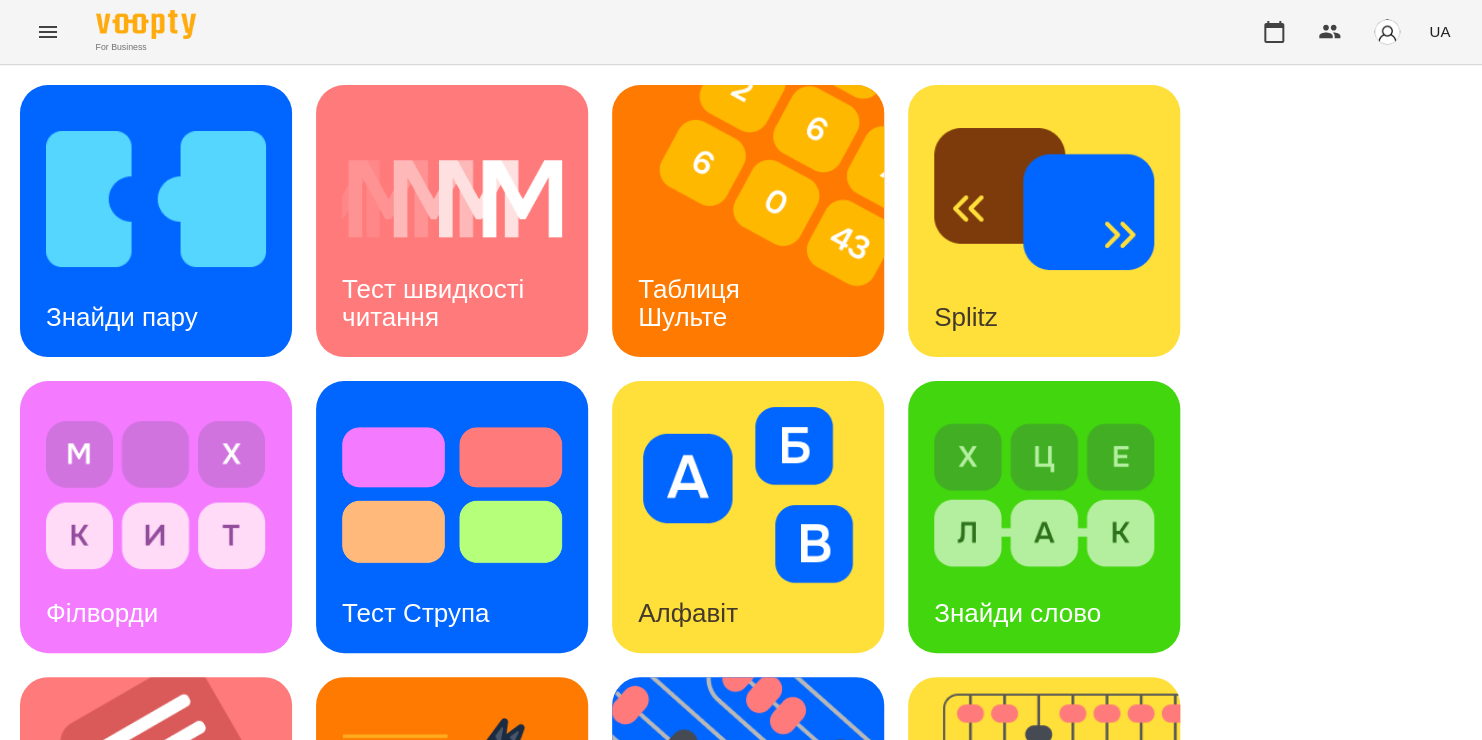 scroll, scrollTop: 0, scrollLeft: 0, axis: both 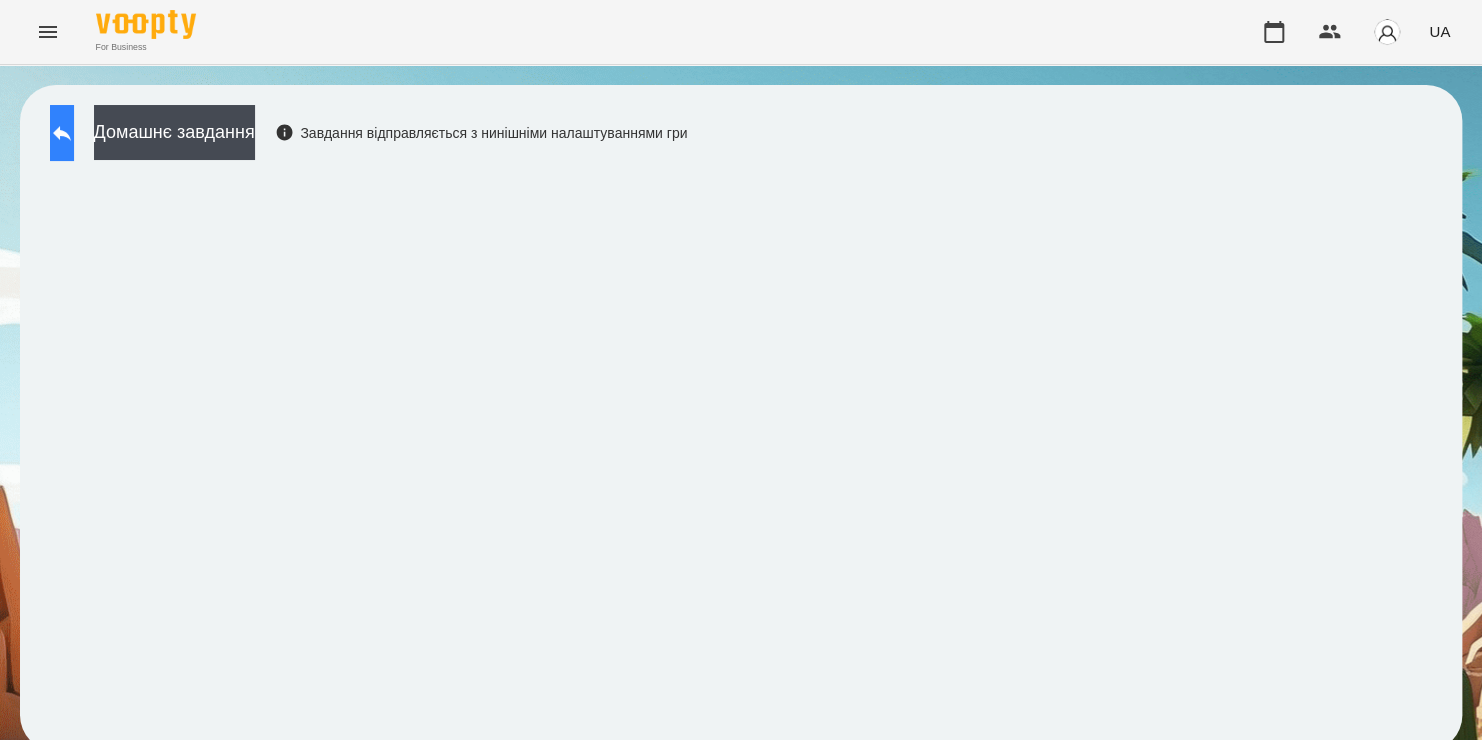 click 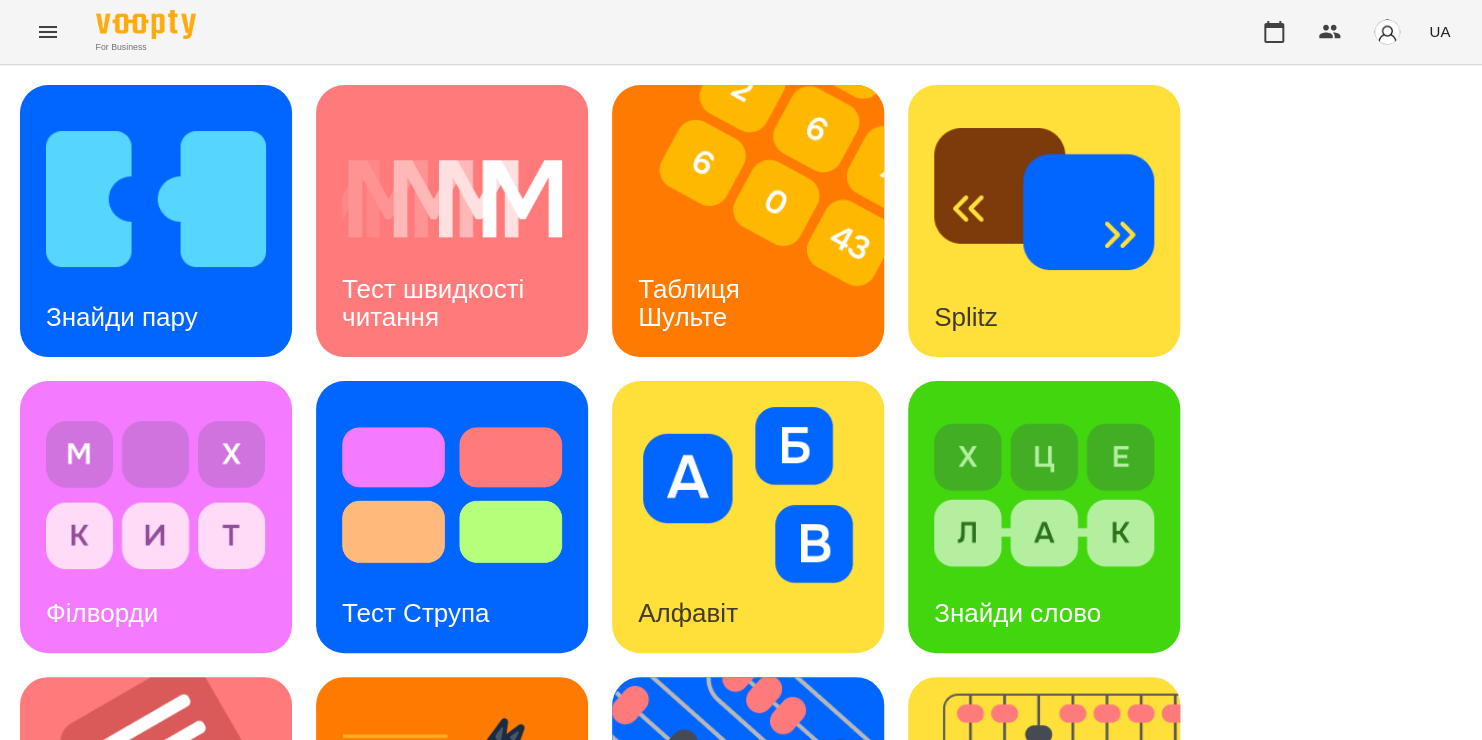 scroll, scrollTop: 370, scrollLeft: 0, axis: vertical 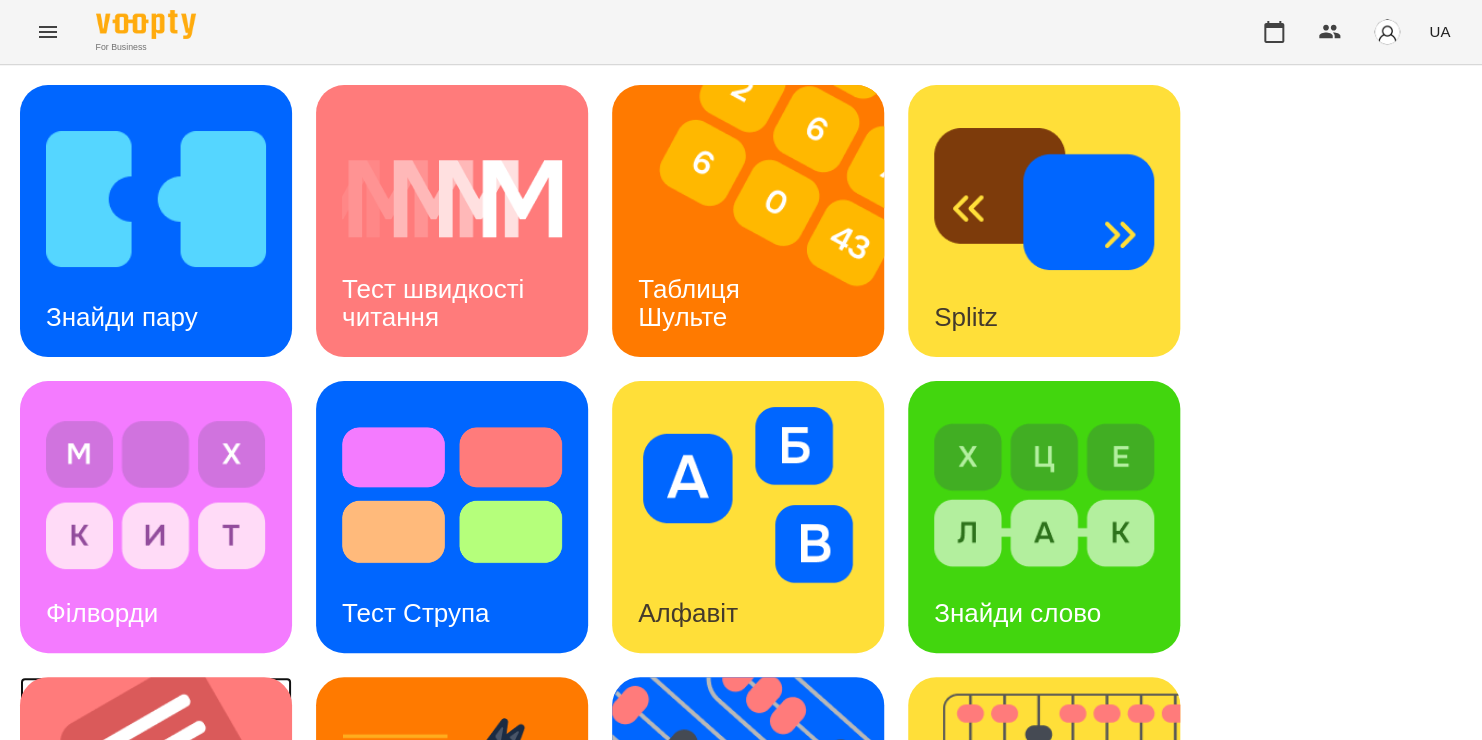 click at bounding box center (168, 813) 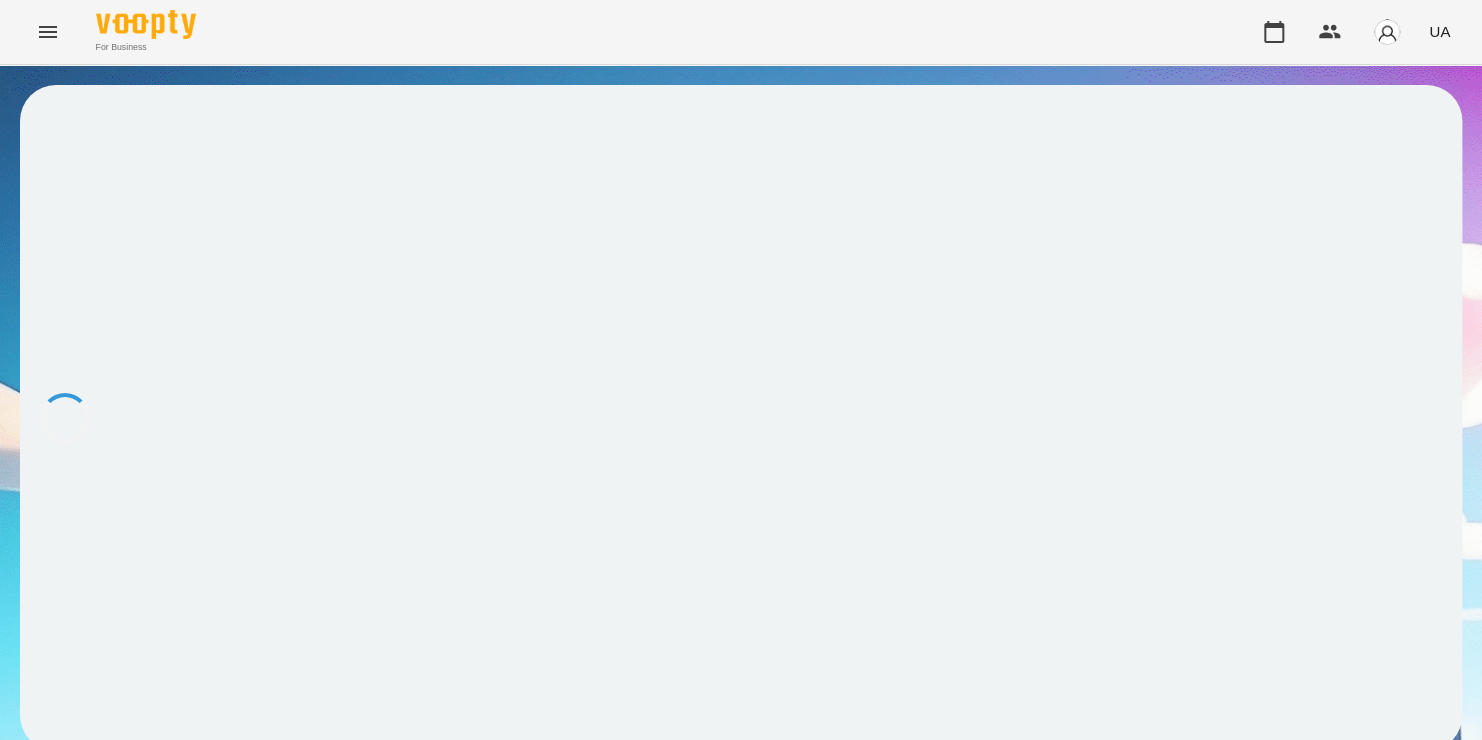 scroll, scrollTop: 0, scrollLeft: 0, axis: both 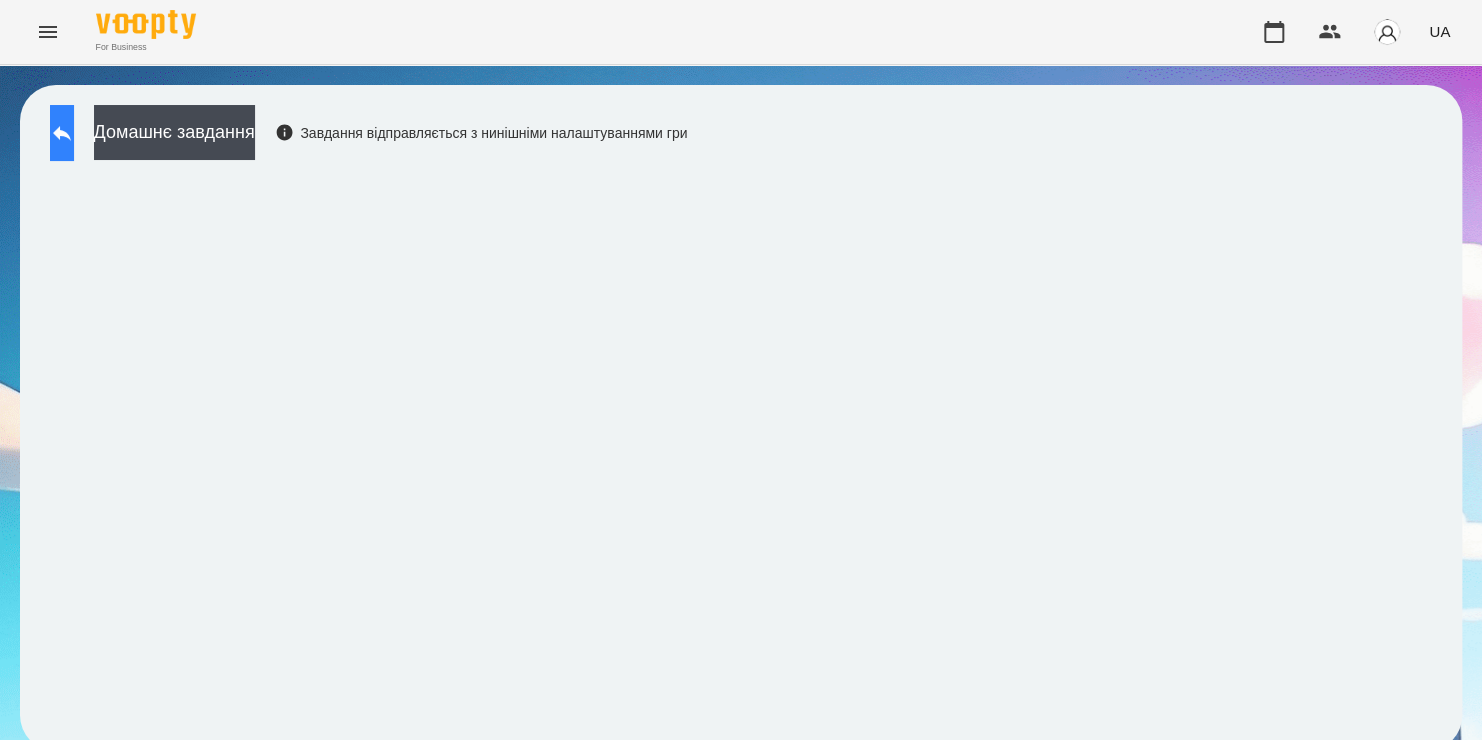 click 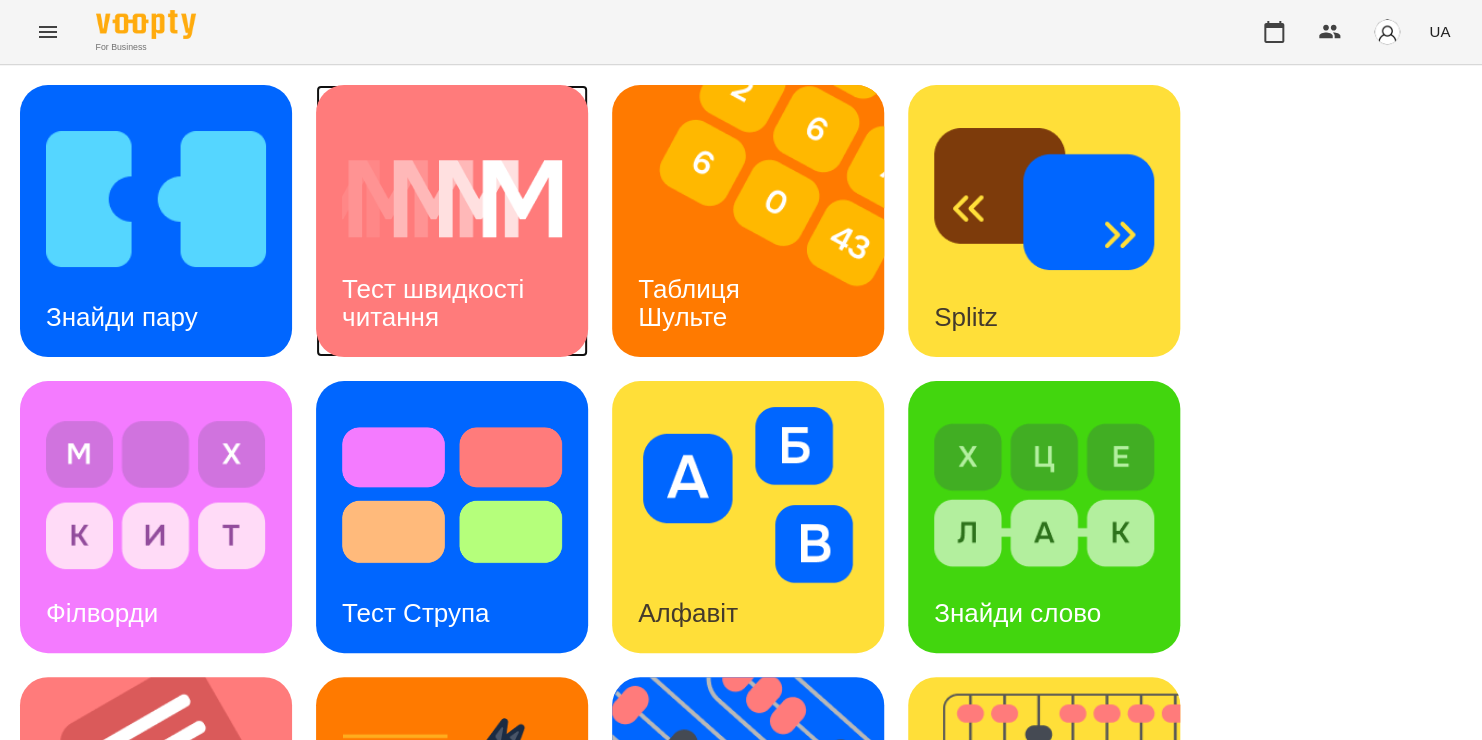 click at bounding box center (452, 199) 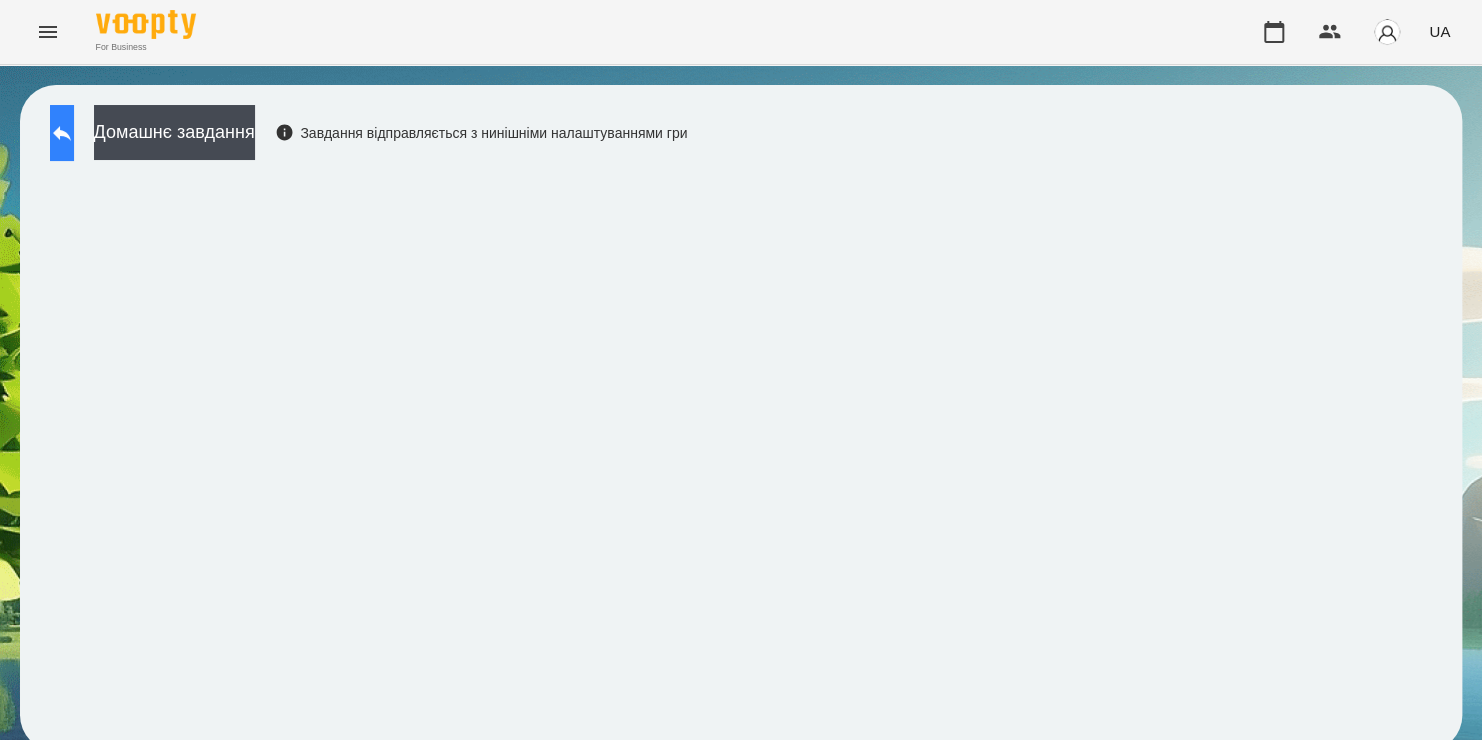 click 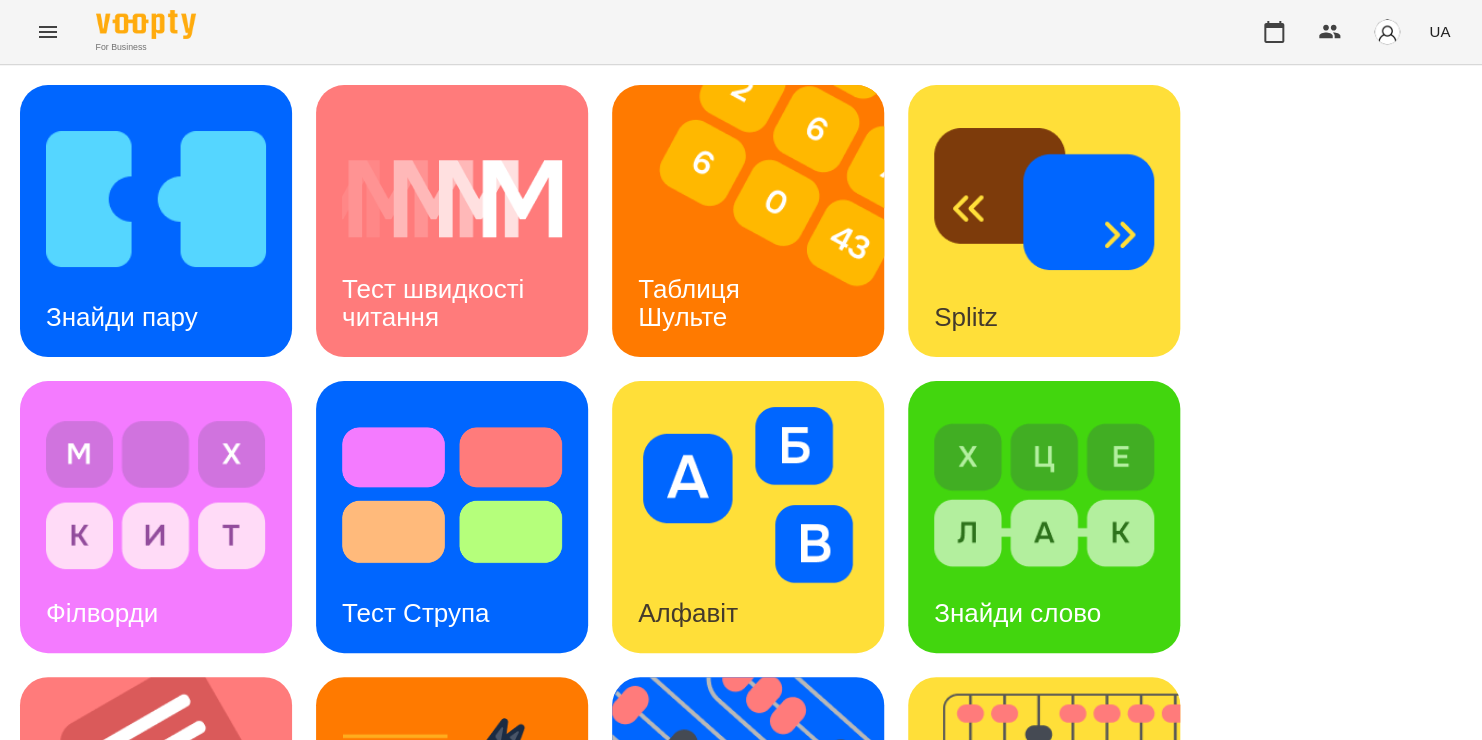 scroll, scrollTop: 307, scrollLeft: 0, axis: vertical 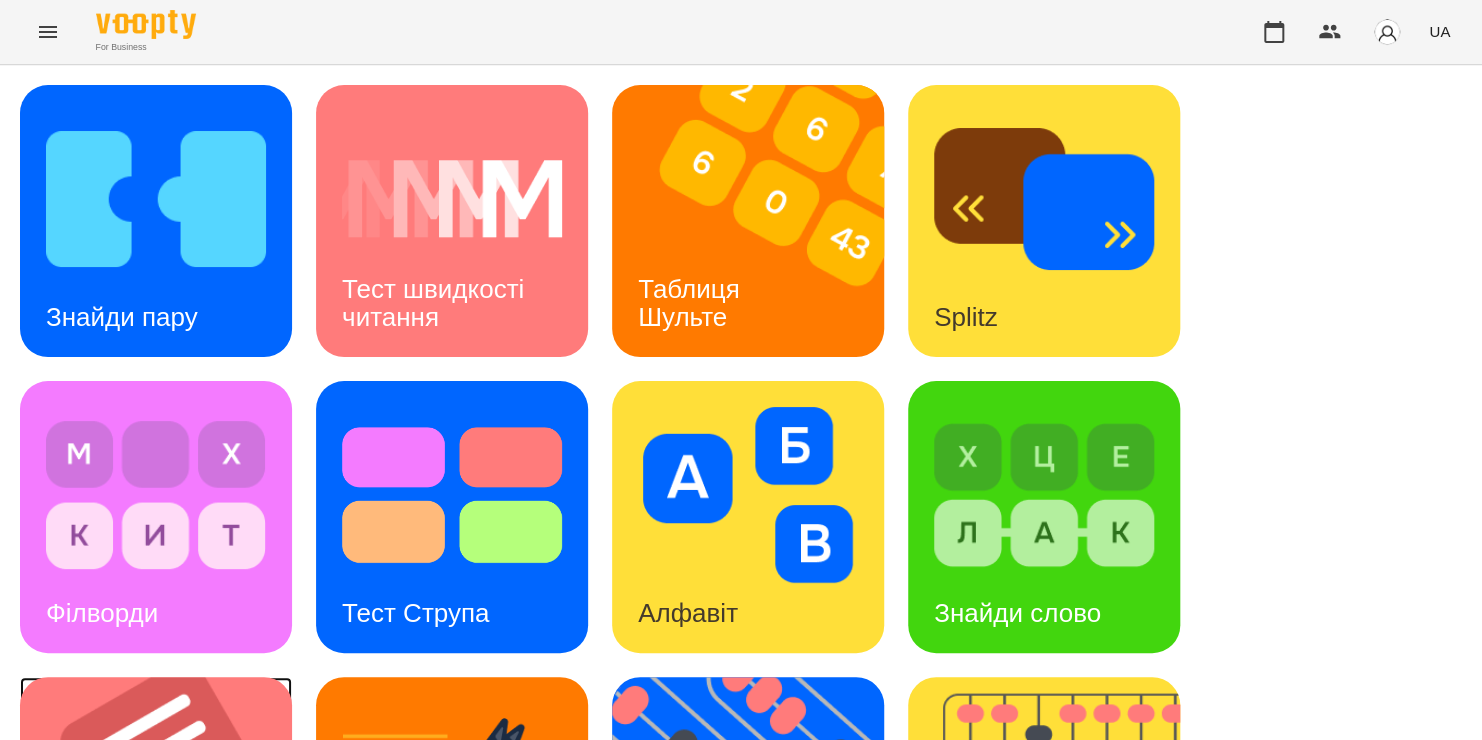 click at bounding box center (168, 813) 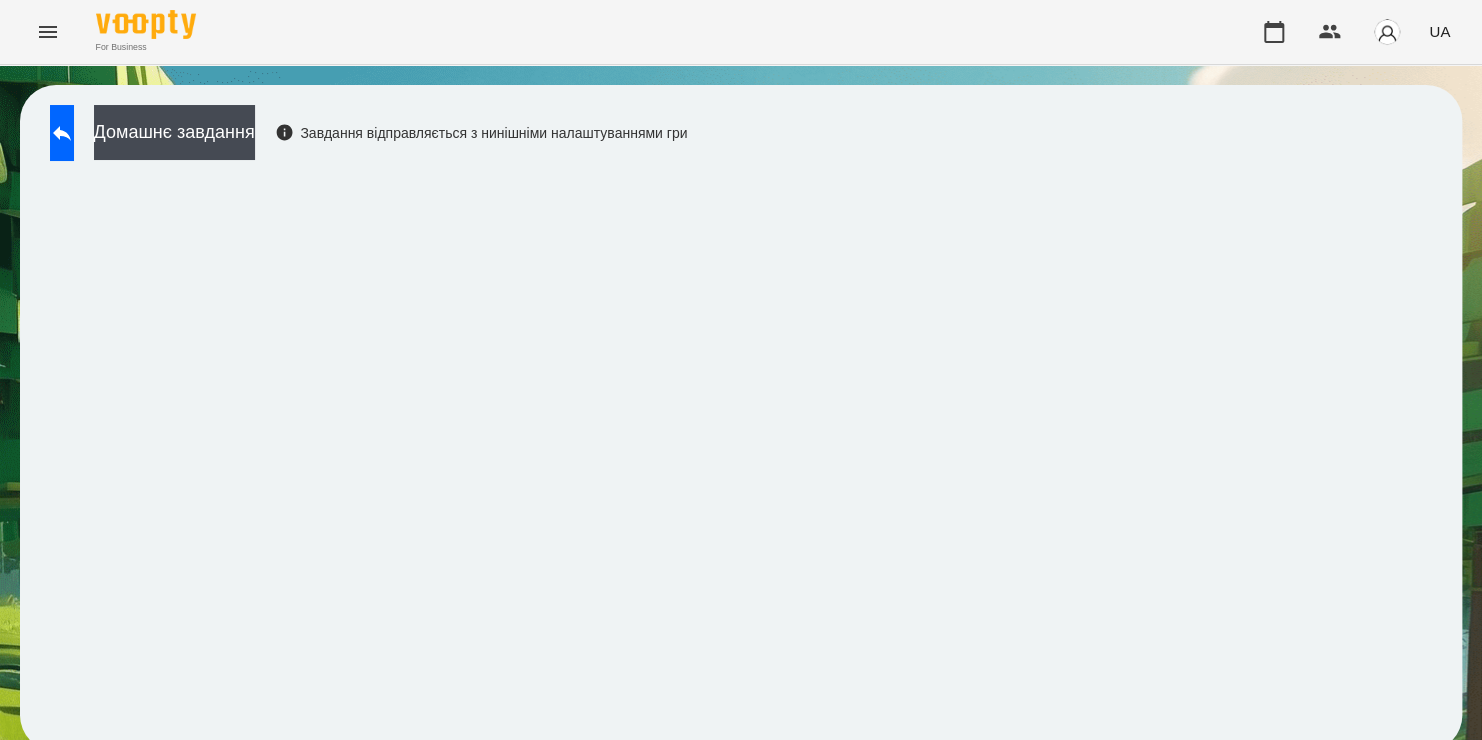scroll, scrollTop: 10, scrollLeft: 0, axis: vertical 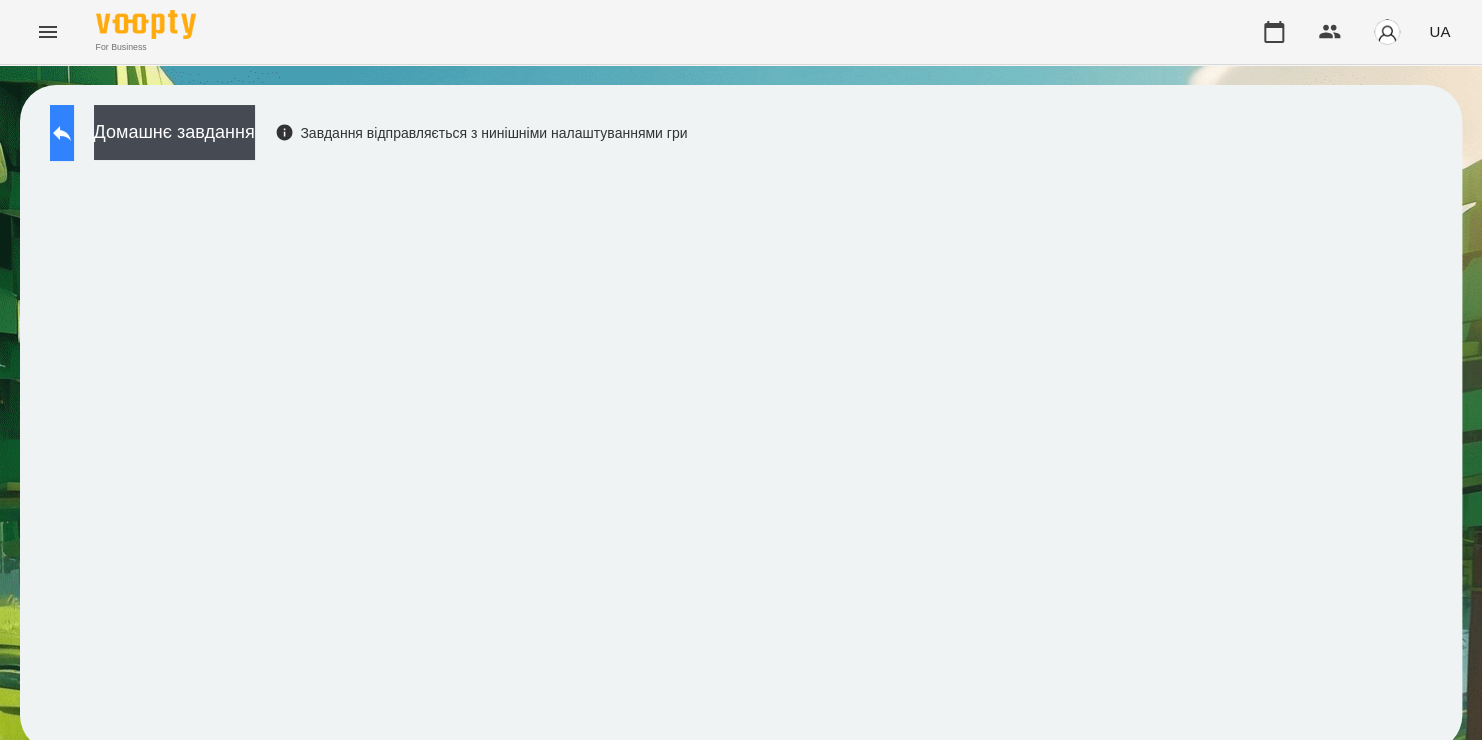 click 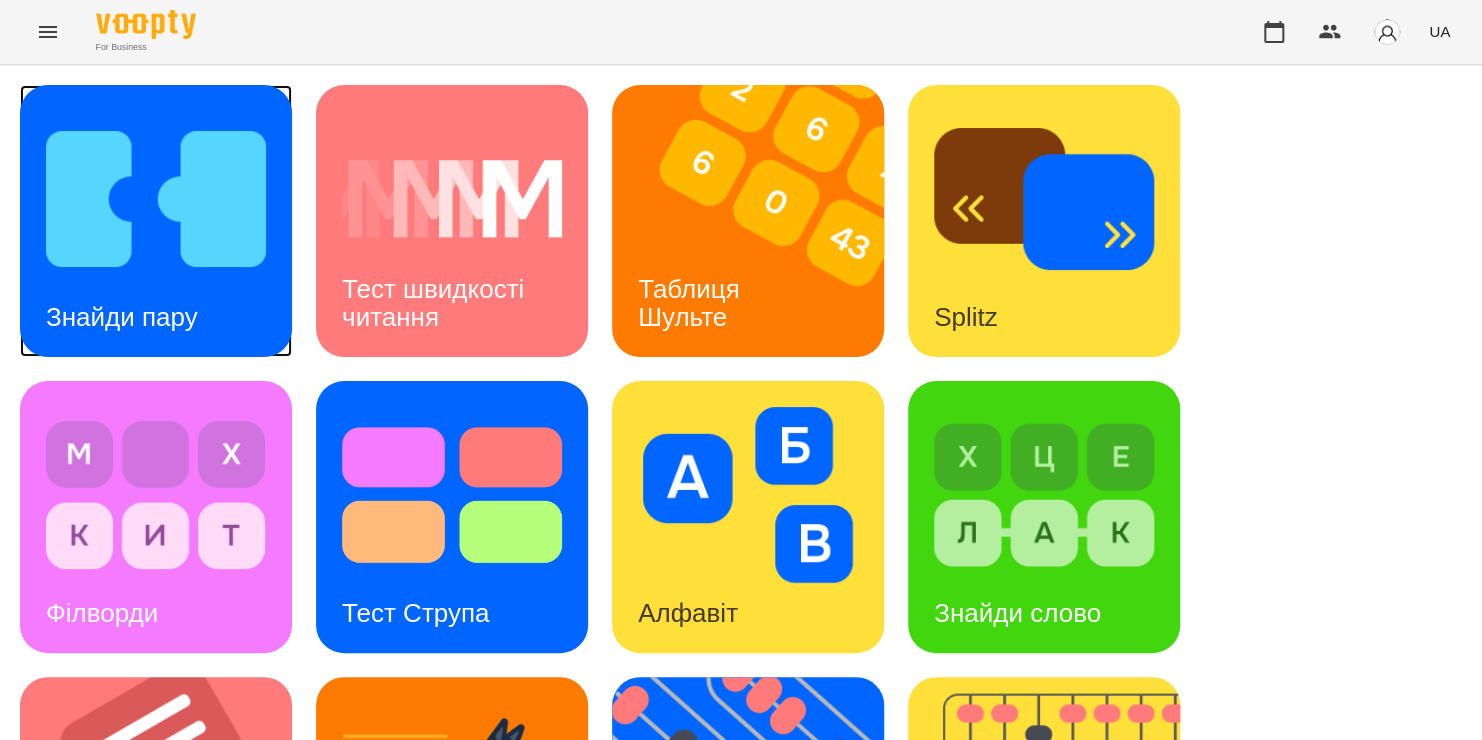 click at bounding box center (156, 199) 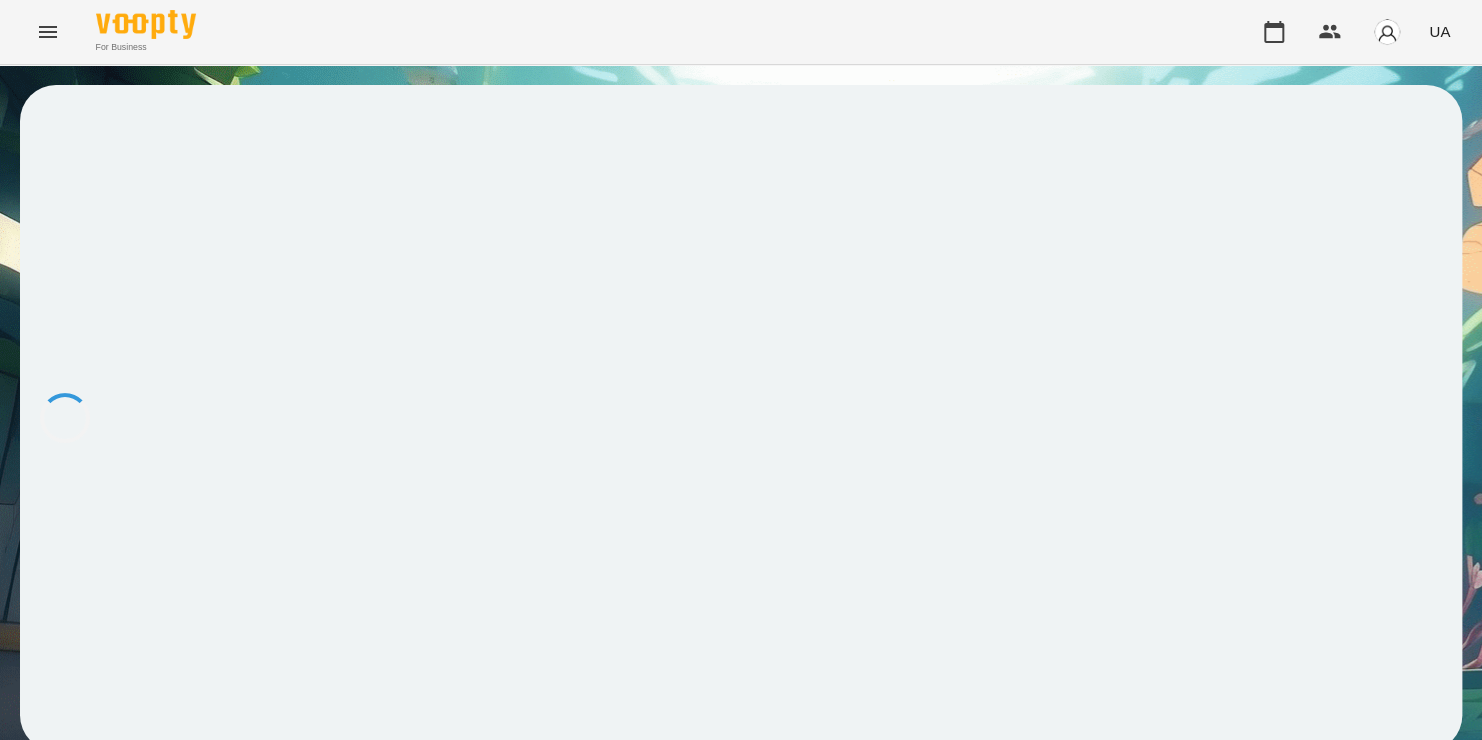 scroll, scrollTop: 0, scrollLeft: 0, axis: both 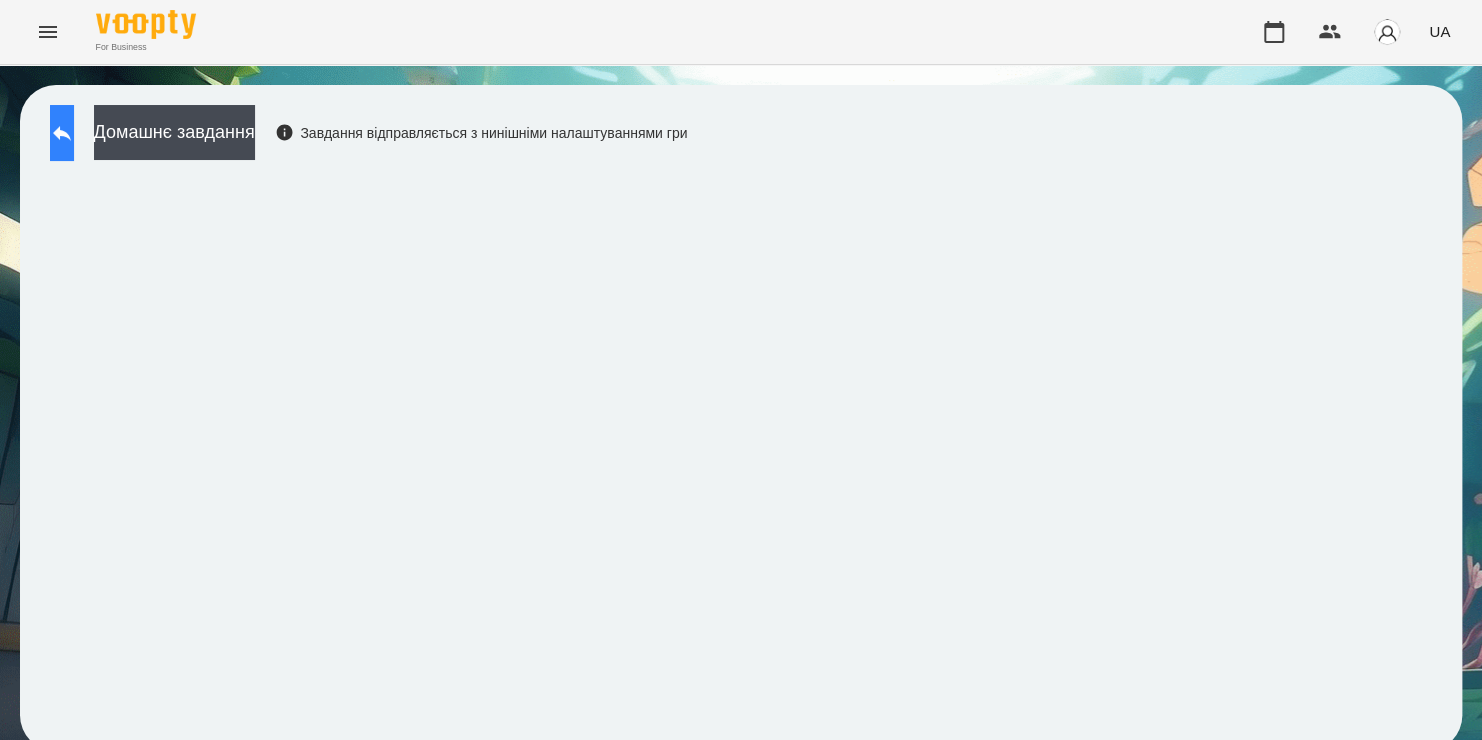 click 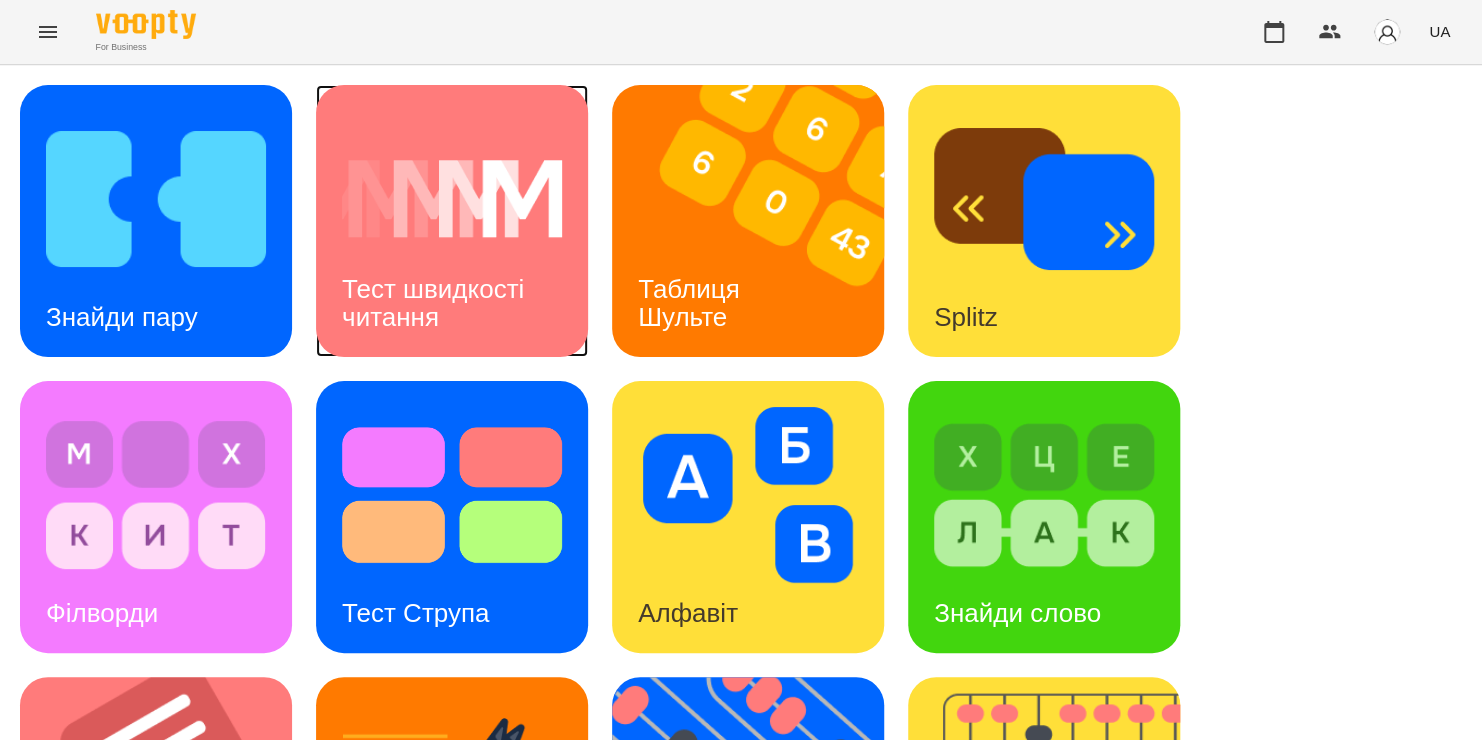 click on "Тест швидкості читання" at bounding box center [452, 303] 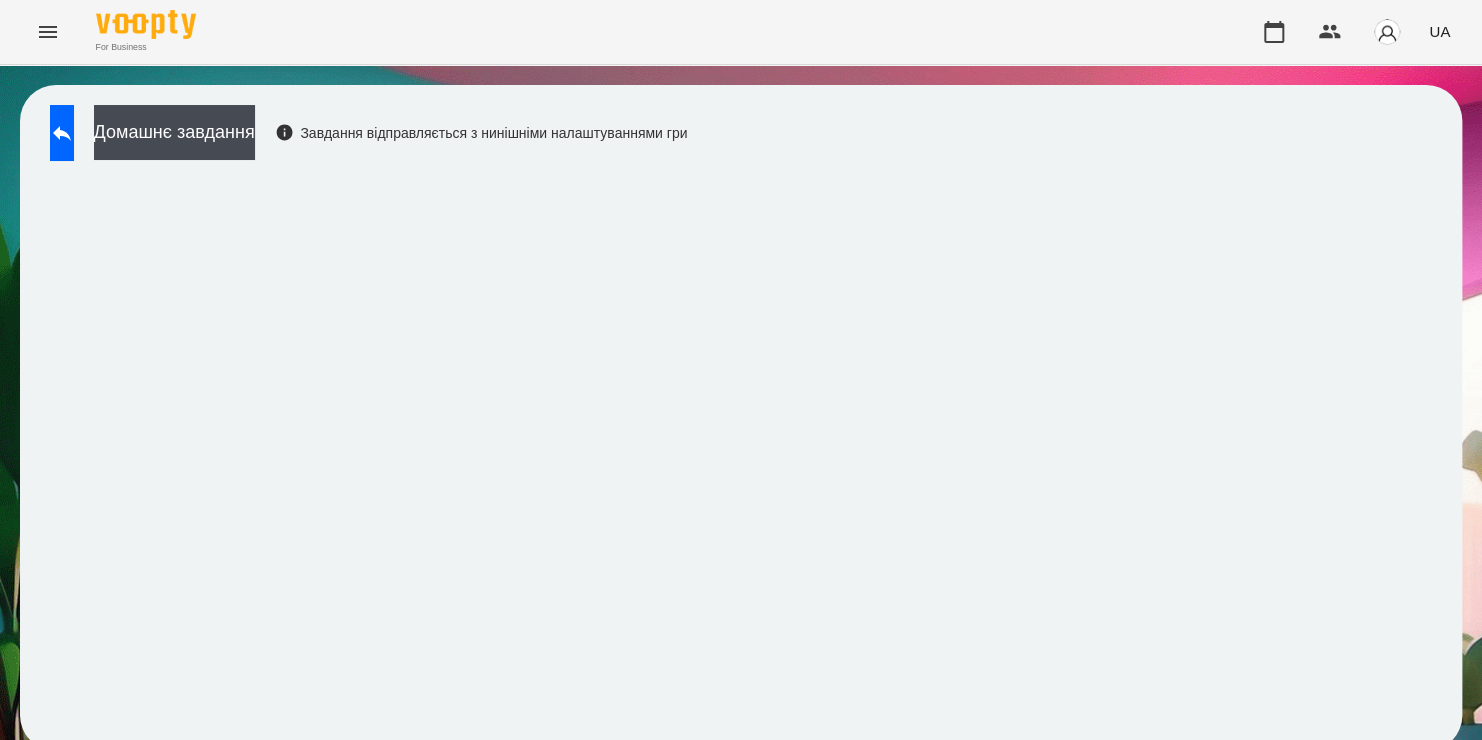 scroll, scrollTop: 11, scrollLeft: 0, axis: vertical 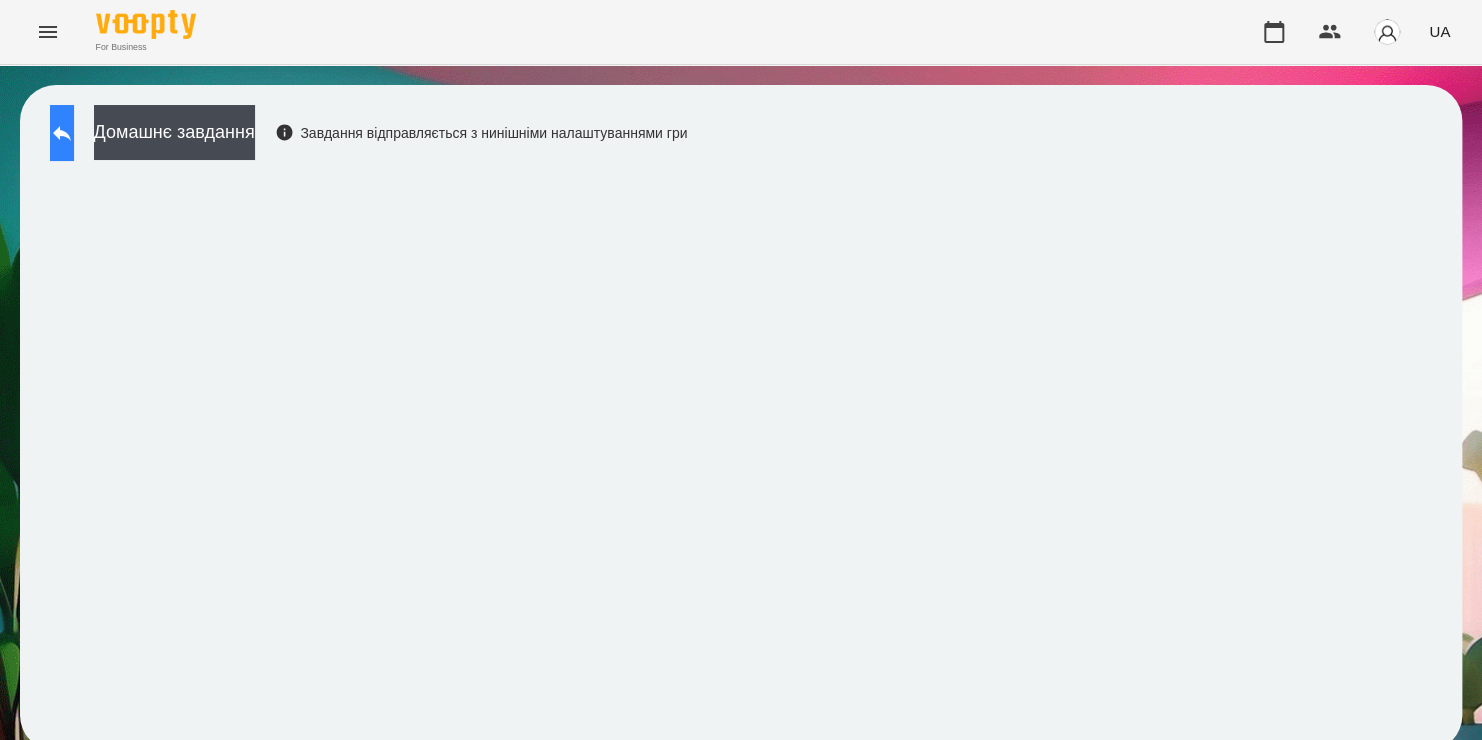 click at bounding box center [62, 133] 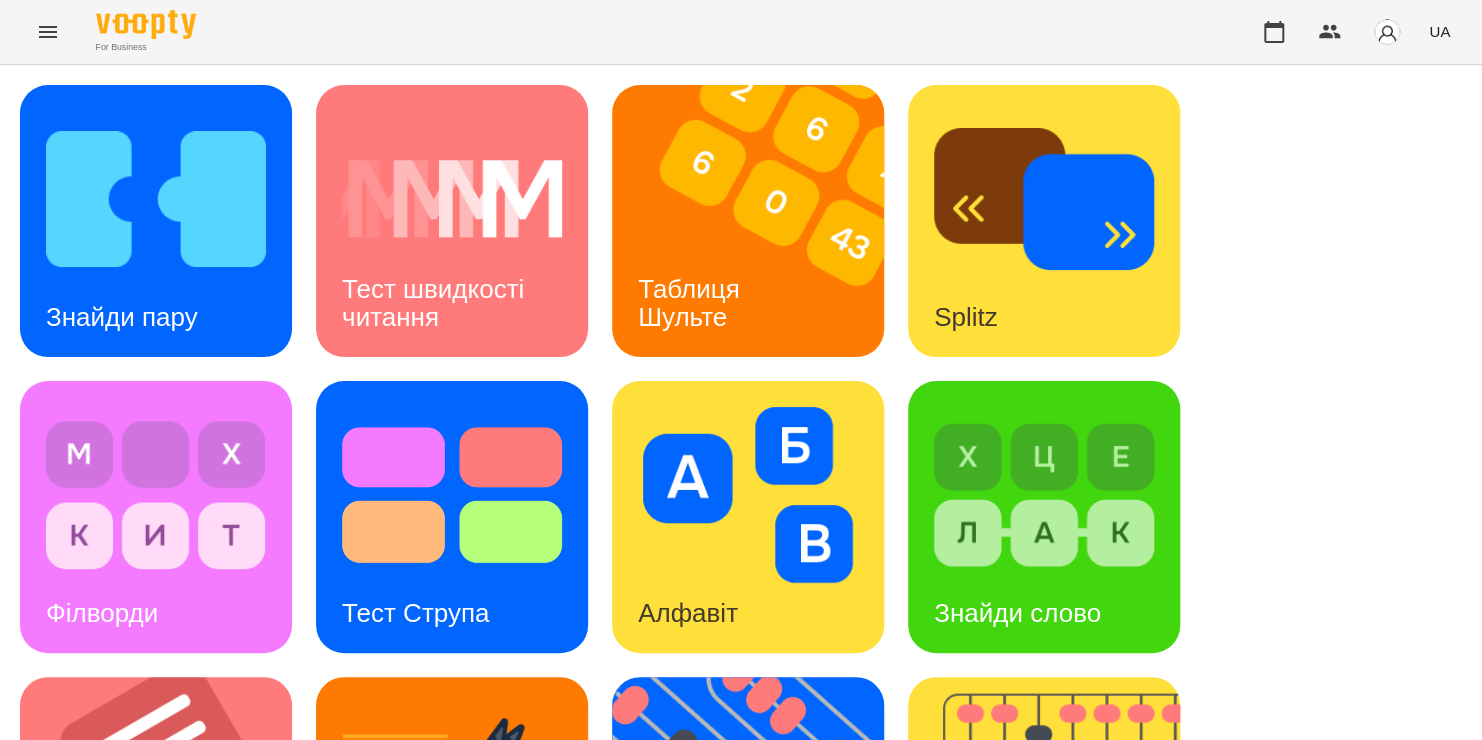 scroll, scrollTop: 719, scrollLeft: 0, axis: vertical 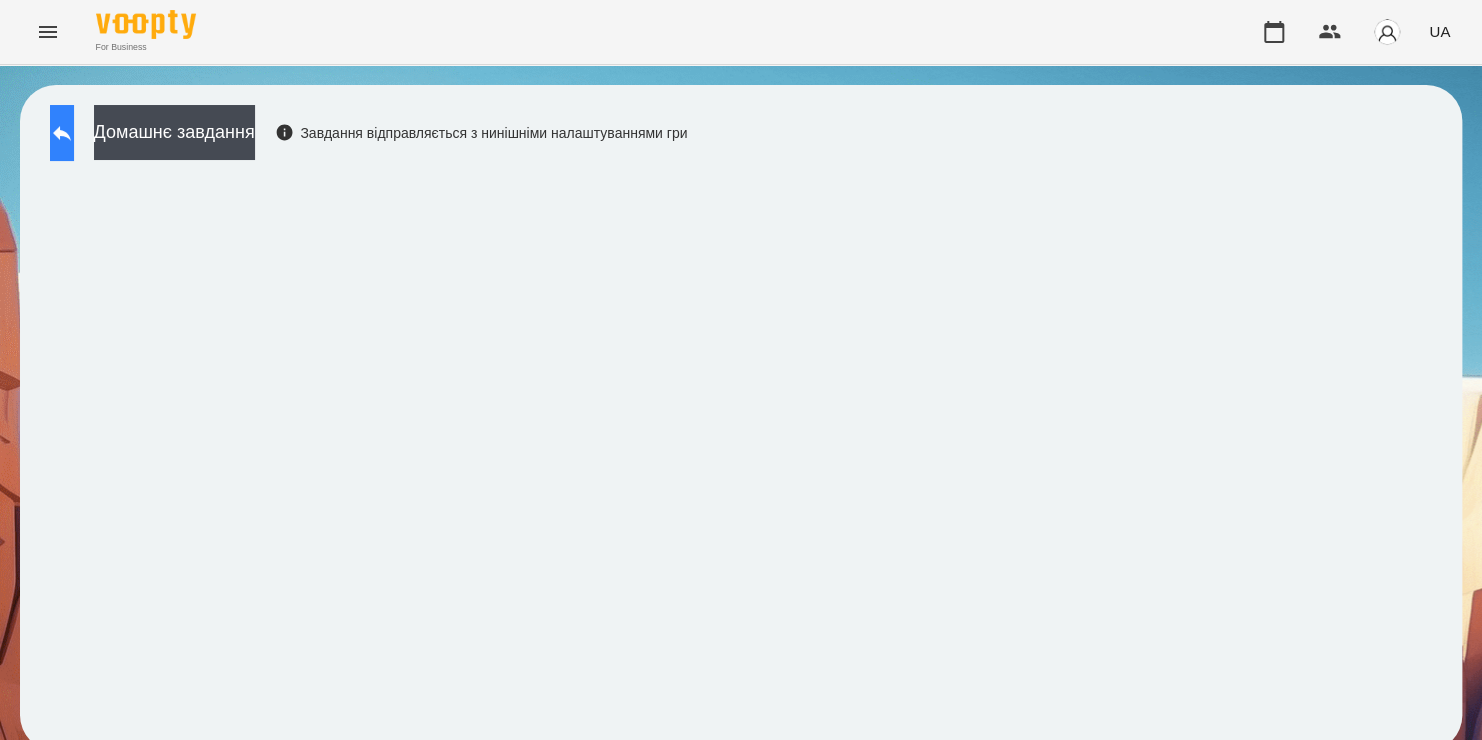 click at bounding box center [62, 133] 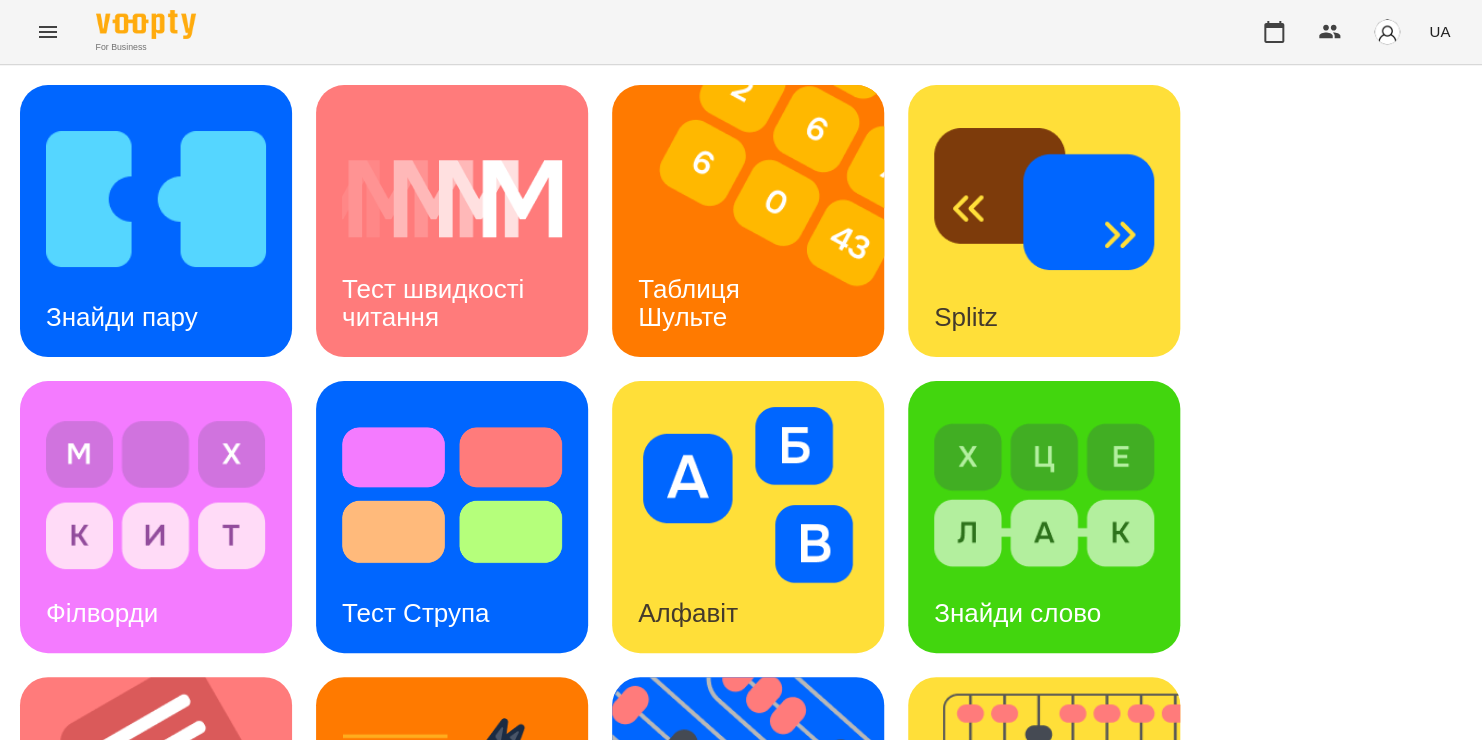 scroll, scrollTop: 612, scrollLeft: 0, axis: vertical 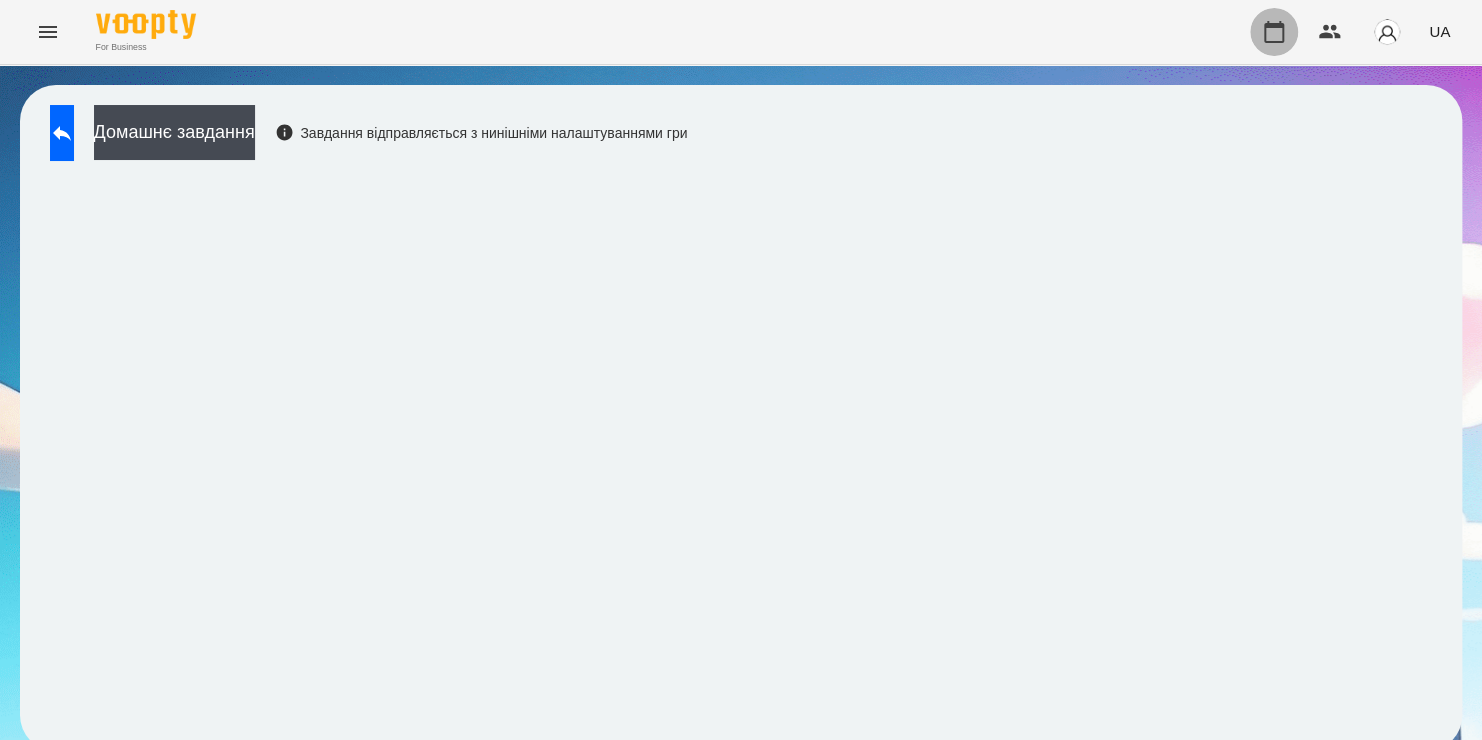 click 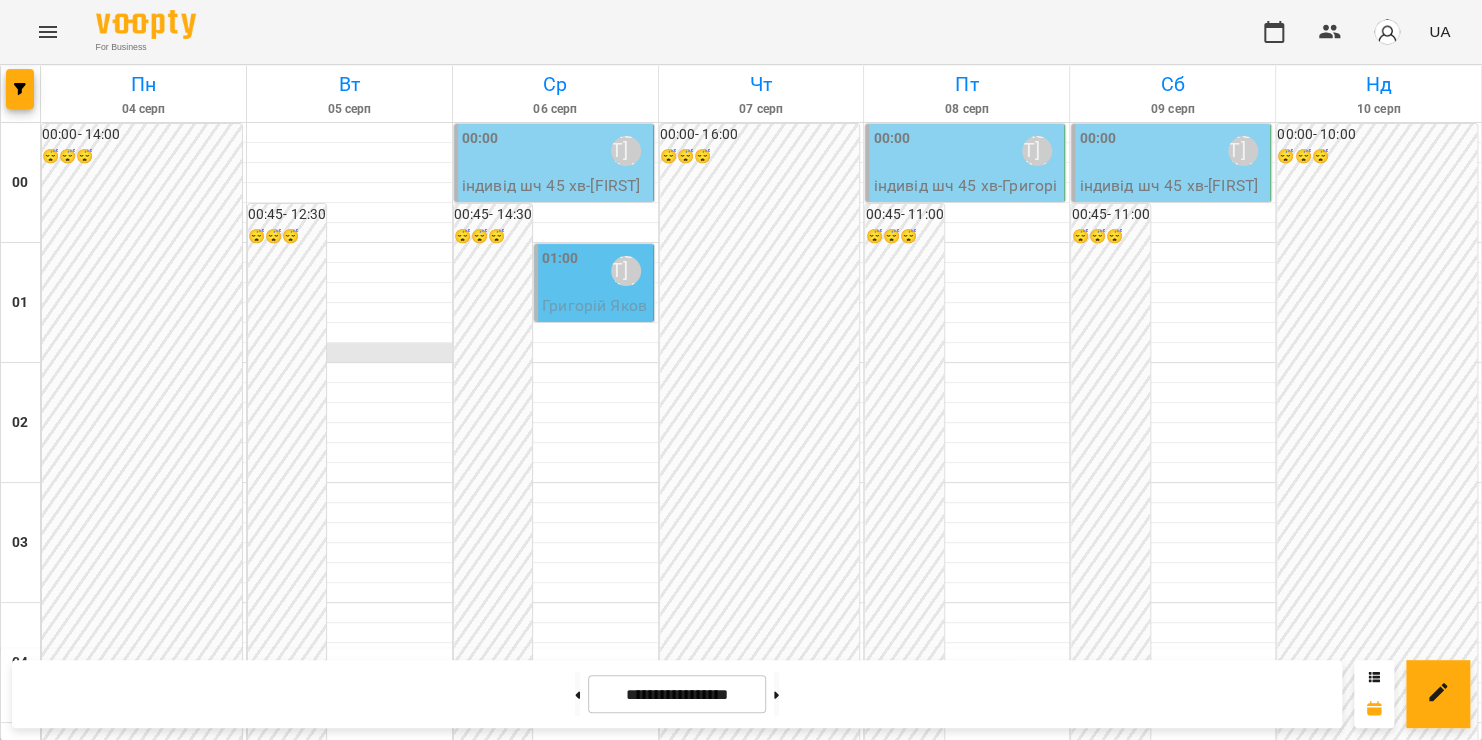 scroll, scrollTop: 2352, scrollLeft: 0, axis: vertical 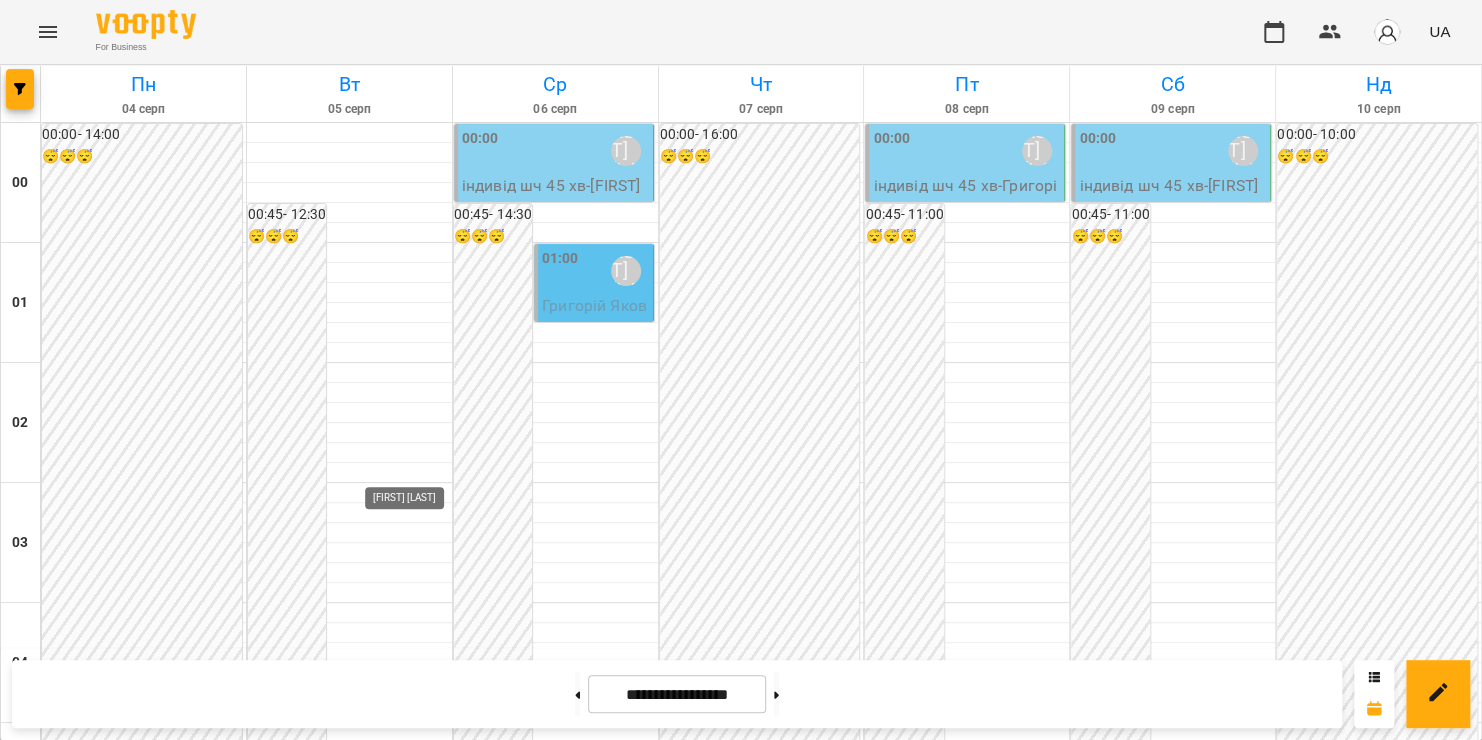 click on "[FIRST] [LAST]" at bounding box center [420, 2811] 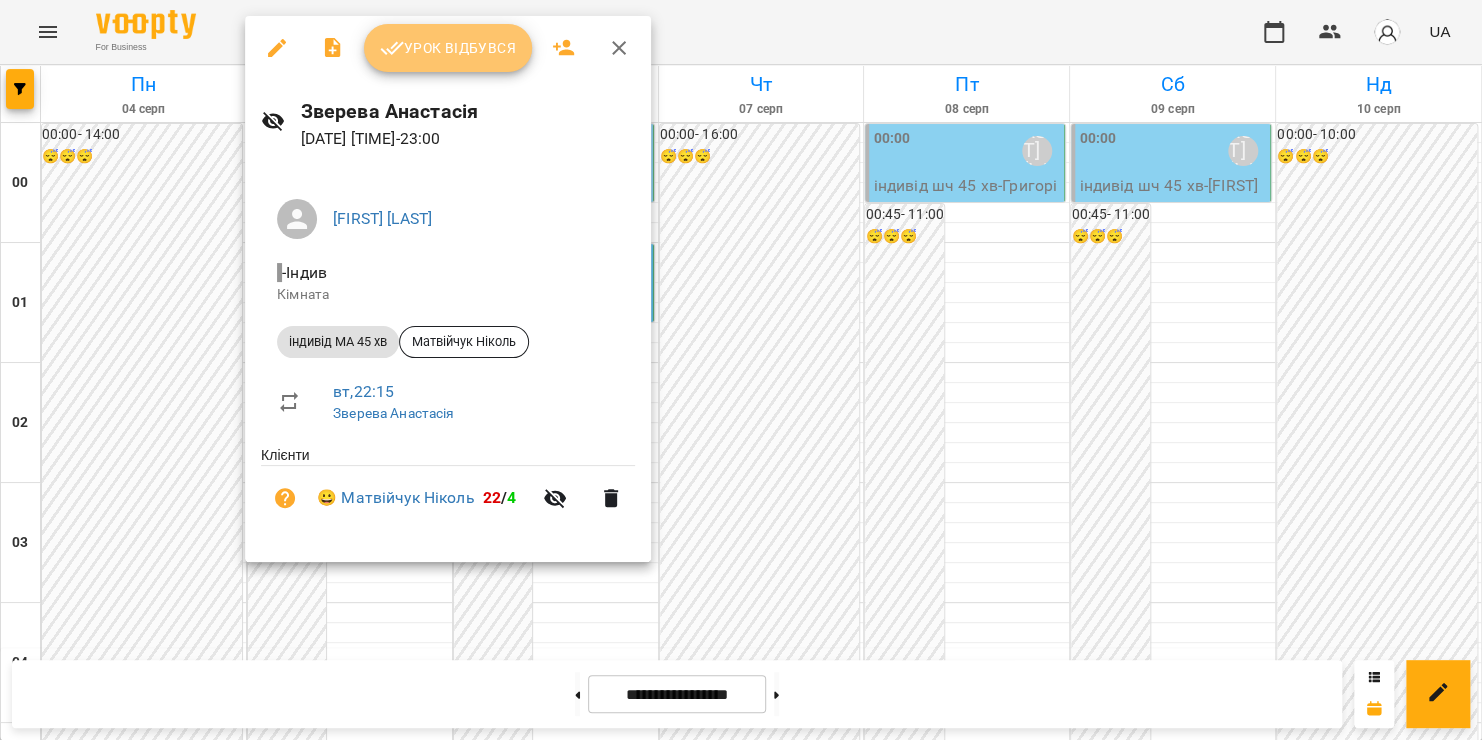 click on "Урок відбувся" at bounding box center [448, 48] 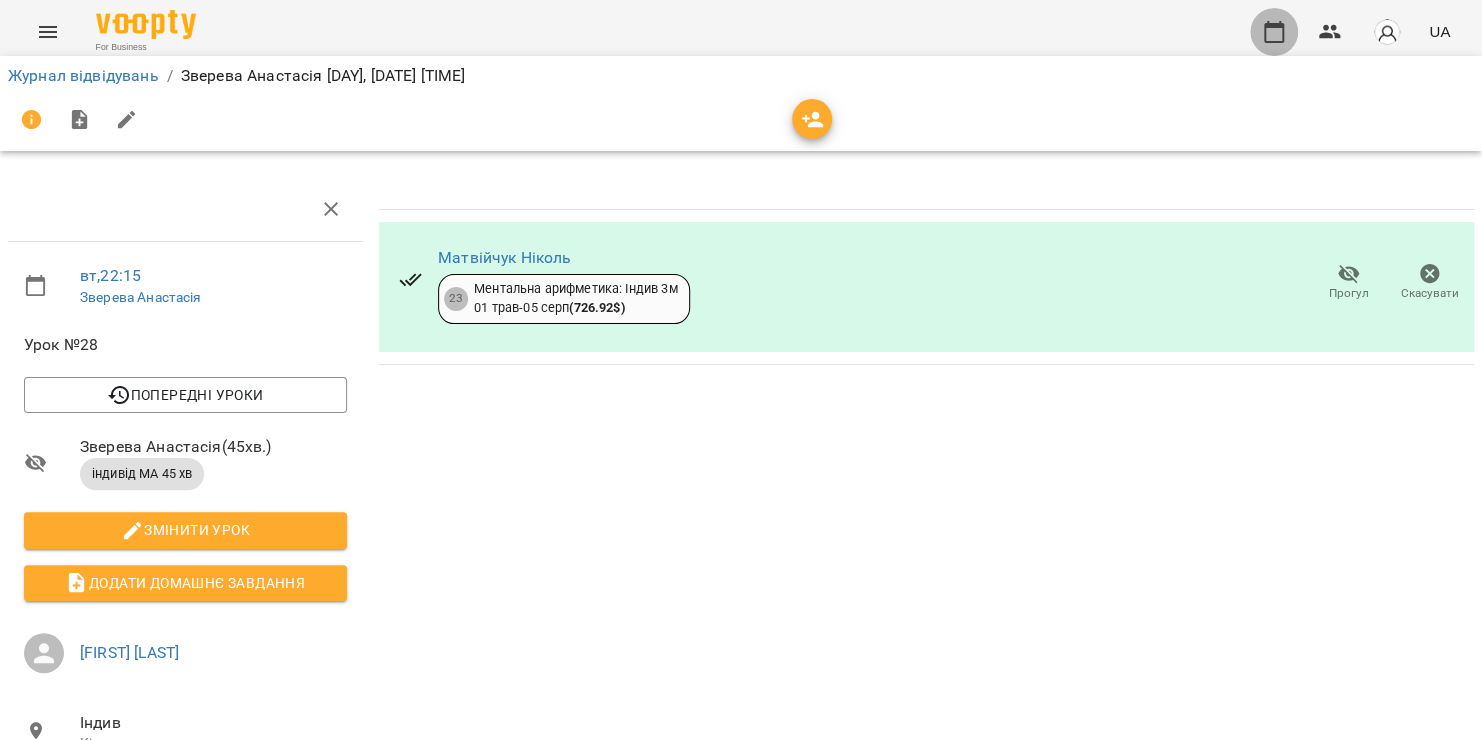 click 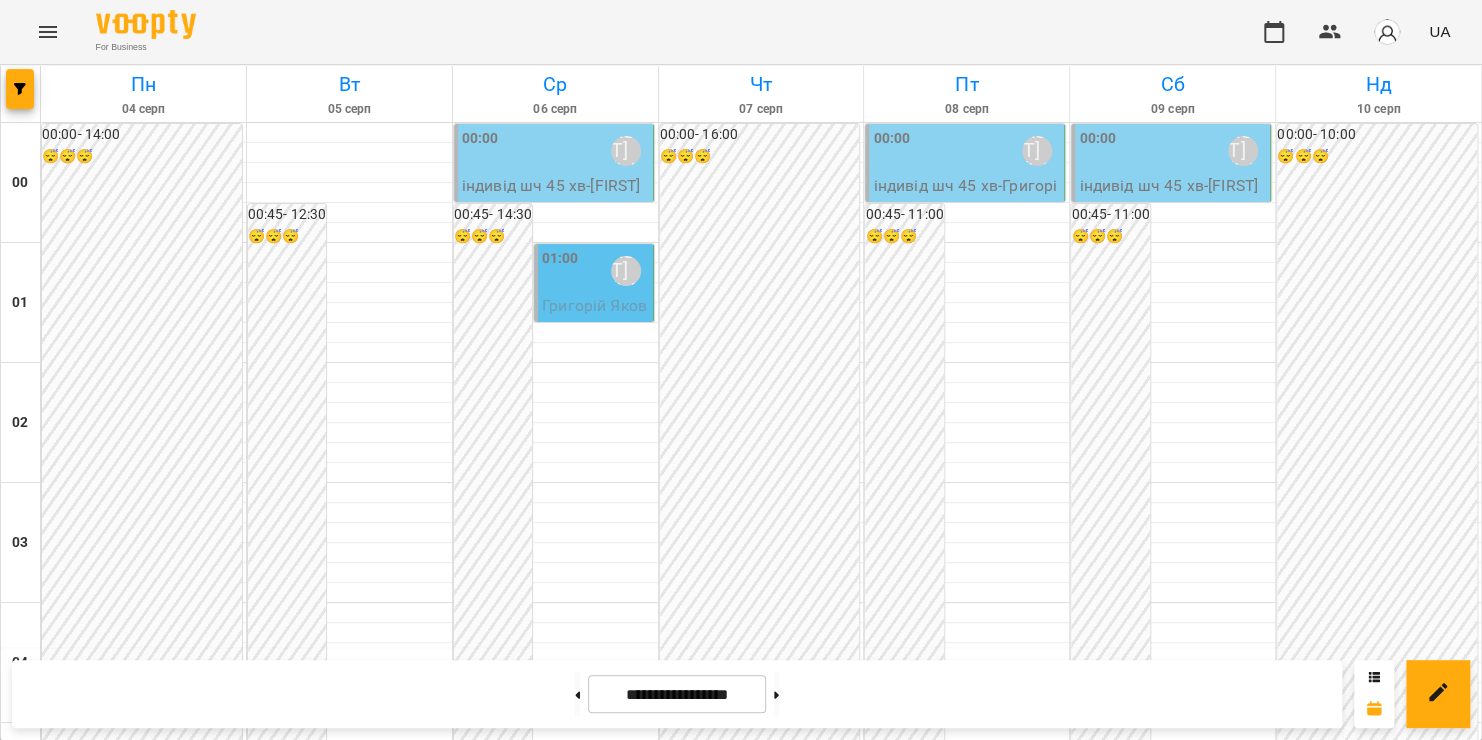 scroll, scrollTop: 2352, scrollLeft: 0, axis: vertical 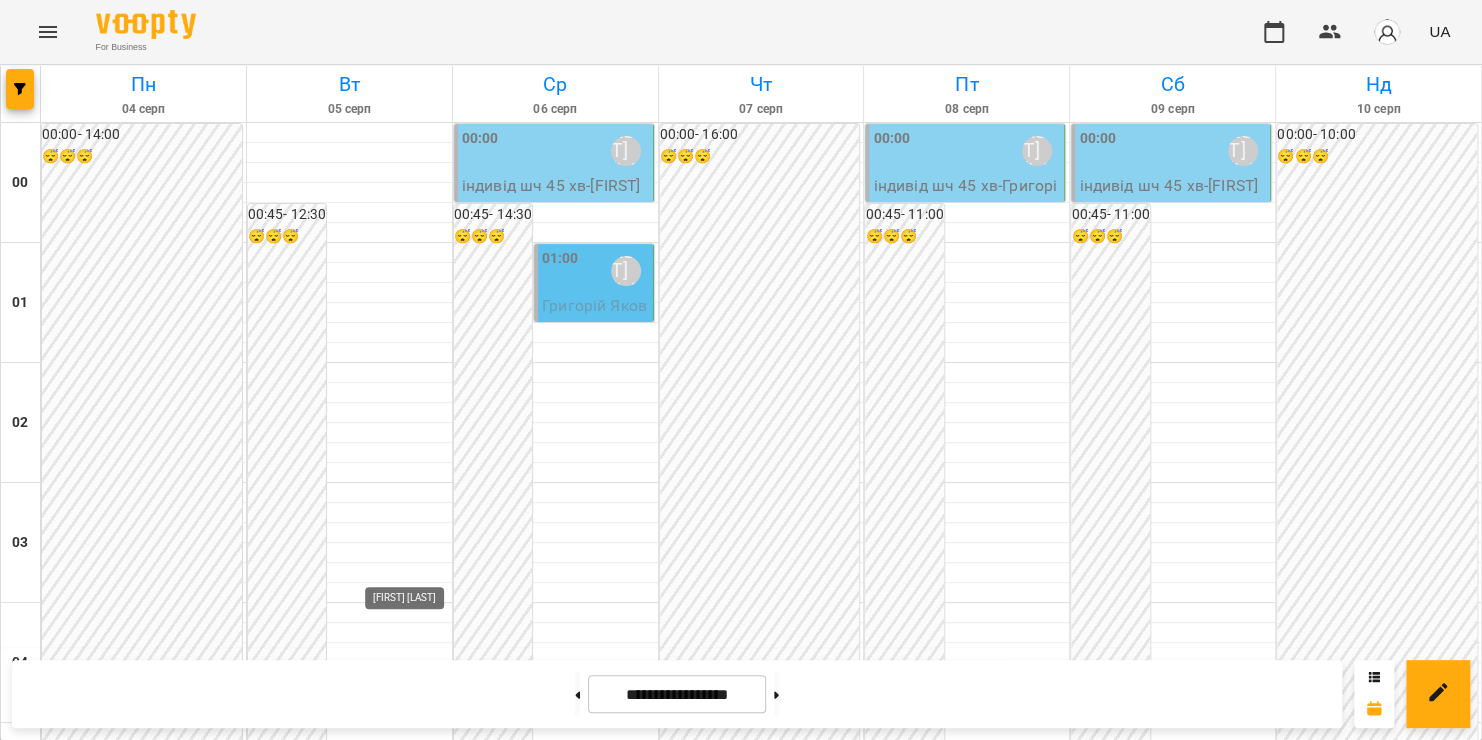 click on "[FIRST] [LAST]" at bounding box center [420, 2911] 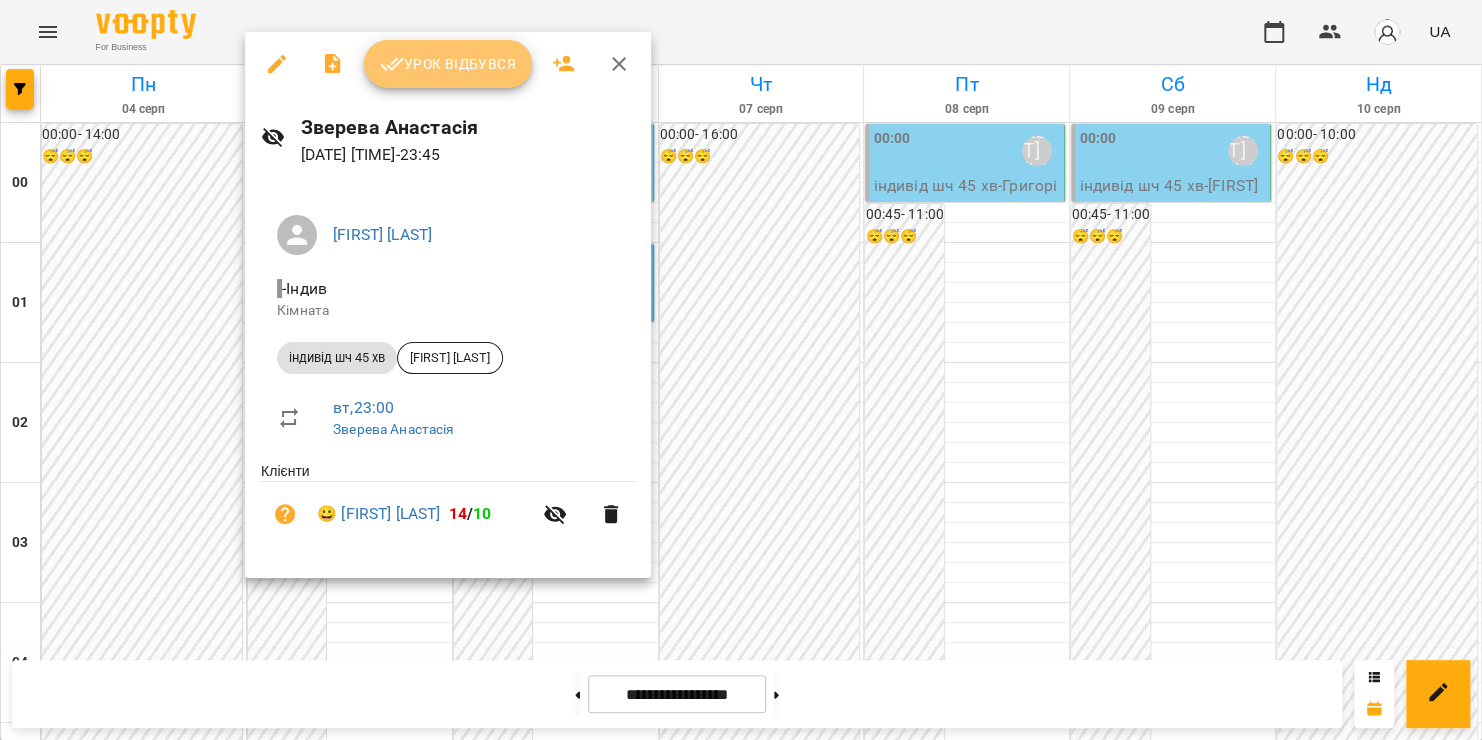 click on "Урок відбувся" at bounding box center (448, 64) 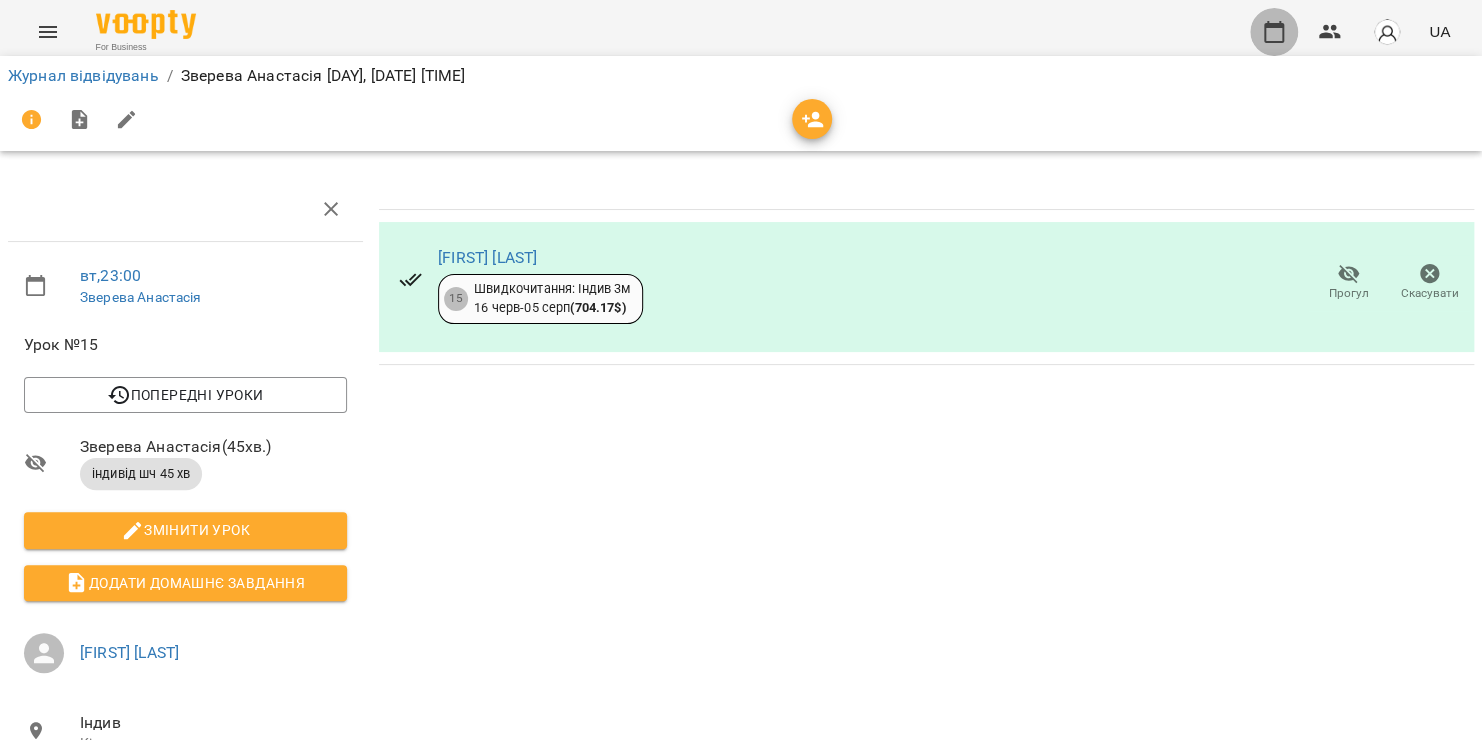 click 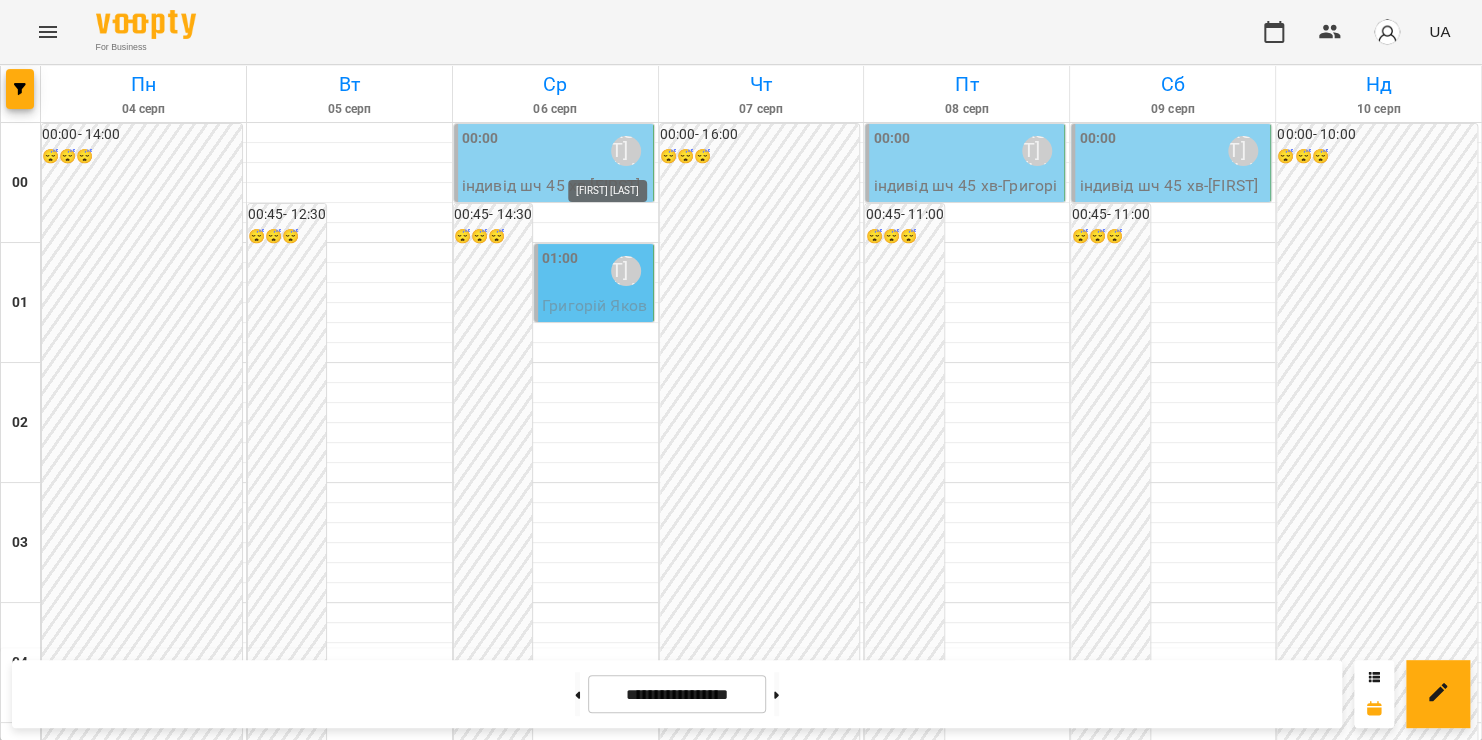 click on "[FIRST] [LAST]" at bounding box center (626, 151) 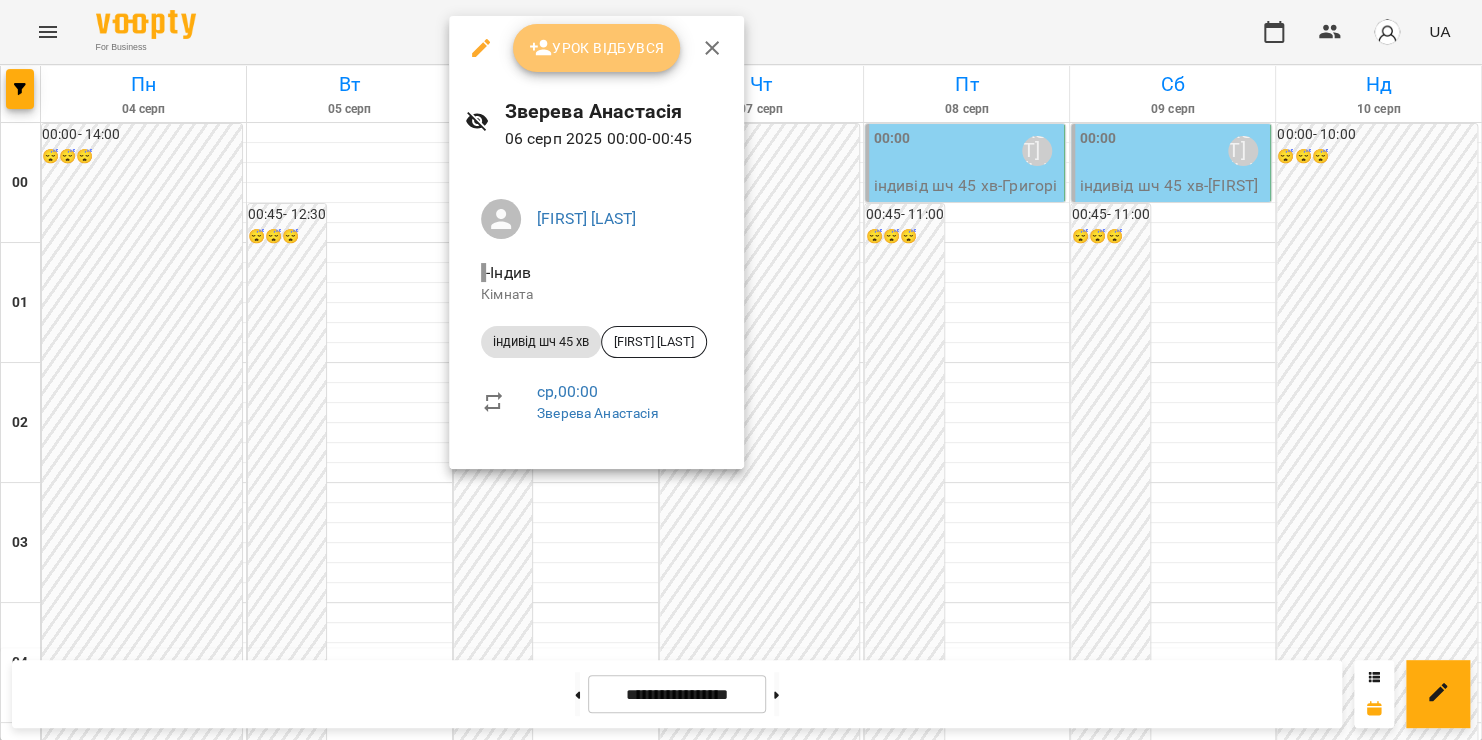 click on "Урок відбувся" at bounding box center (597, 48) 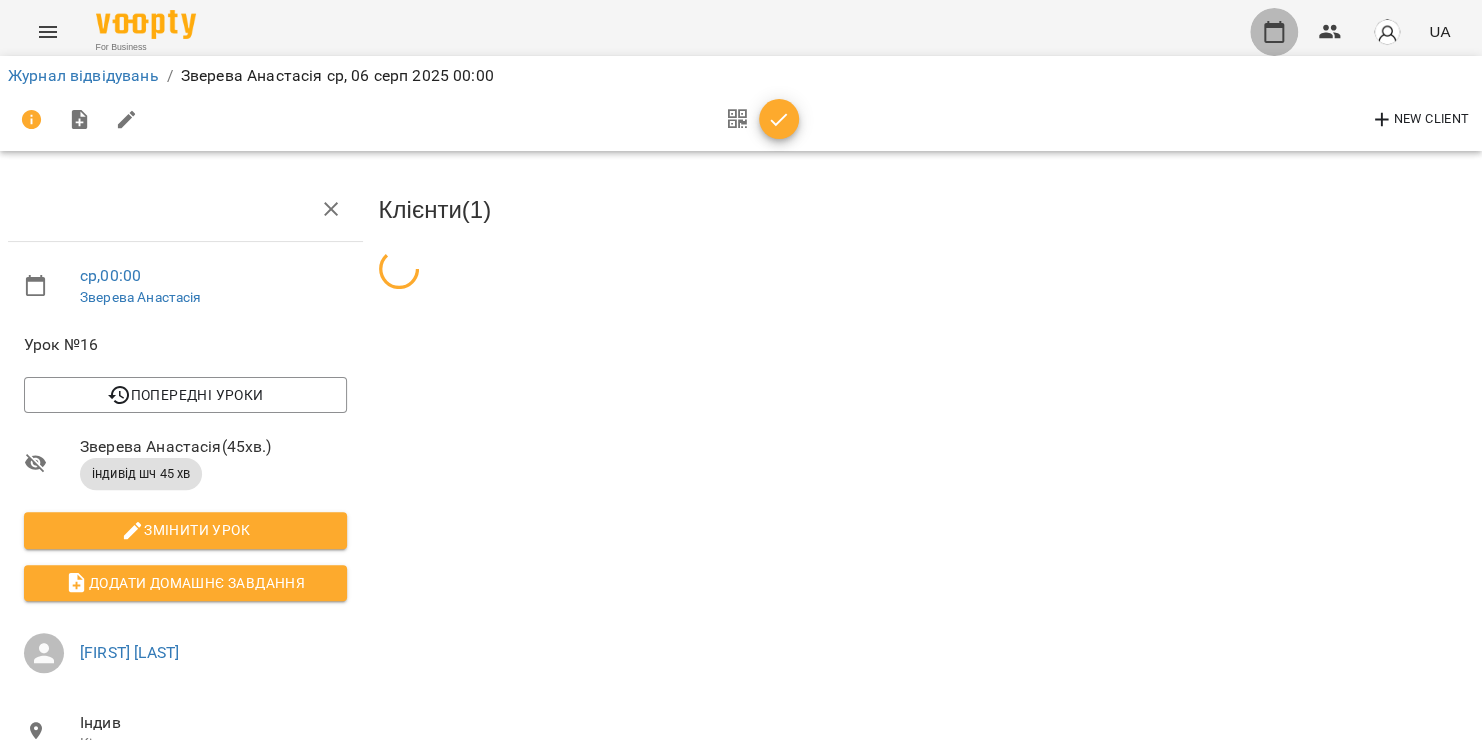 click 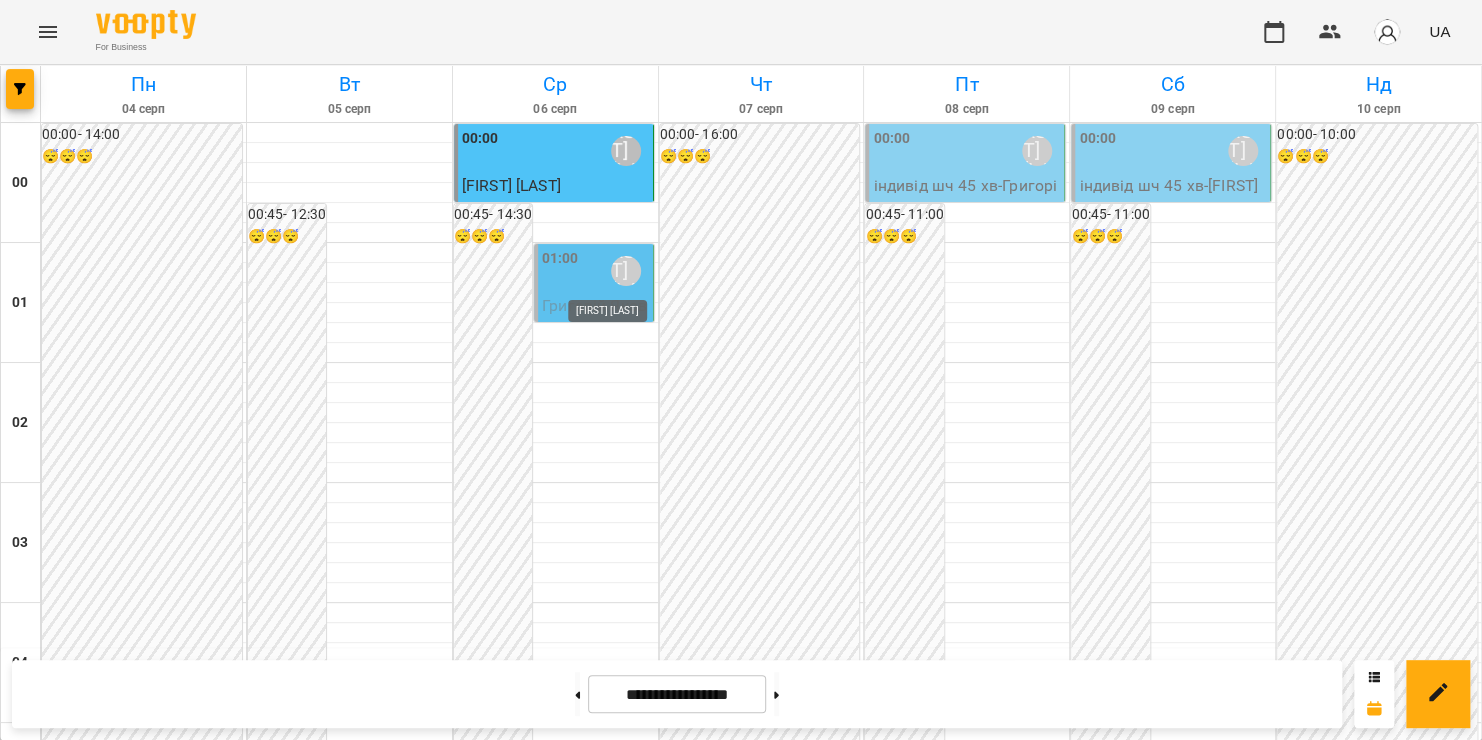 click on "[FIRST] [LAST]" at bounding box center [626, 271] 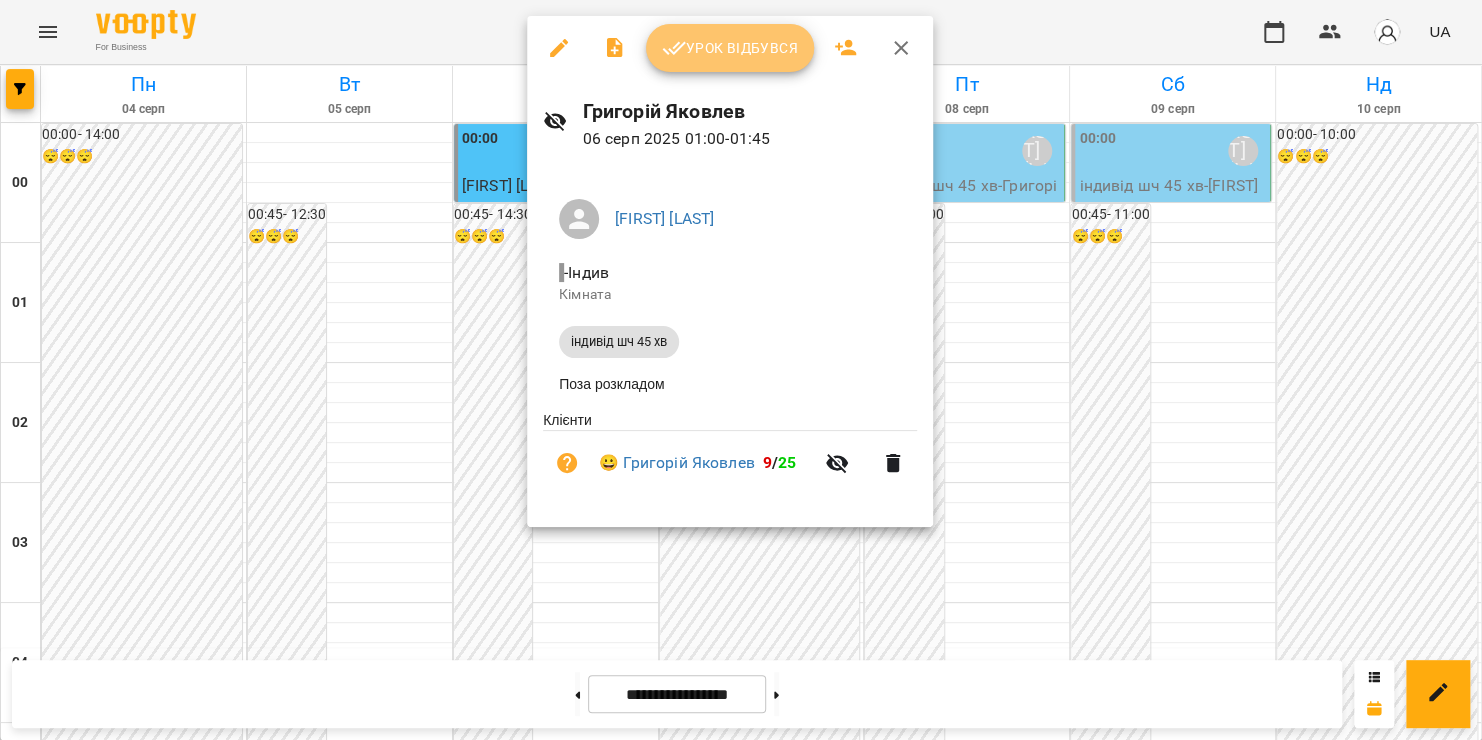 click on "Урок відбувся" at bounding box center [730, 48] 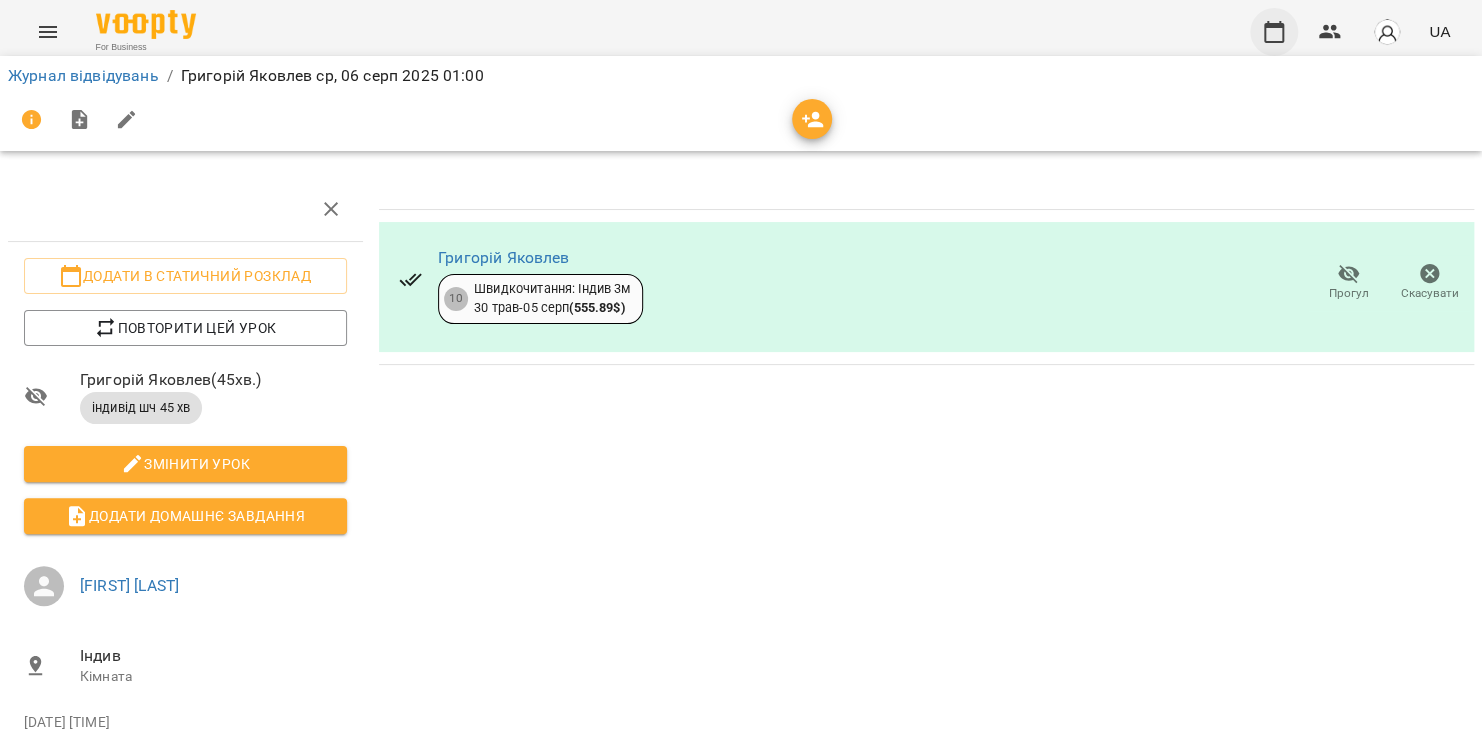 click at bounding box center [1274, 32] 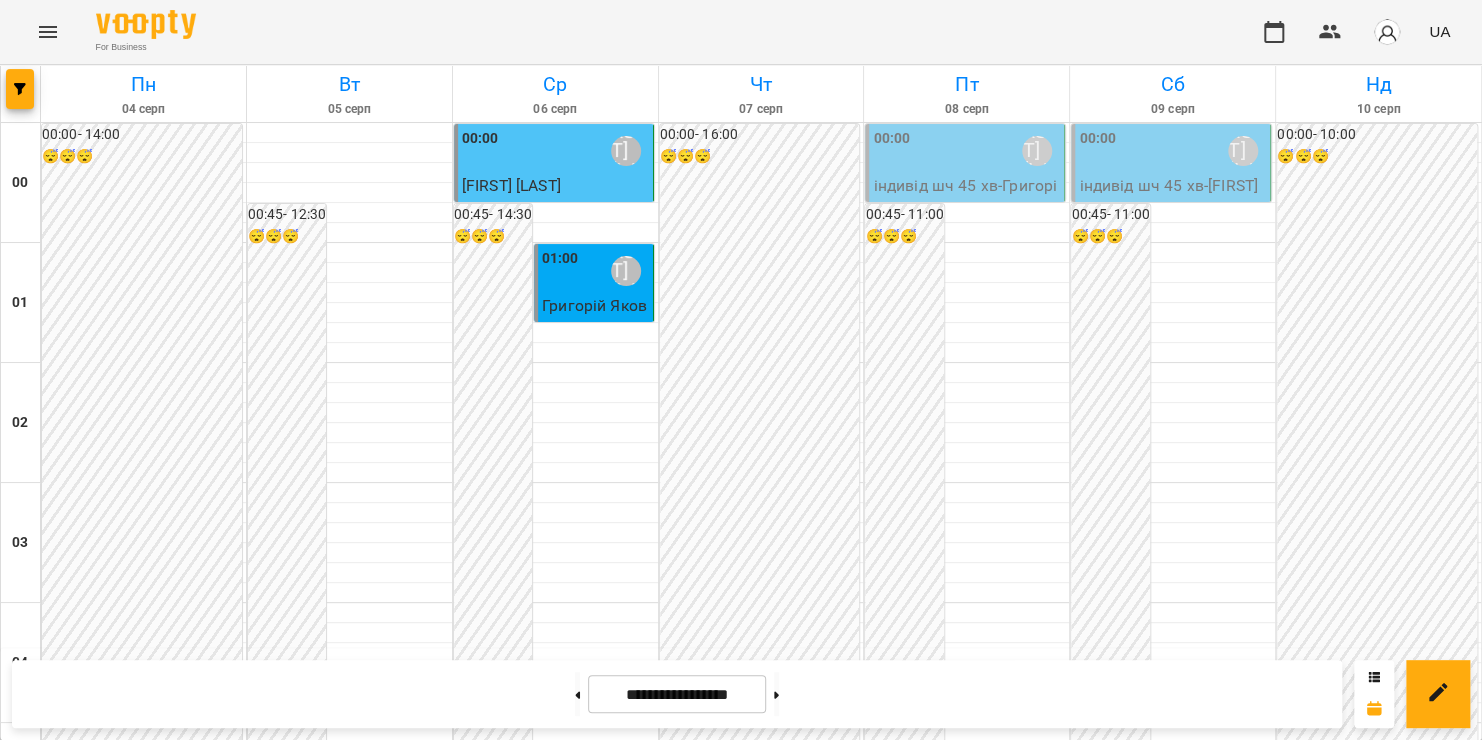 scroll, scrollTop: 0, scrollLeft: 0, axis: both 